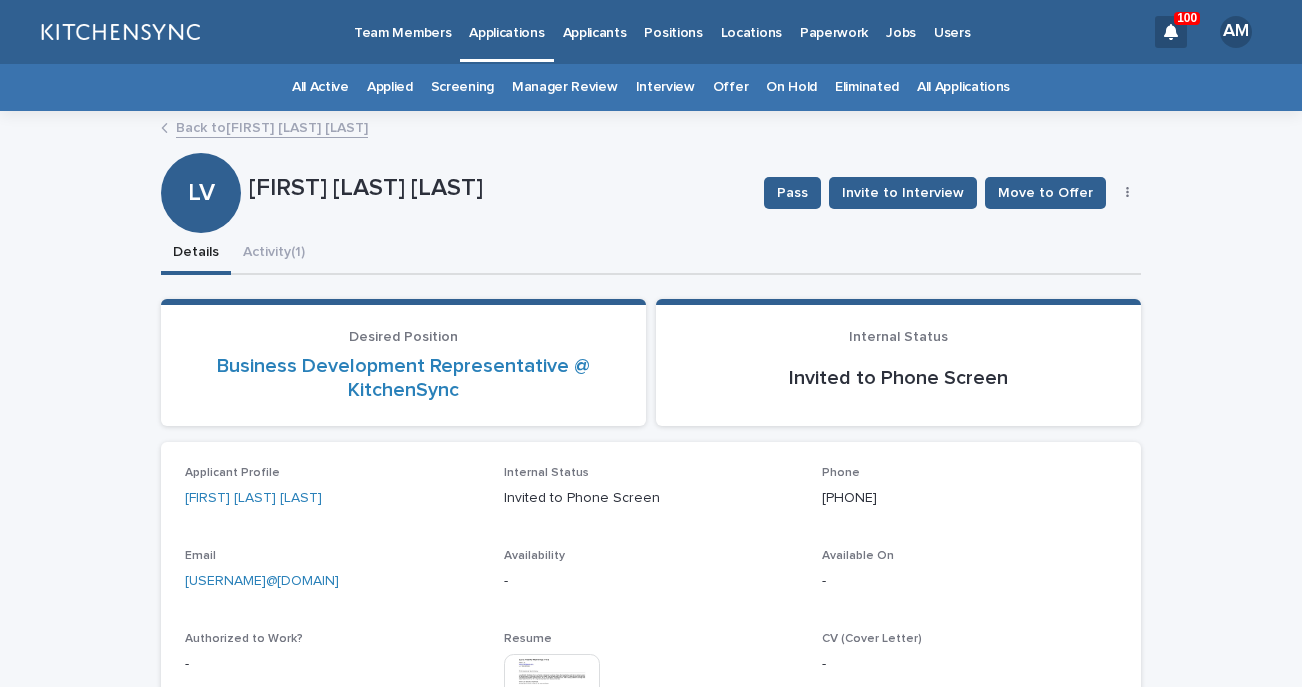 scroll, scrollTop: 0, scrollLeft: 0, axis: both 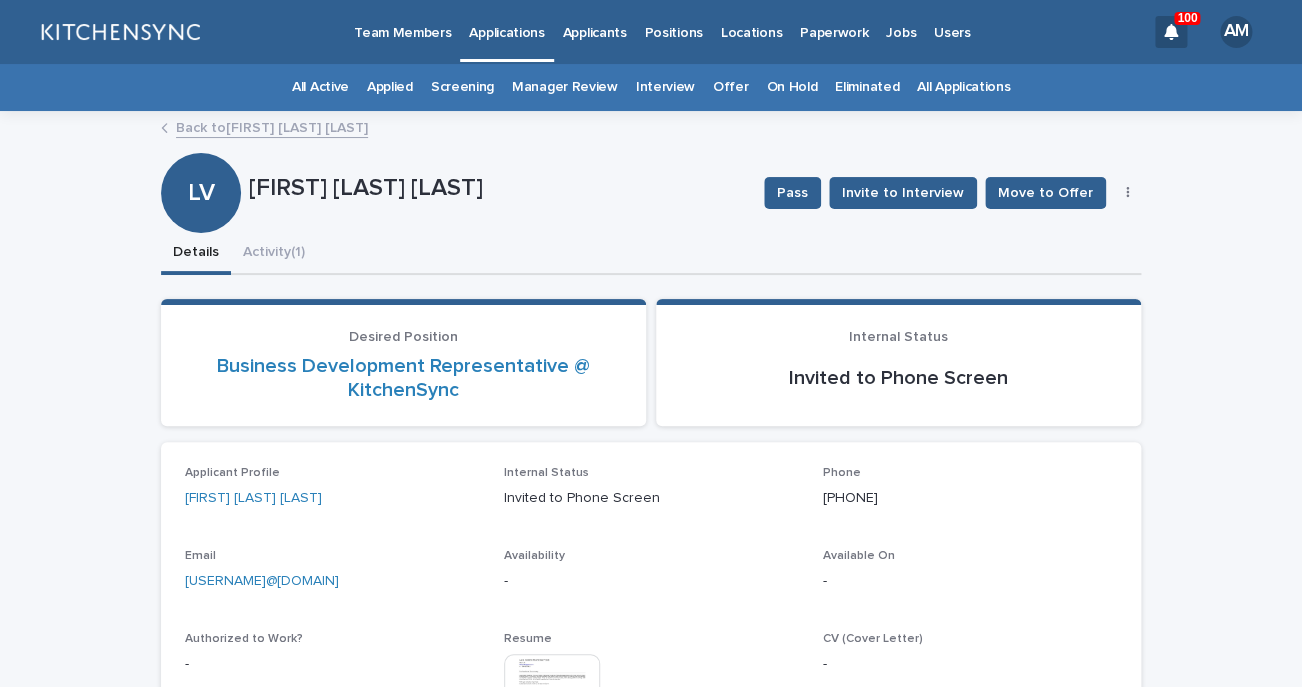 click on "All Applications" at bounding box center (963, 87) 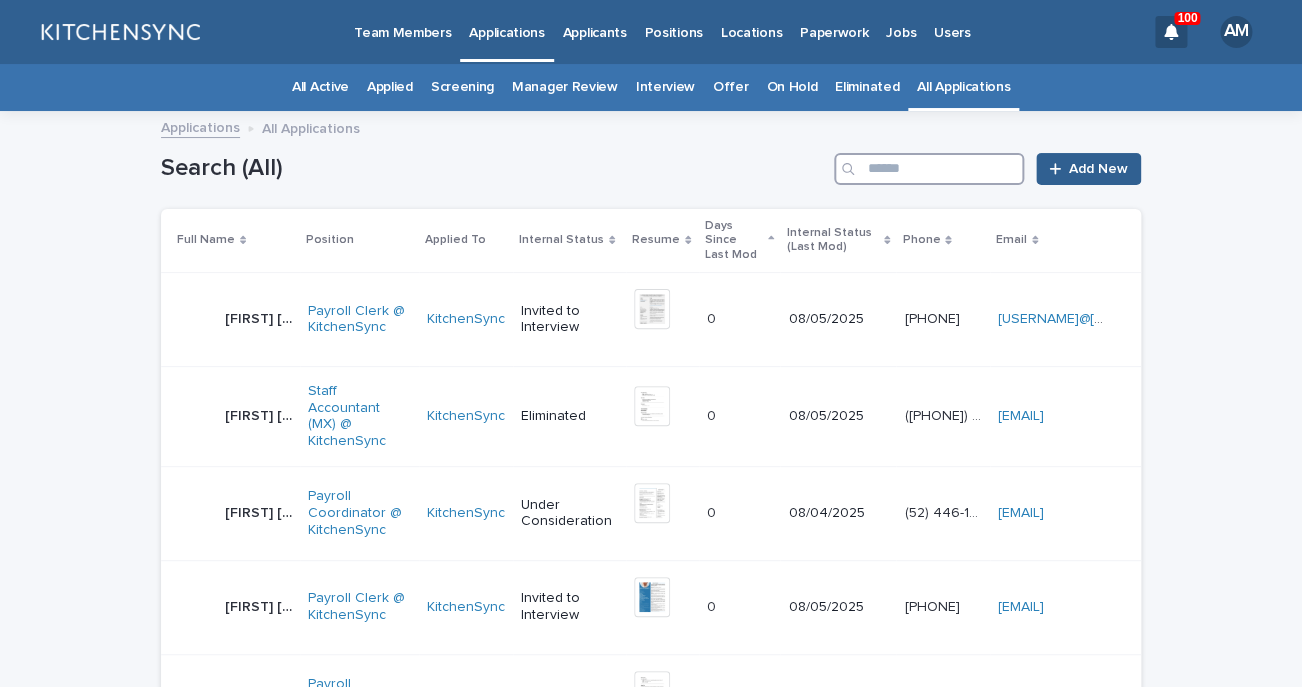 click at bounding box center (929, 169) 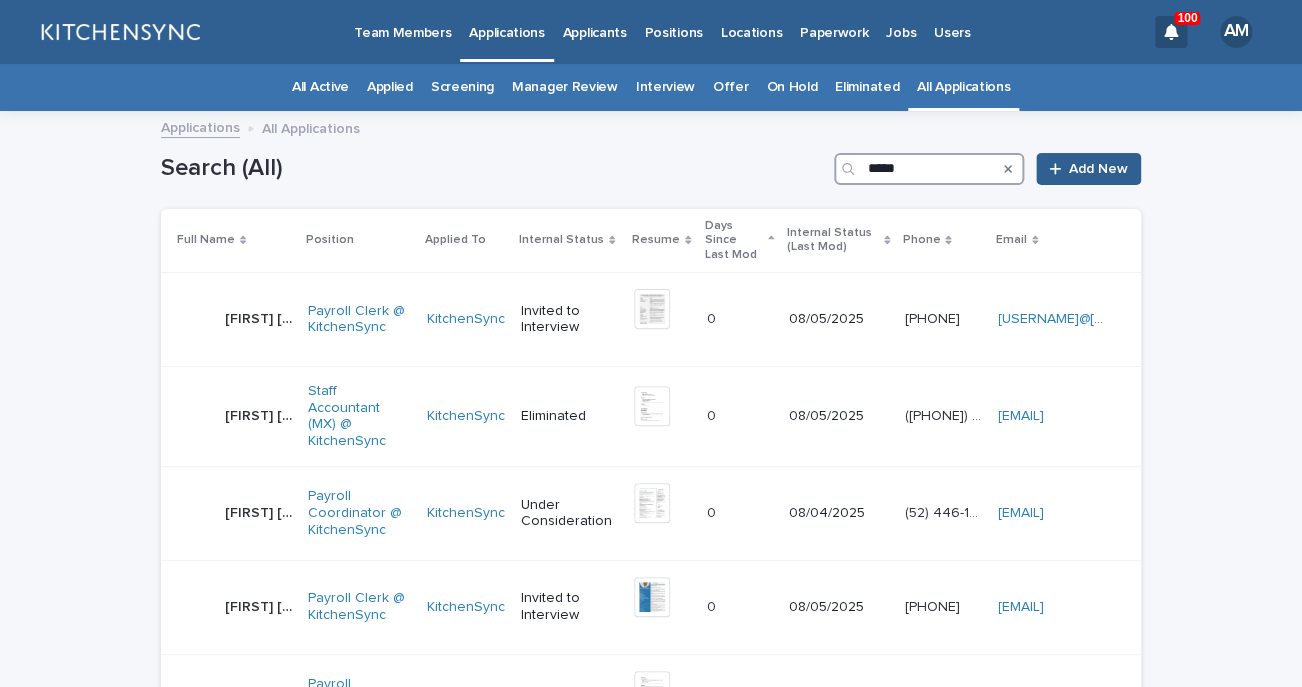 type on "*****" 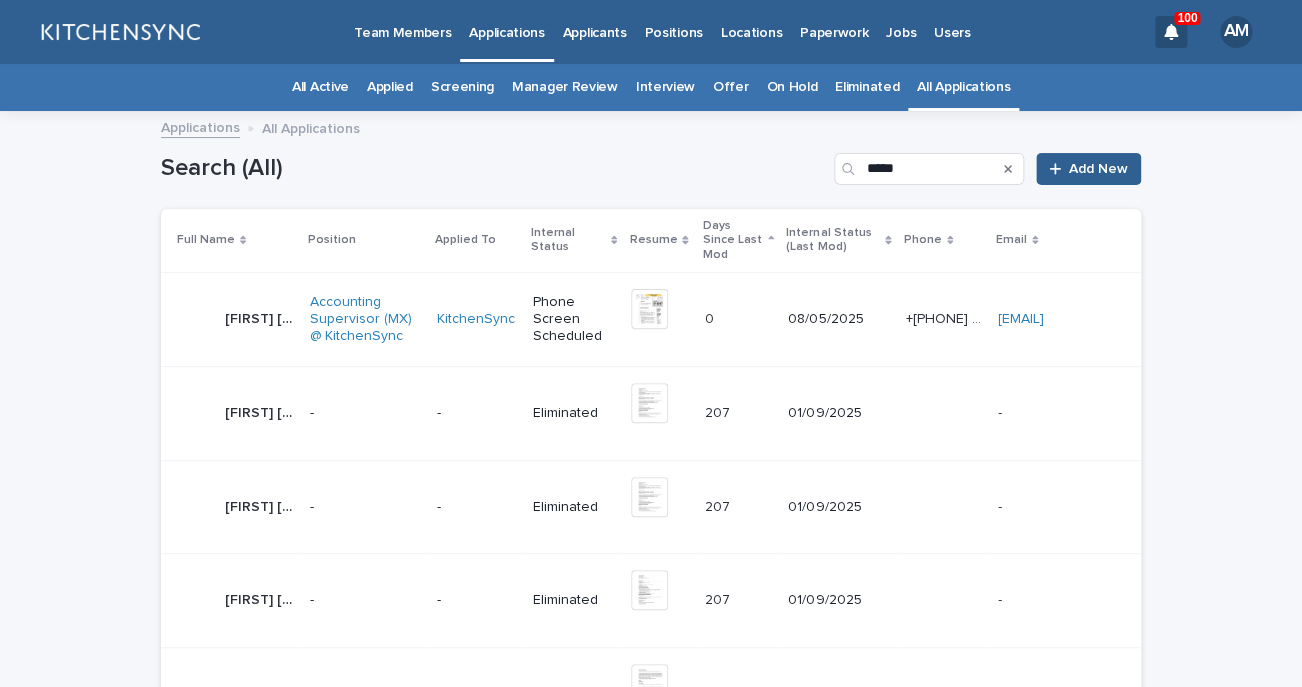 click on "[FIRST] [LAST] [LAST] [FIRST] [LAST]" at bounding box center (235, 319) 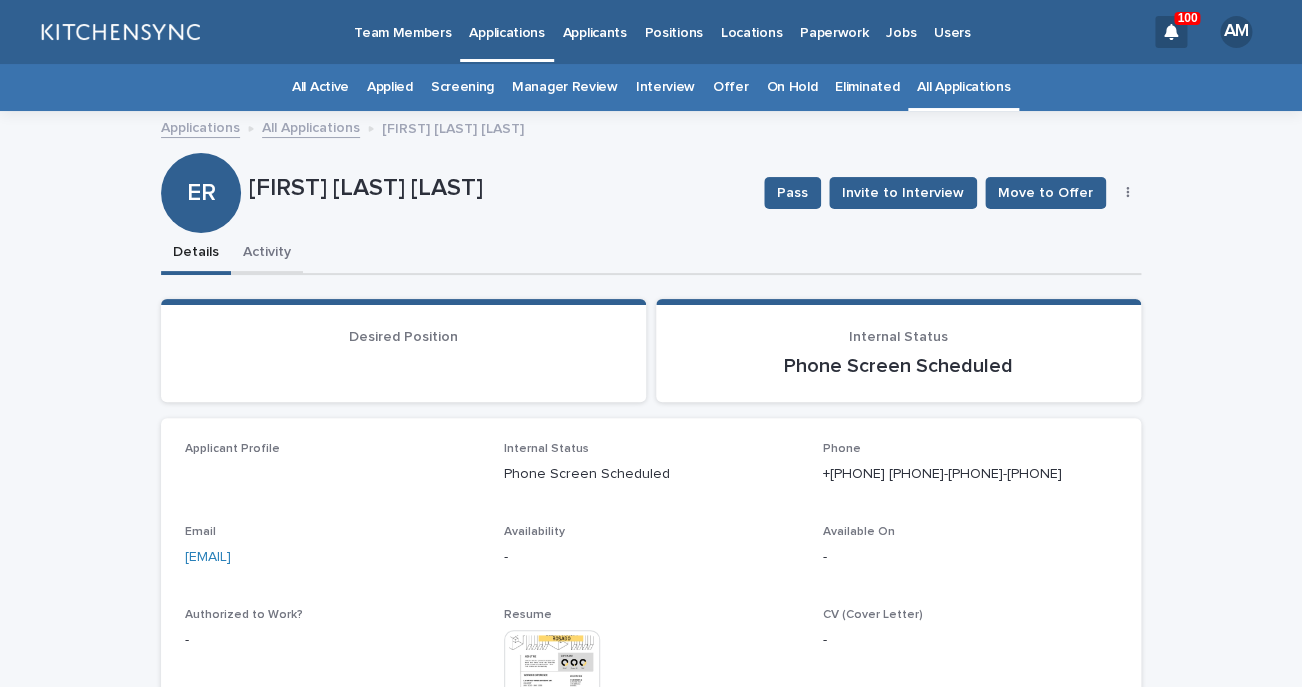 click on "Activity" at bounding box center [267, 254] 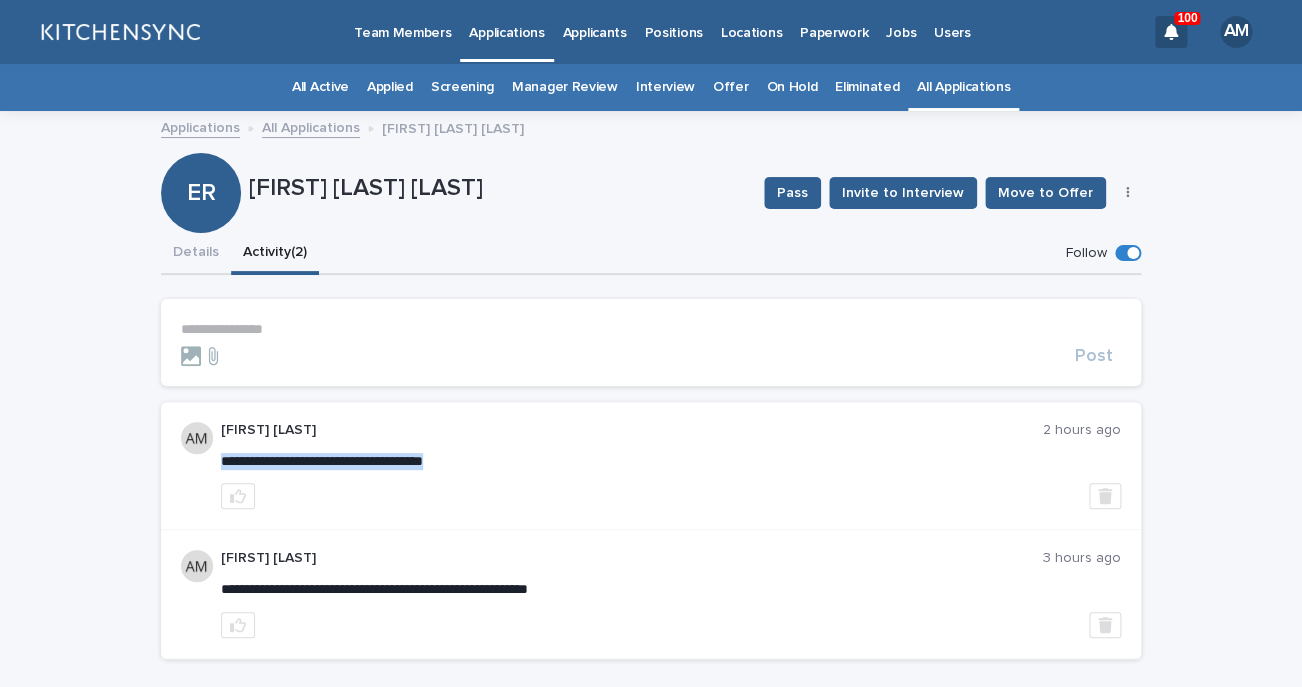 drag, startPoint x: 224, startPoint y: 460, endPoint x: 515, endPoint y: 470, distance: 291.17178 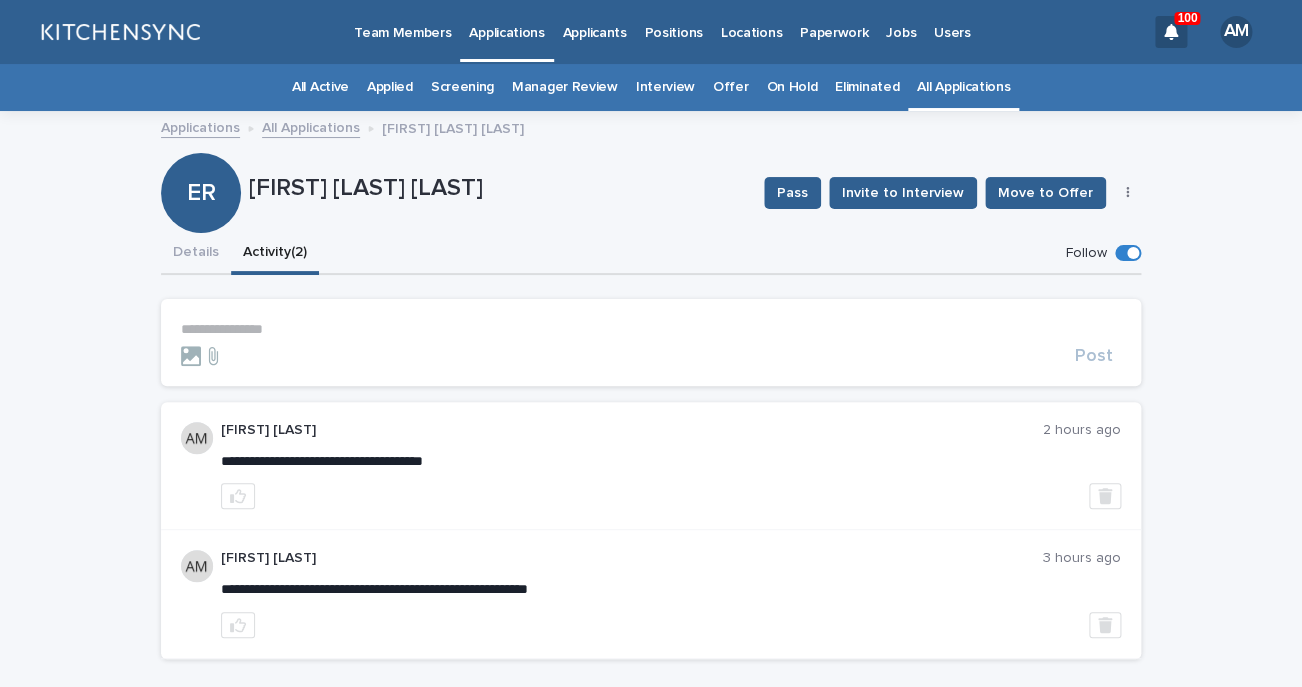 click on "**********" at bounding box center [651, 329] 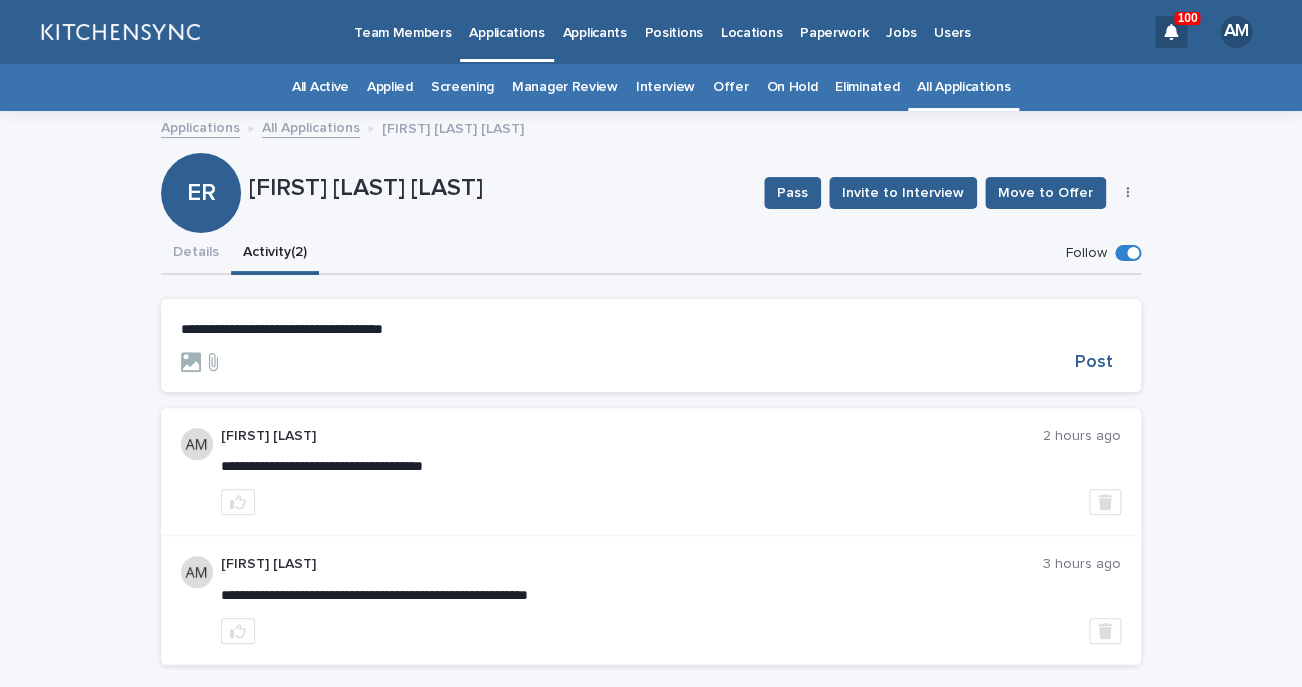 click on "**********" at bounding box center (282, 329) 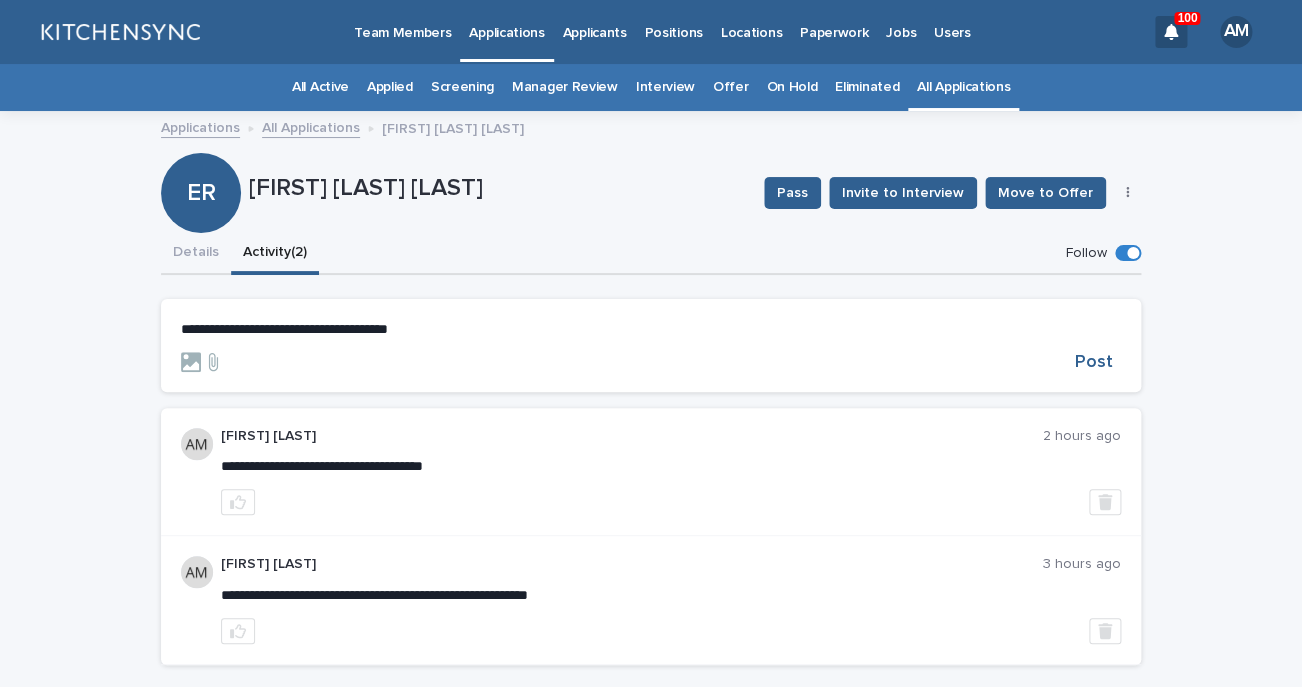 click on "**********" at bounding box center [284, 329] 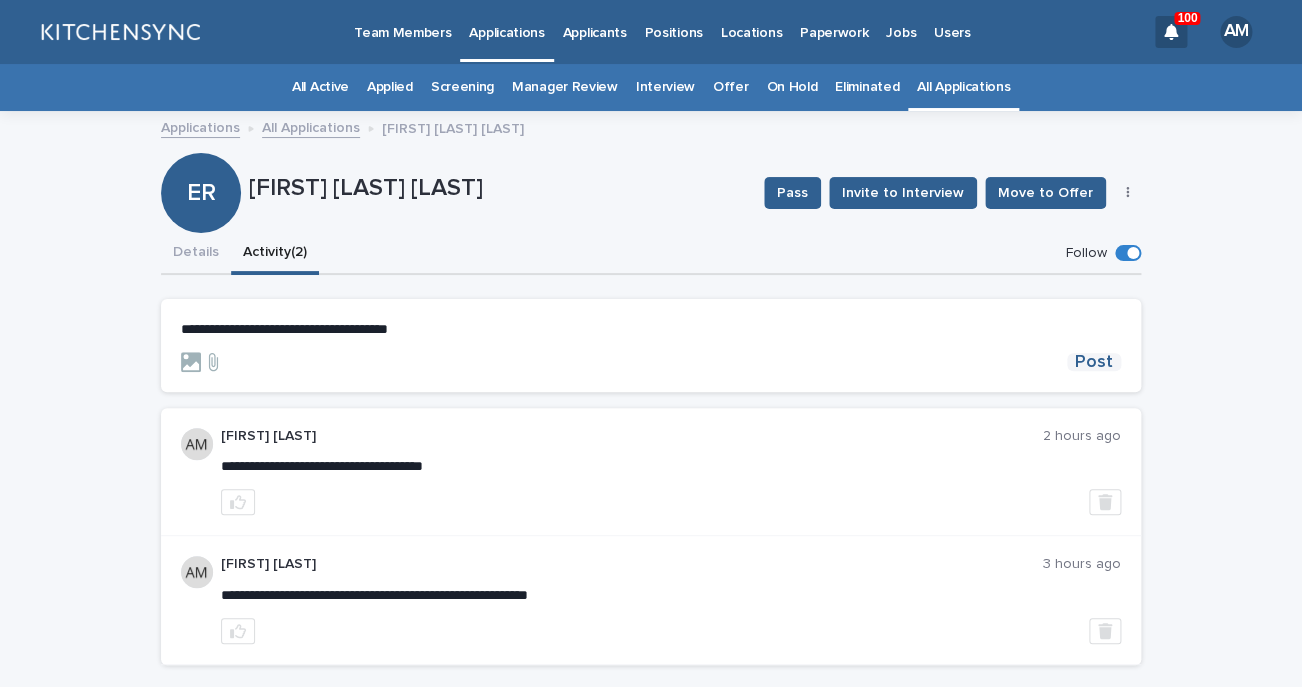 click on "Post" at bounding box center [1094, 362] 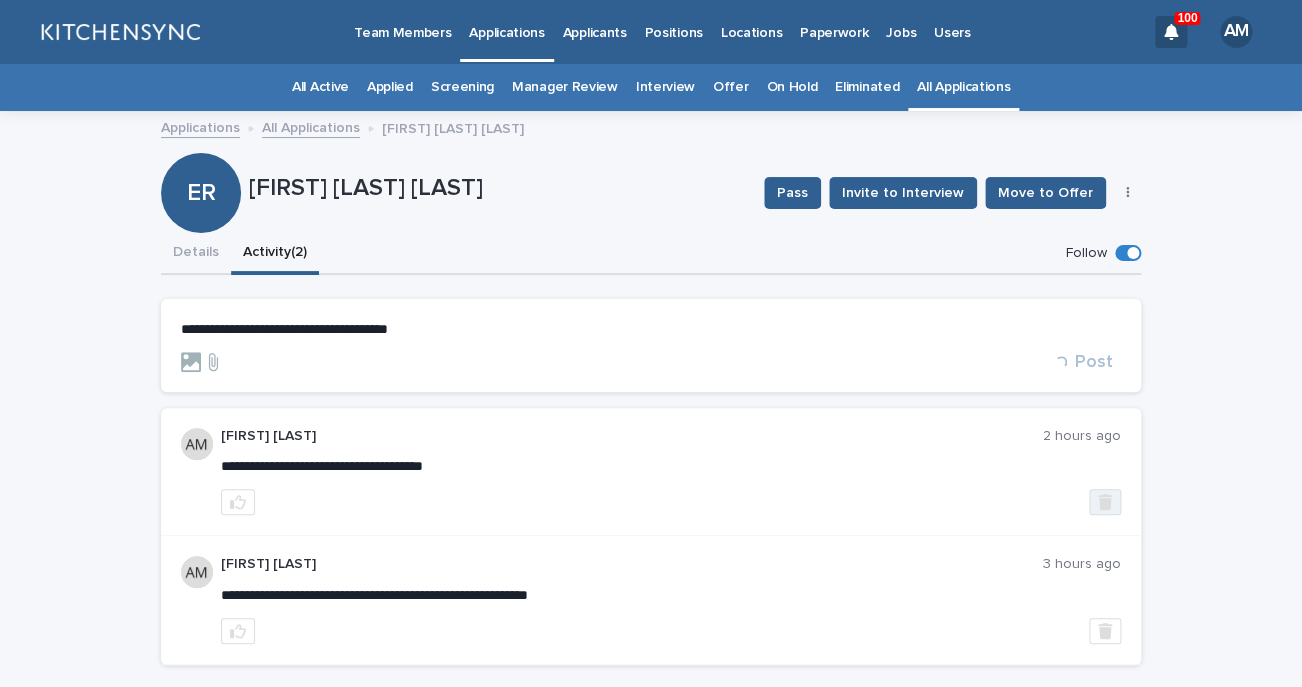 click 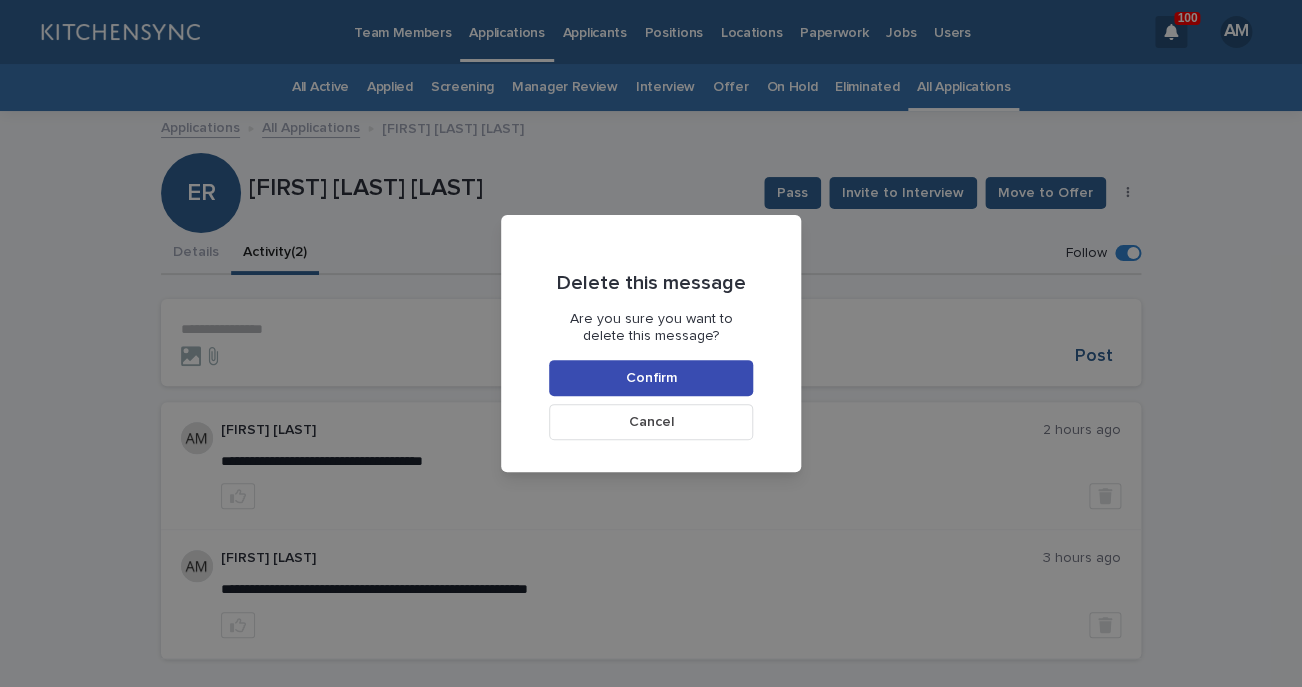 click on "Confirm" at bounding box center (651, 378) 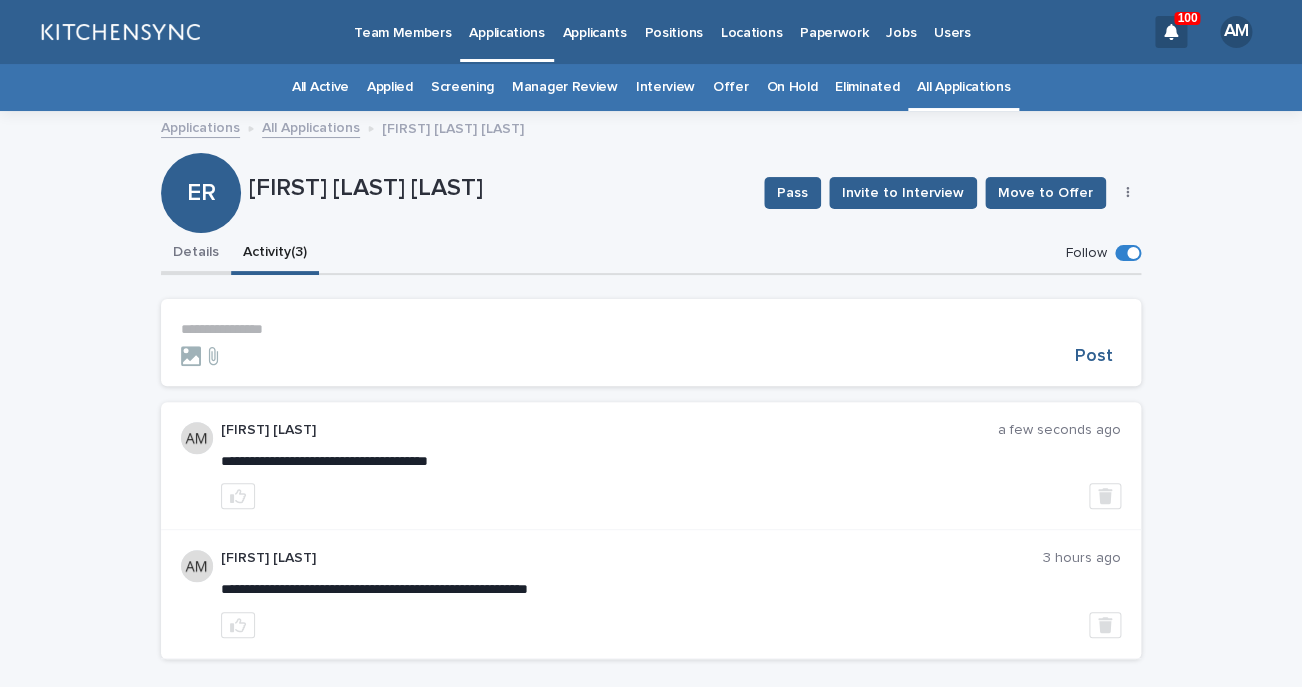 click on "Details" at bounding box center (196, 254) 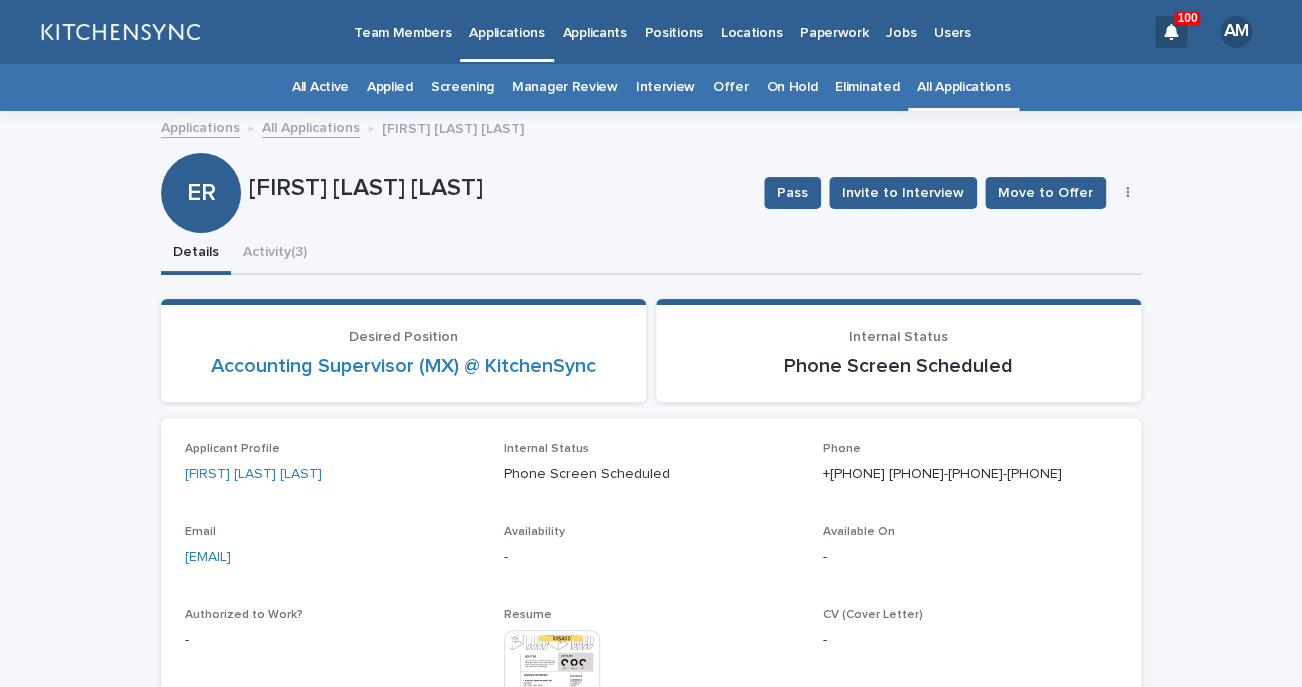 click on "All Applications" at bounding box center [963, 87] 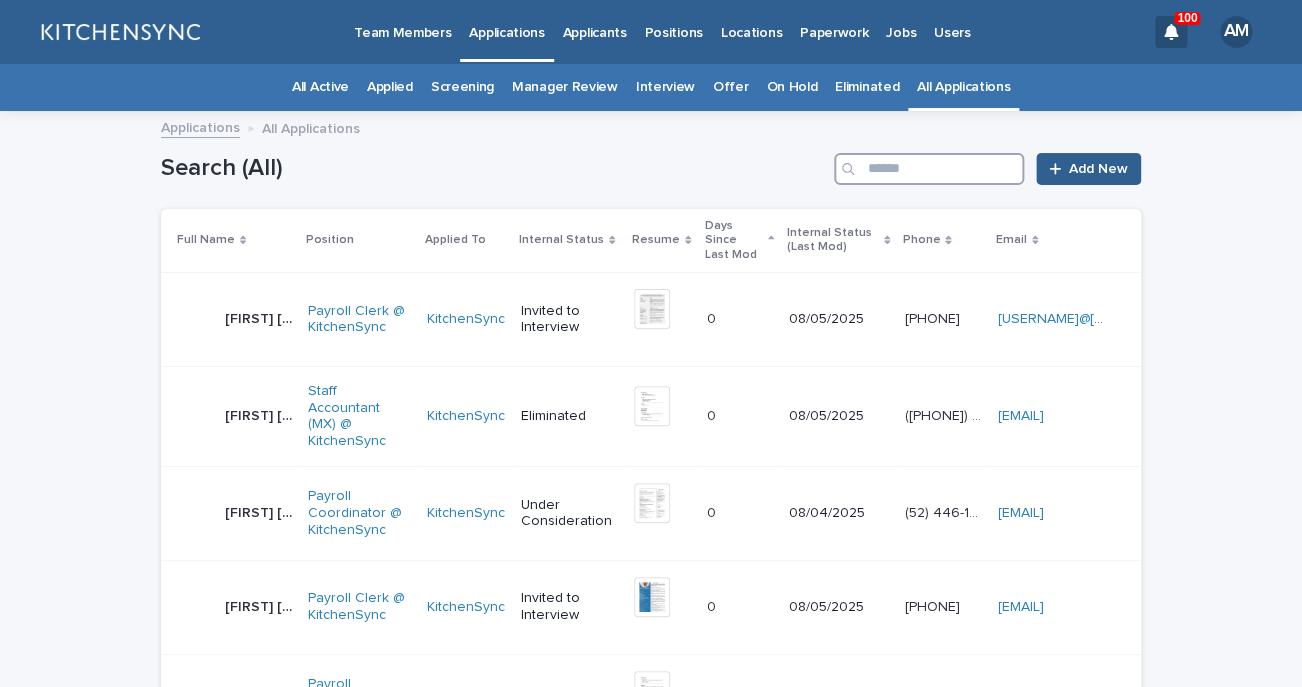 click at bounding box center (929, 169) 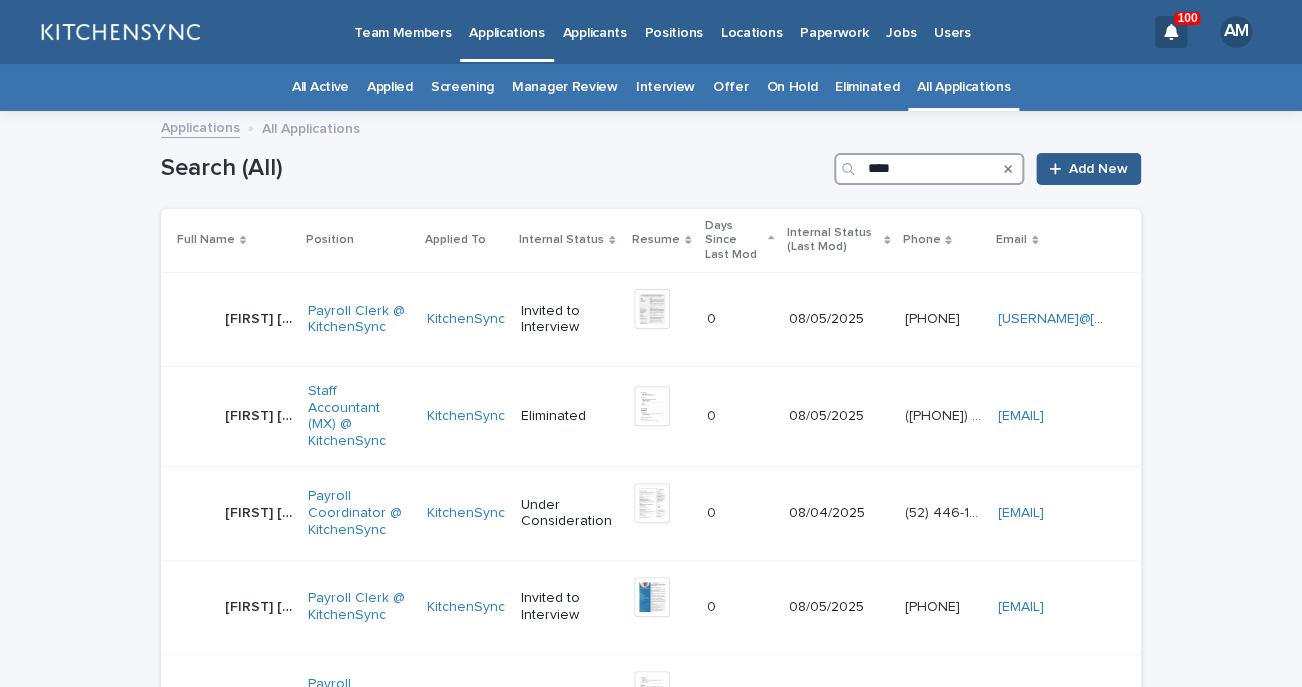 type on "****" 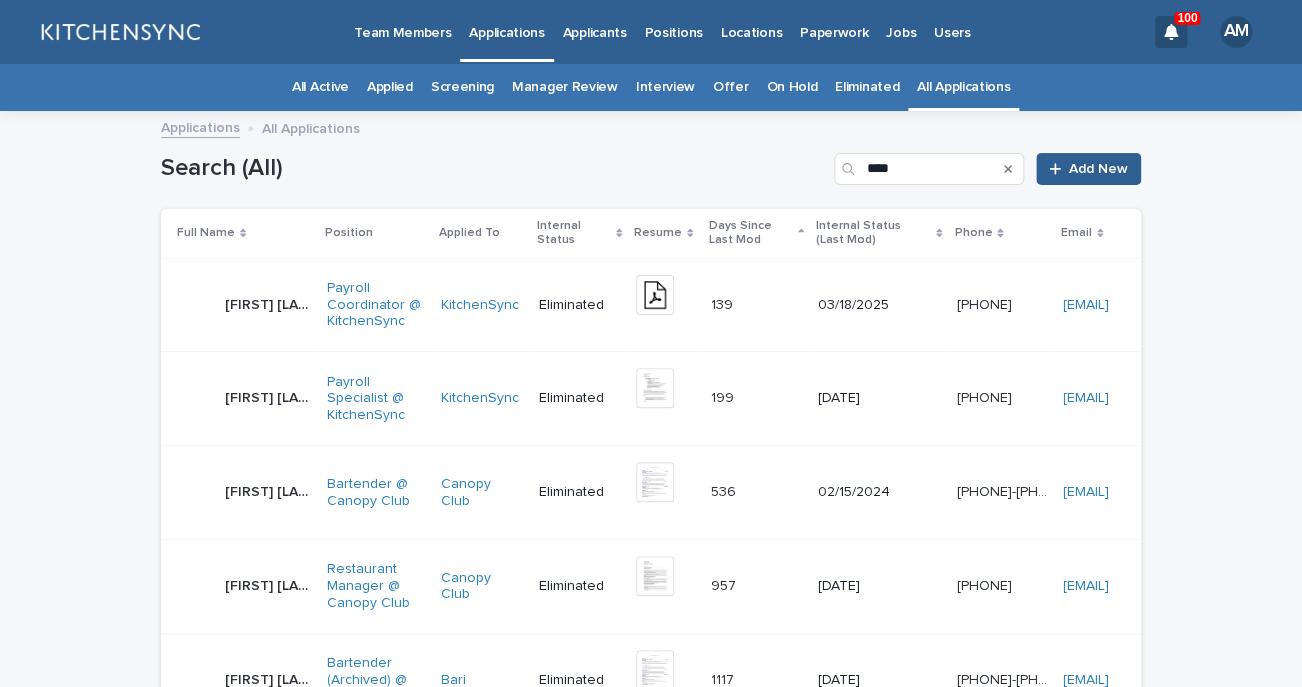 click on "[FIRST] [LAST] [FIRST] [LAST]" at bounding box center (268, 305) 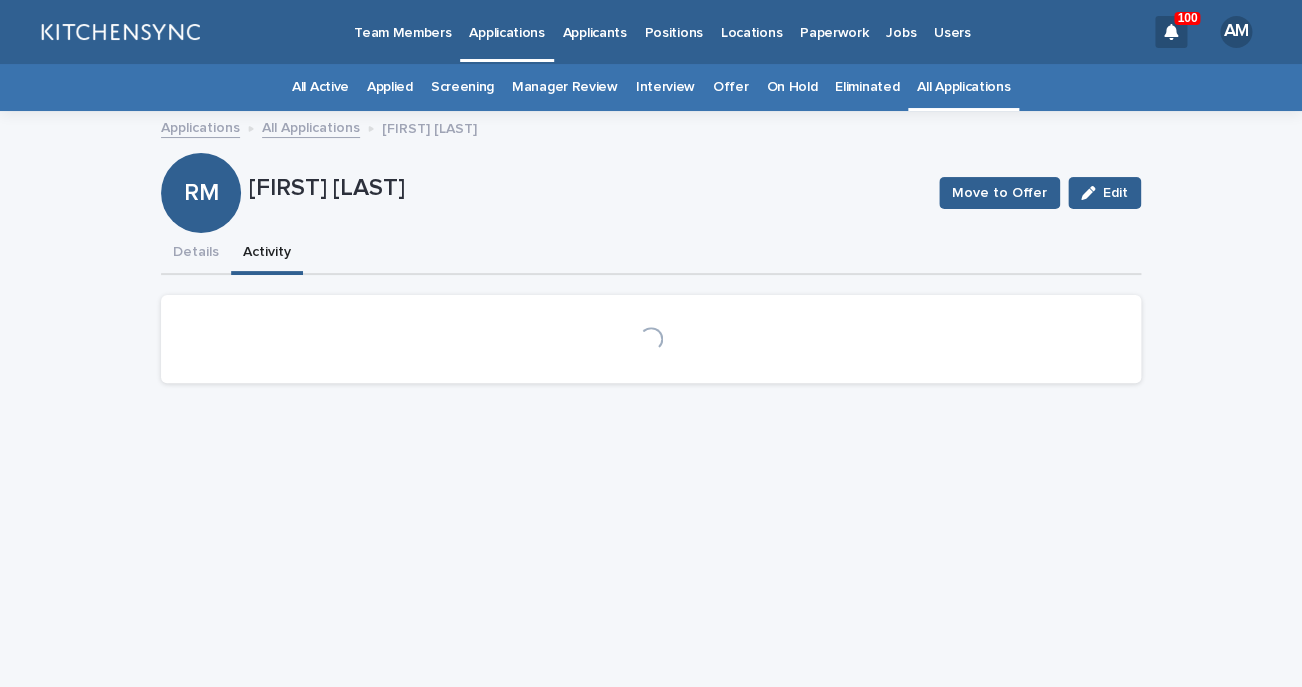 click on "Activity" at bounding box center [267, 254] 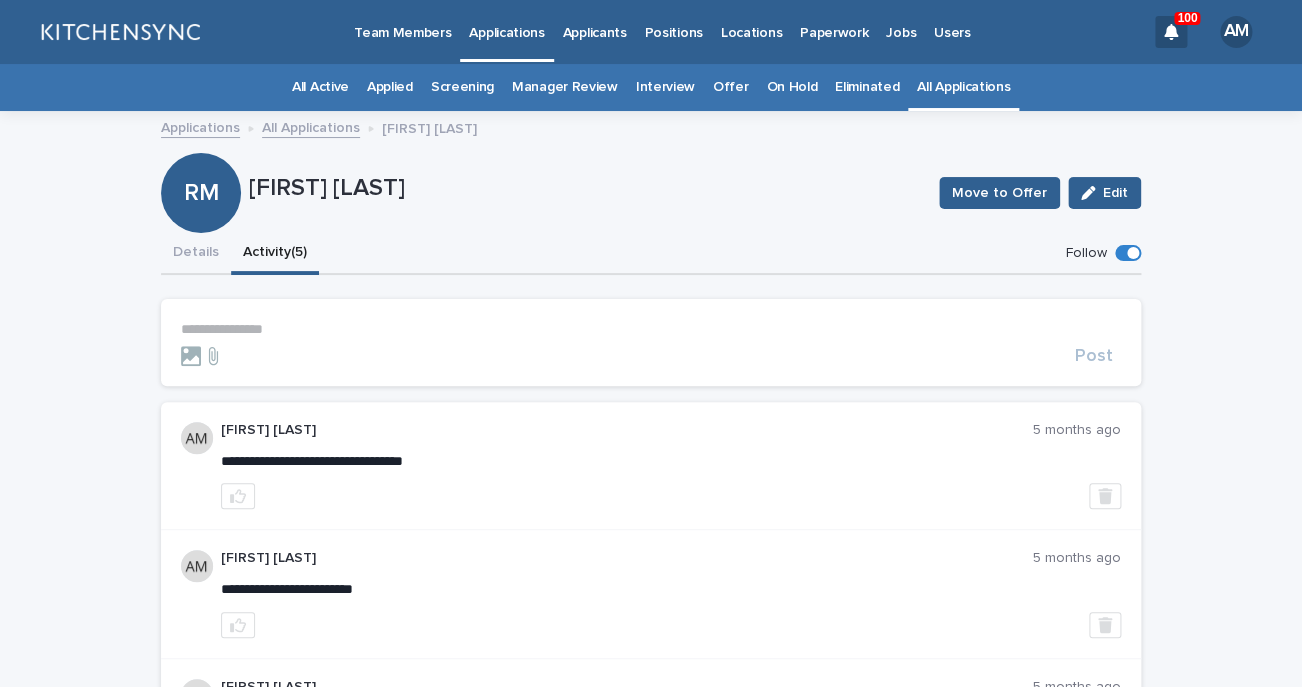 click on "**********" at bounding box center (651, 329) 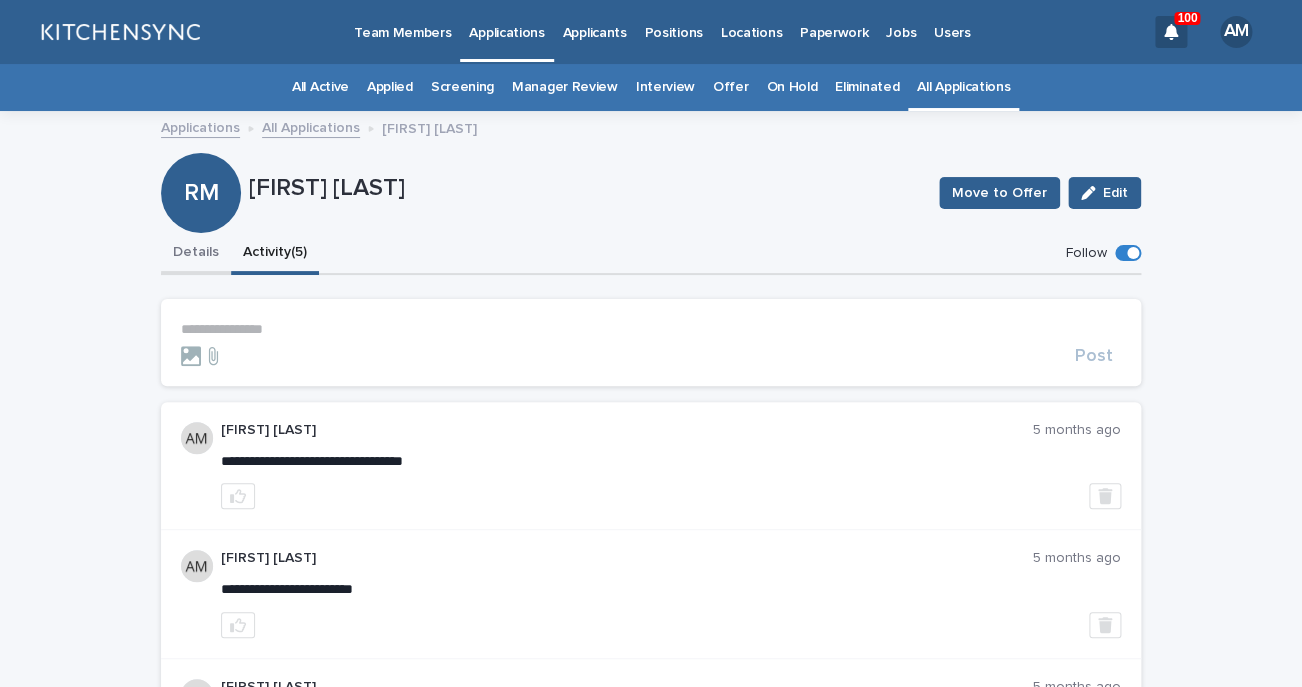 click on "Details" at bounding box center (196, 254) 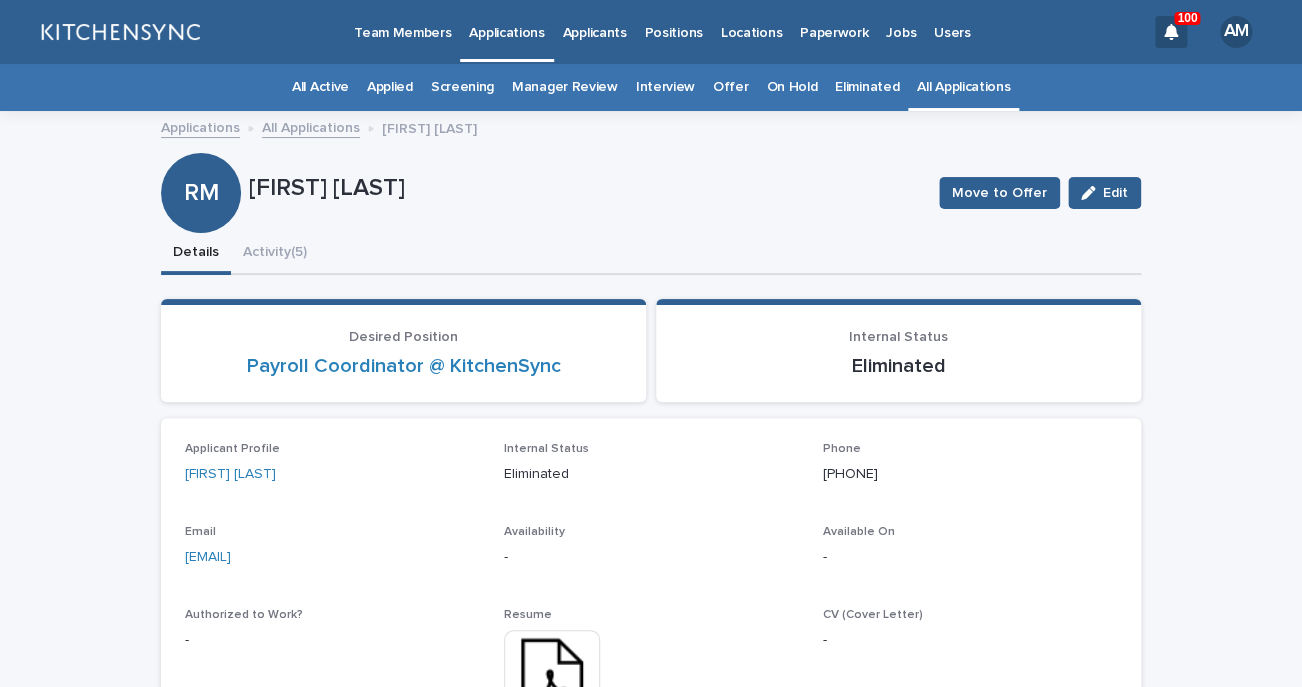 click on "All Applications" at bounding box center [311, 126] 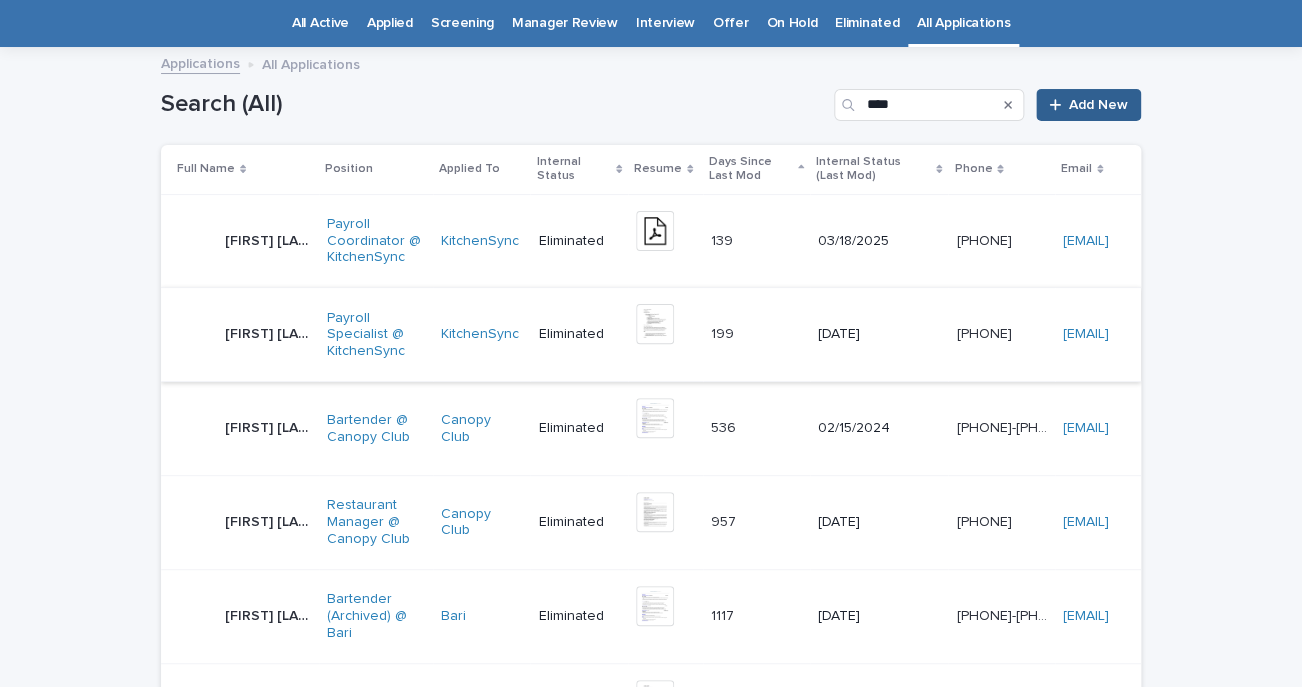 scroll, scrollTop: 64, scrollLeft: 0, axis: vertical 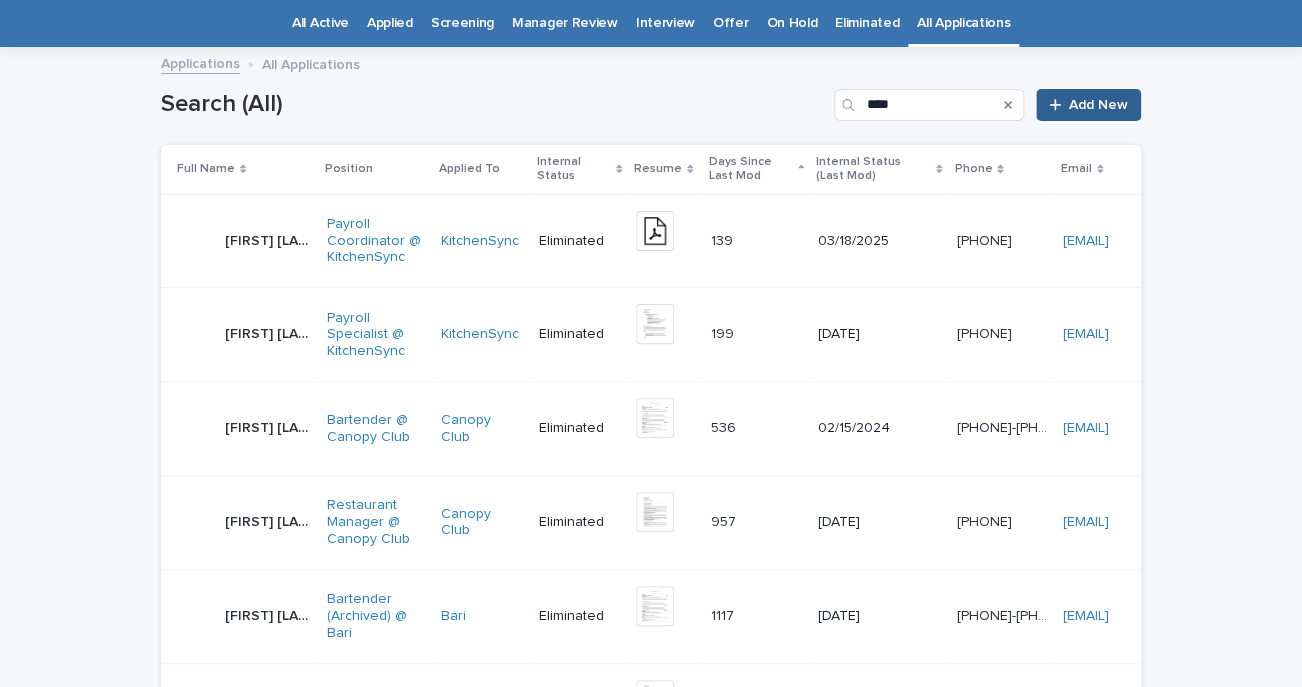 click on "[FIRST] [LAST]" at bounding box center [270, 239] 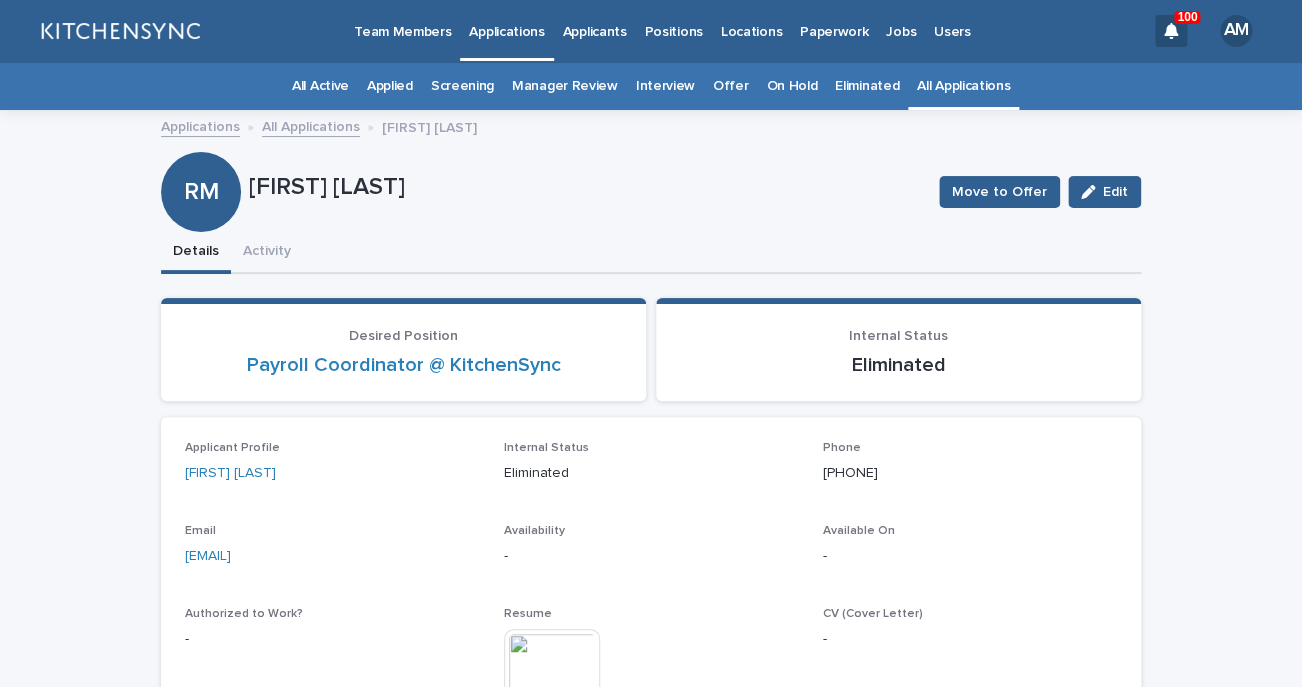 scroll, scrollTop: 0, scrollLeft: 0, axis: both 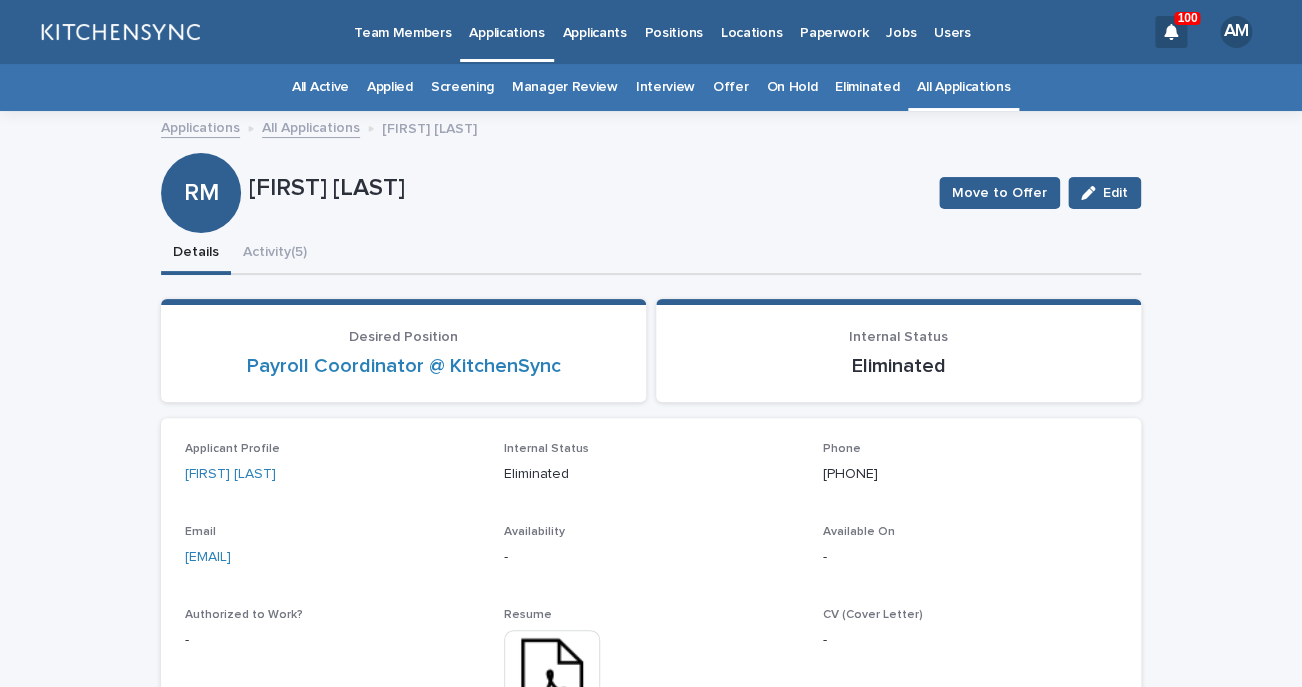 drag, startPoint x: 349, startPoint y: 561, endPoint x: 815, endPoint y: 478, distance: 473.33392 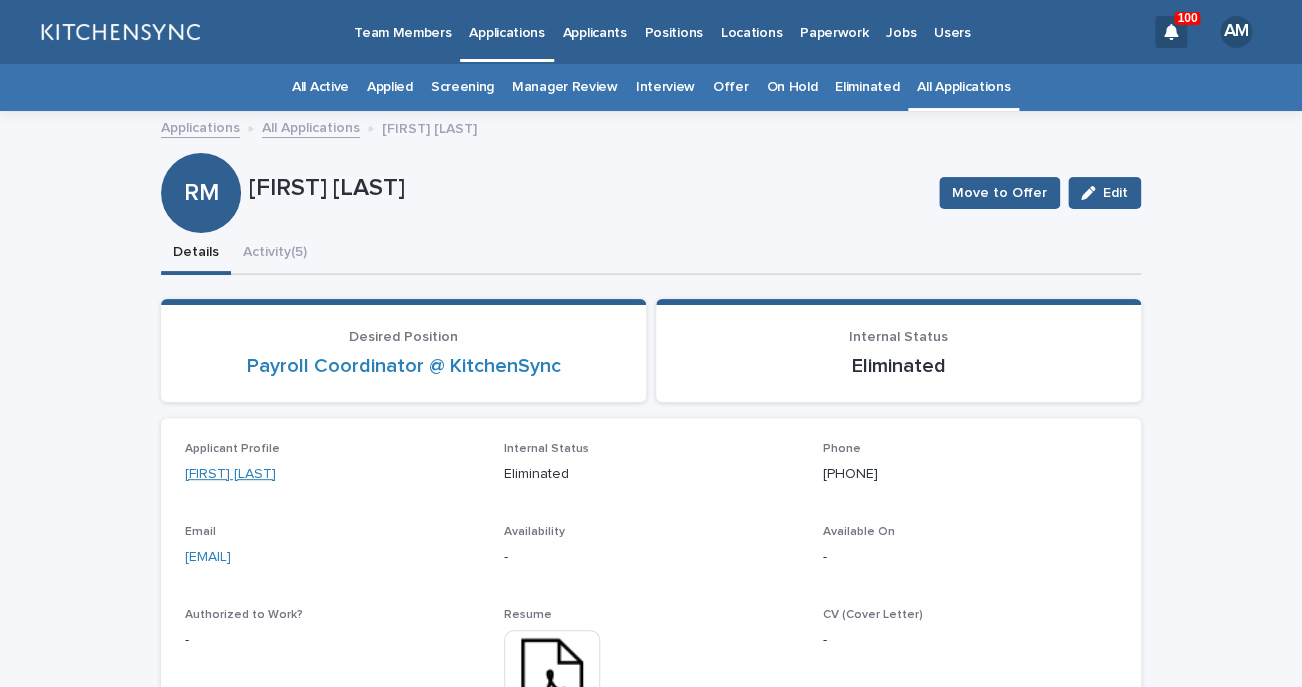 click on "[FIRST] [LAST]" at bounding box center [230, 474] 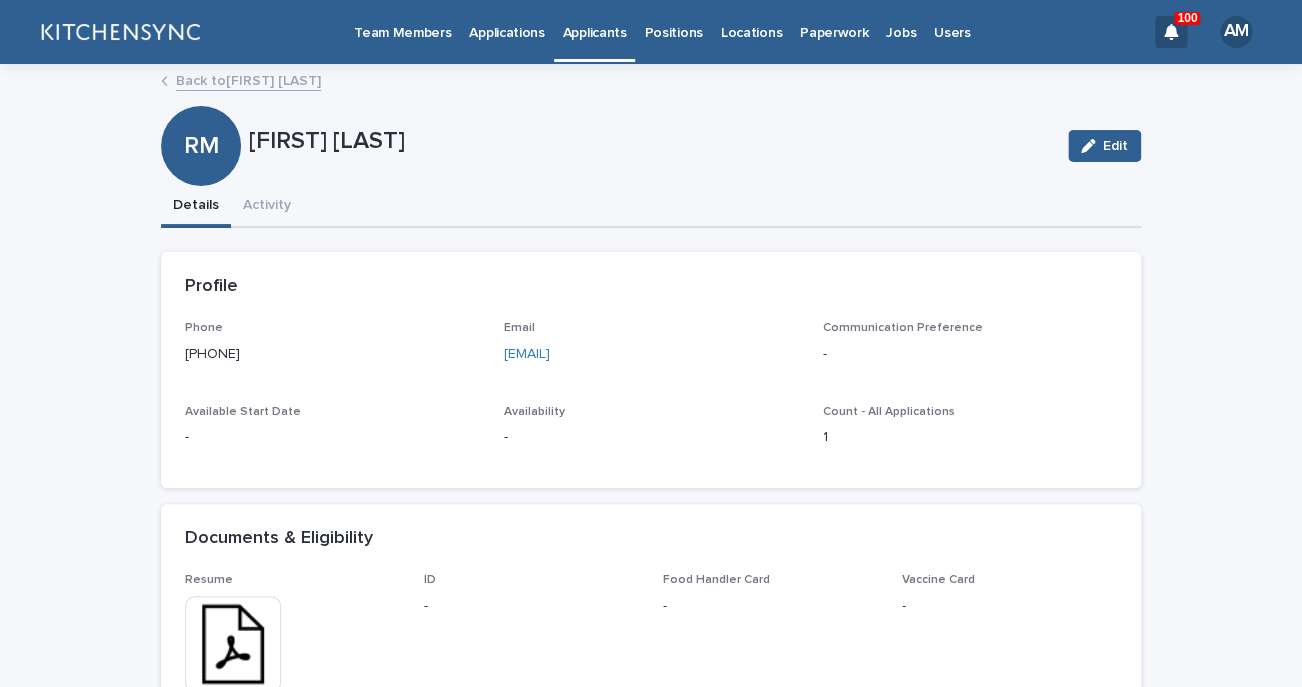 scroll, scrollTop: 558, scrollLeft: 0, axis: vertical 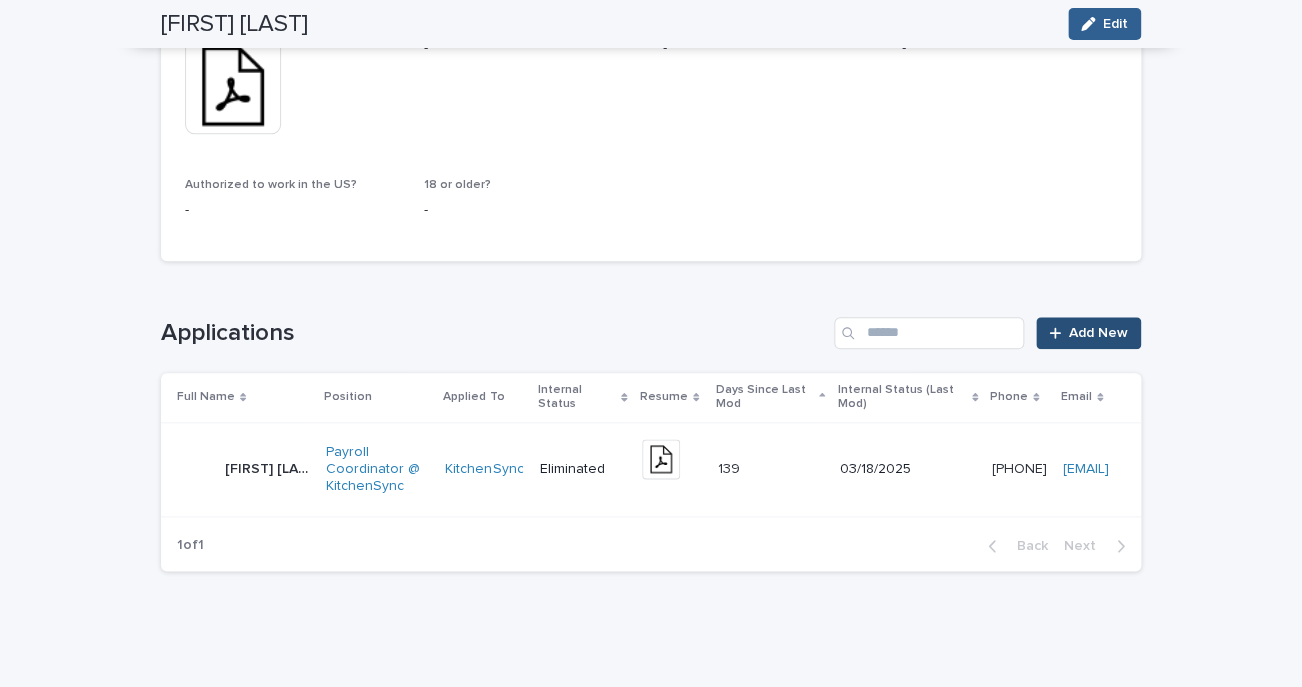 click on "Add New" at bounding box center (1088, 333) 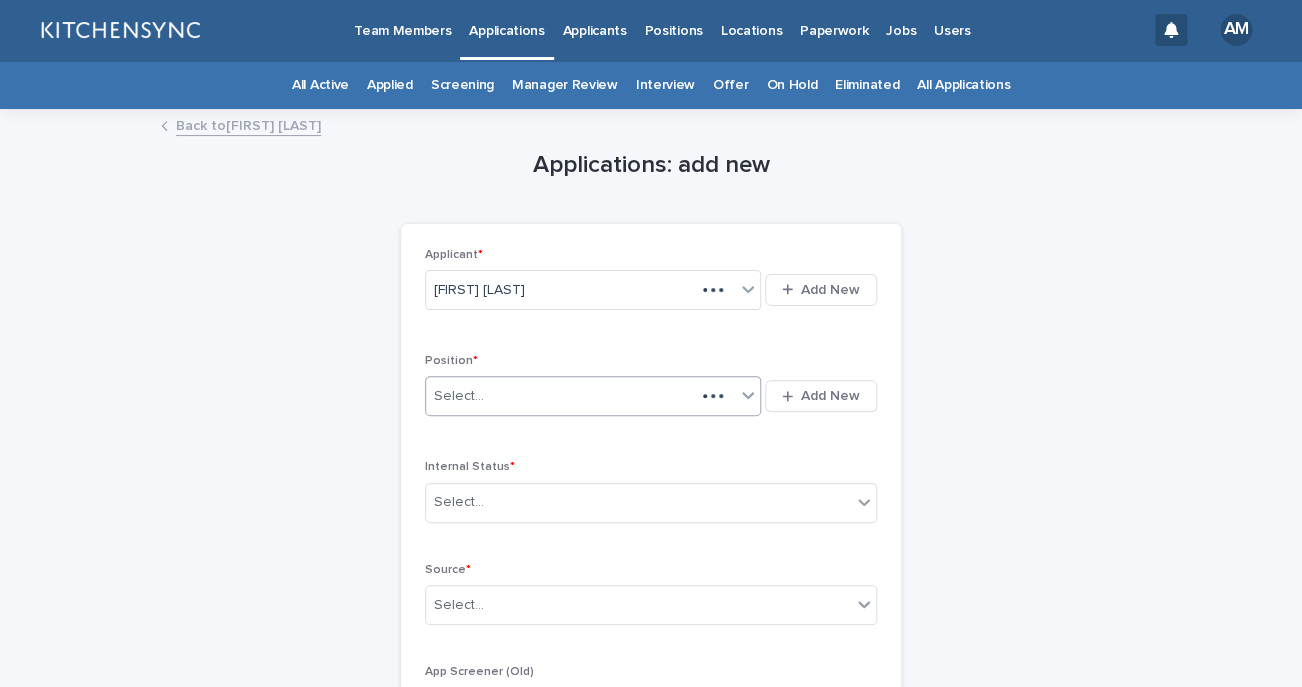 scroll, scrollTop: 0, scrollLeft: 0, axis: both 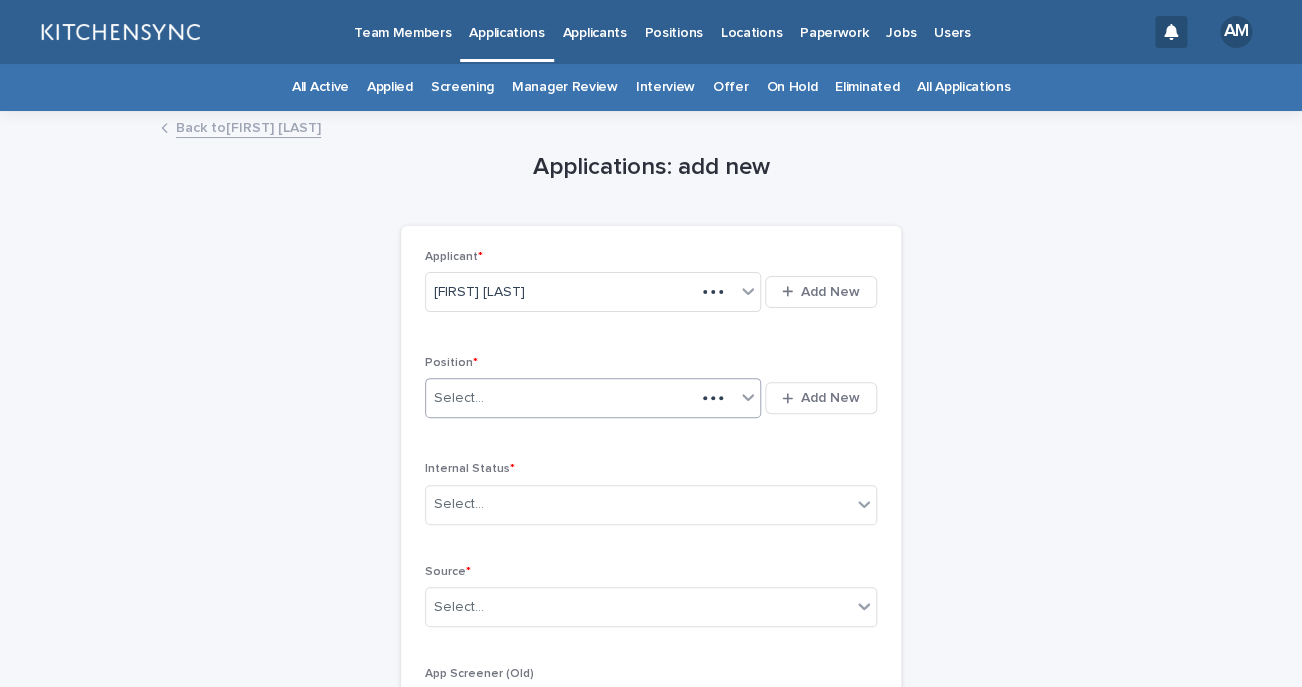 click on "Select..." at bounding box center (560, 398) 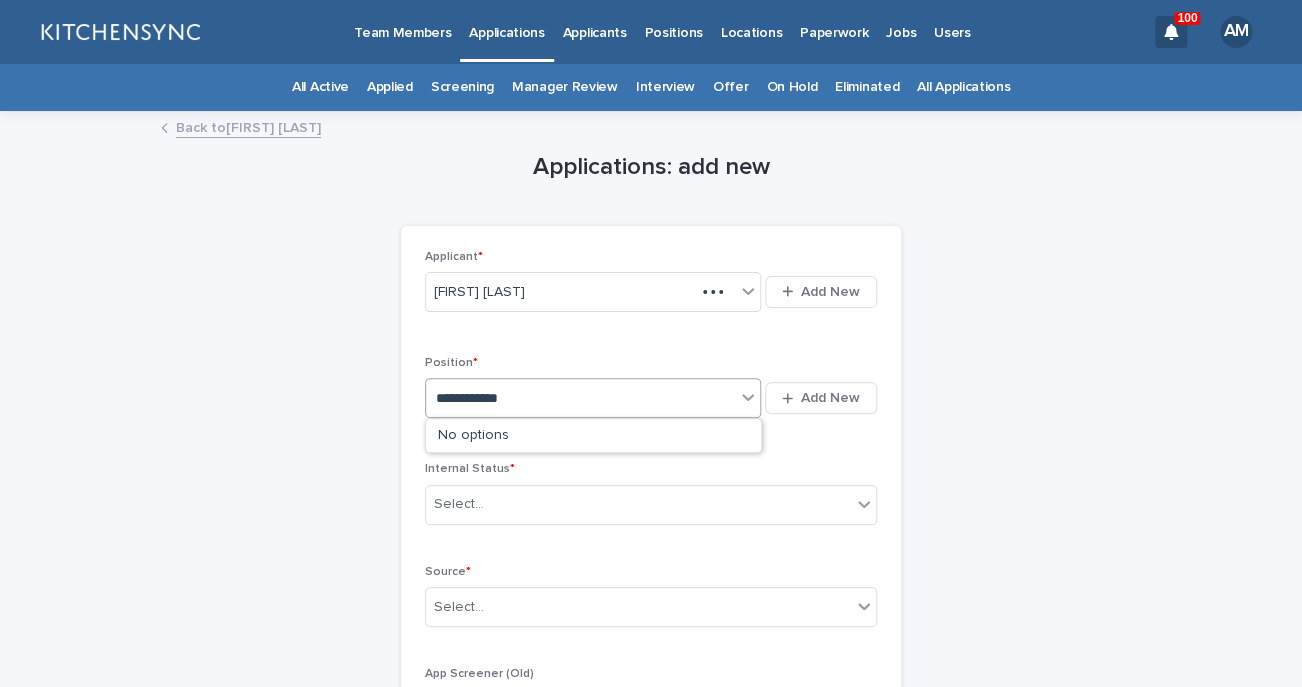 type on "**********" 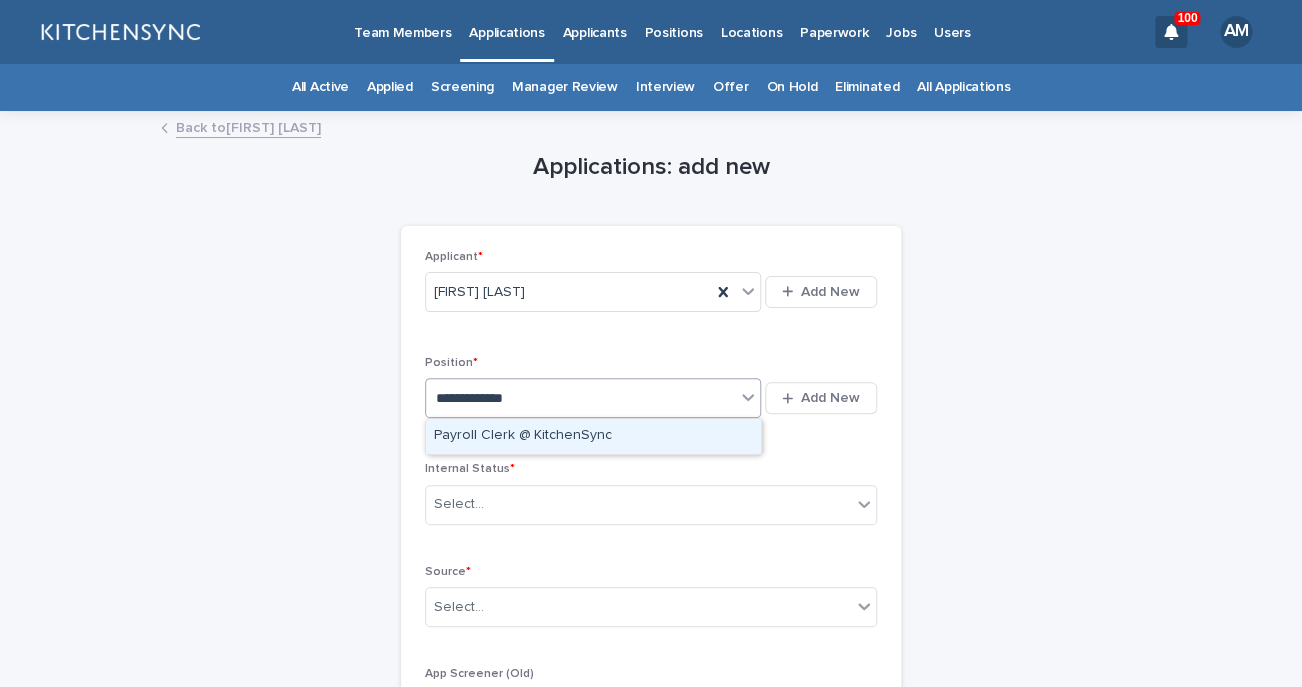 click on "Payroll Clerk @ KitchenSync" at bounding box center [593, 436] 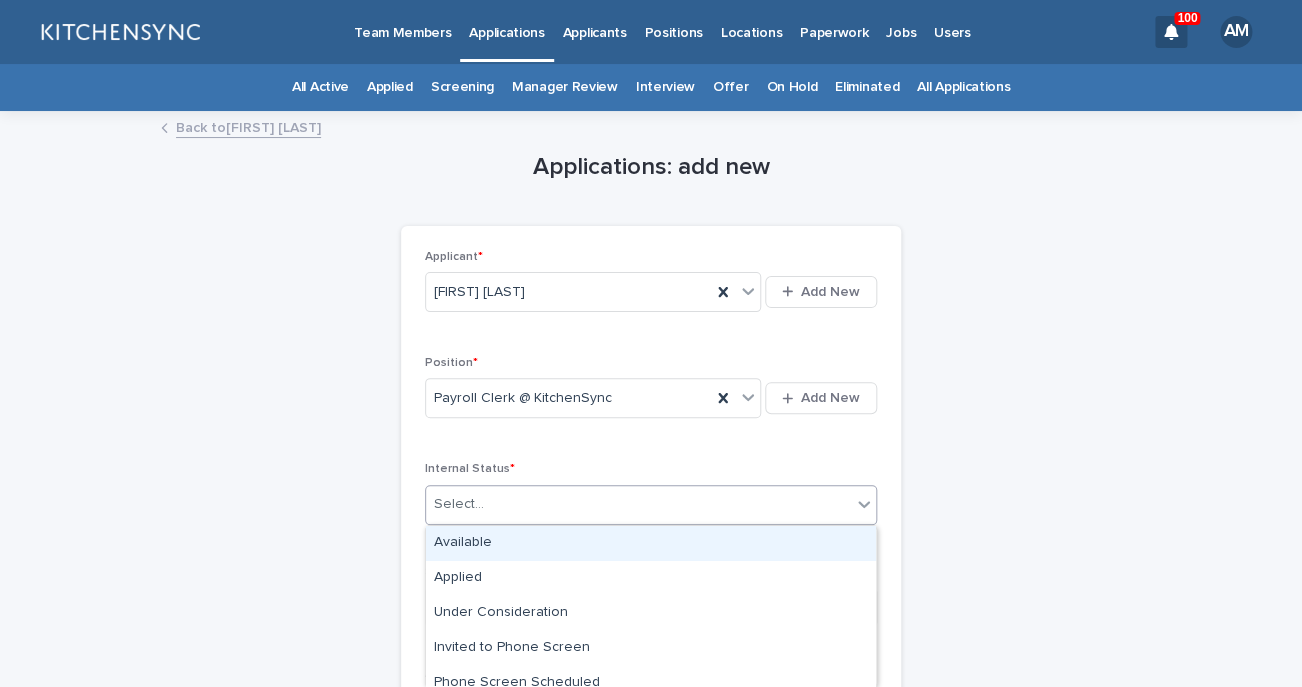 click on "Select..." at bounding box center [638, 504] 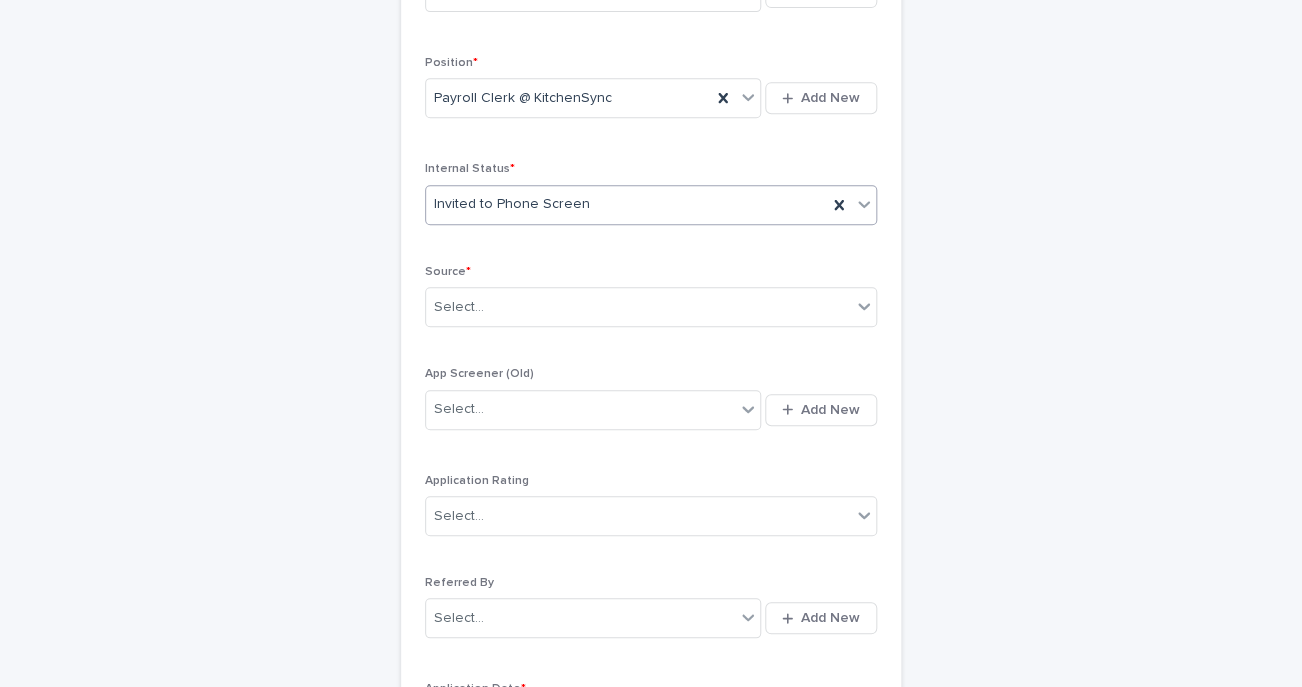 scroll, scrollTop: 321, scrollLeft: 0, axis: vertical 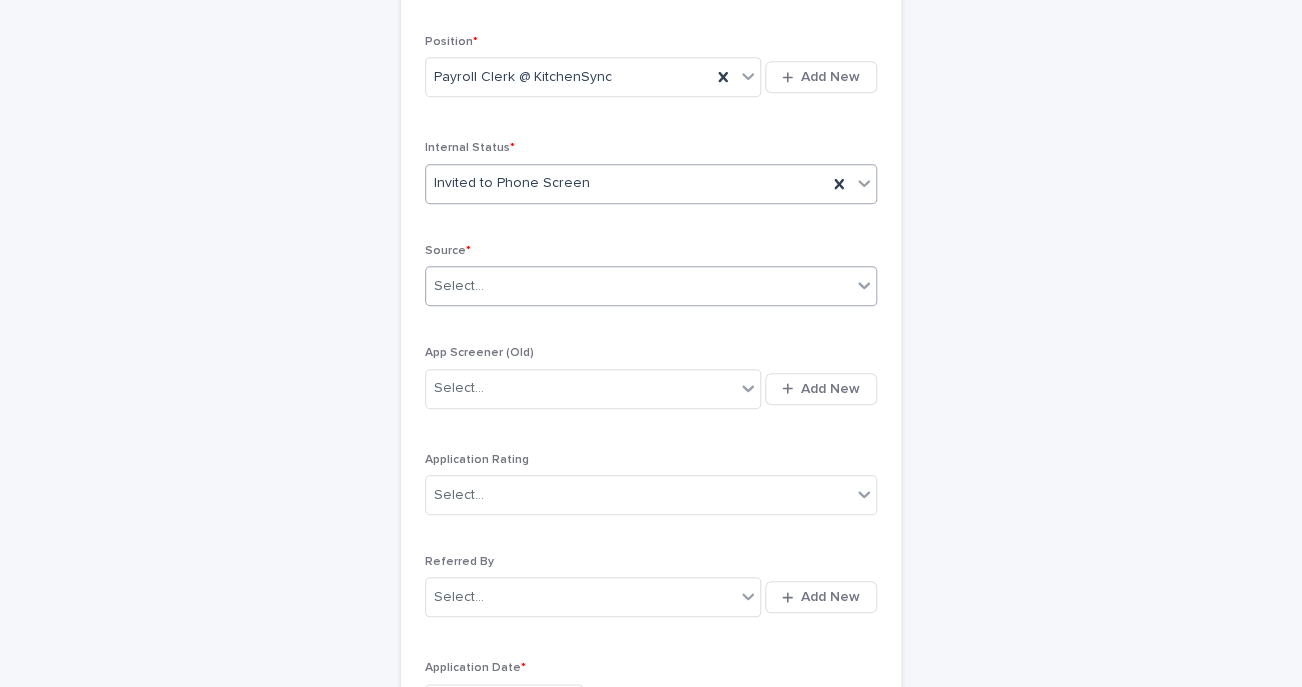 click on "Select..." at bounding box center [638, 286] 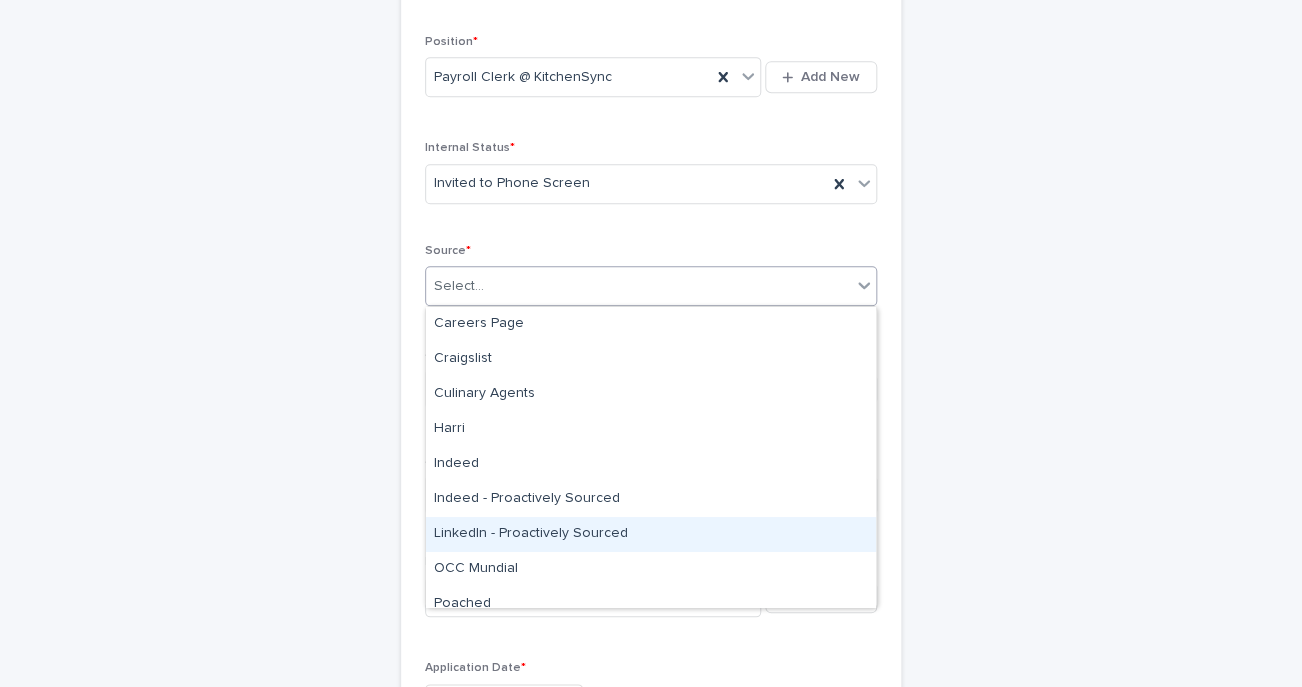 click on "LinkedIn - Proactively Sourced" at bounding box center [651, 534] 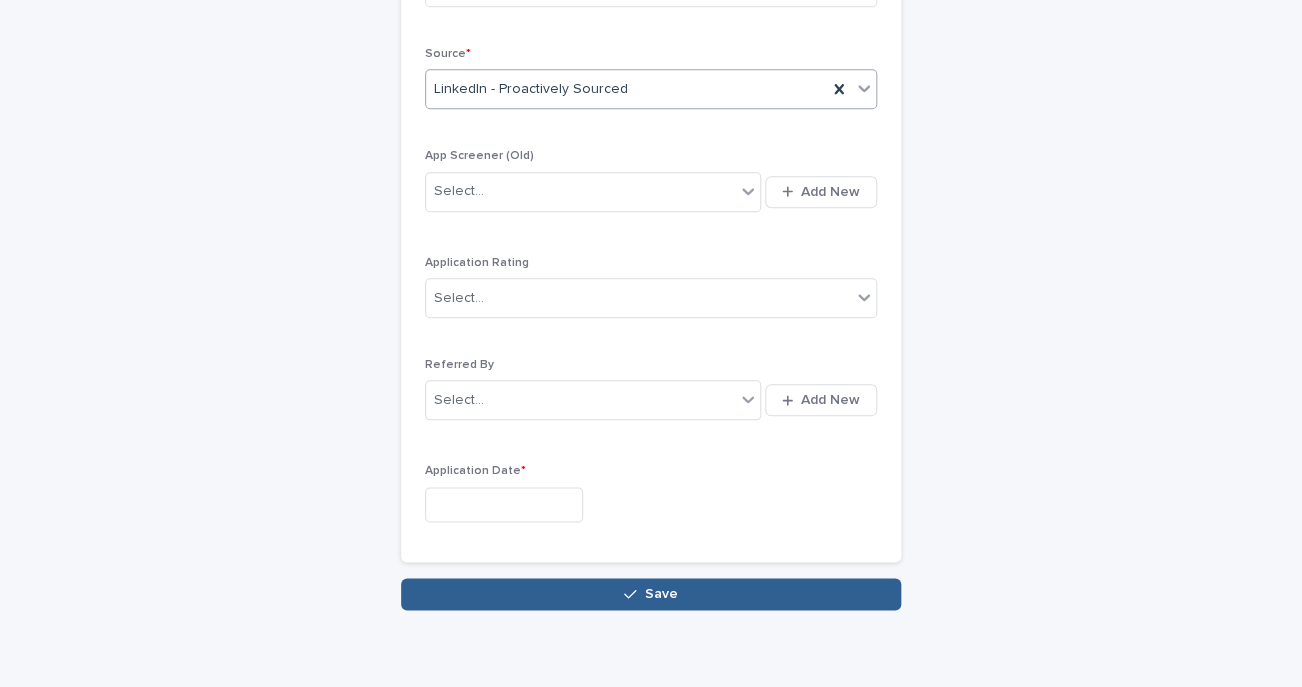 scroll, scrollTop: 536, scrollLeft: 0, axis: vertical 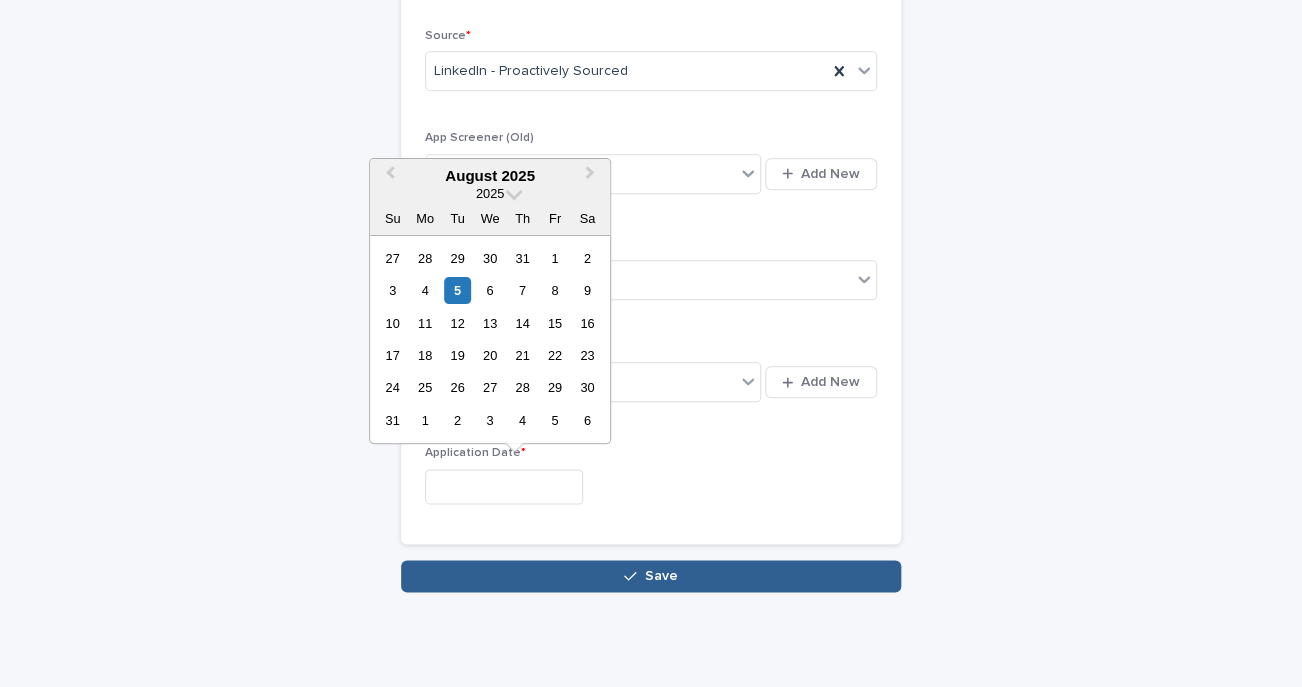 click at bounding box center [504, 486] 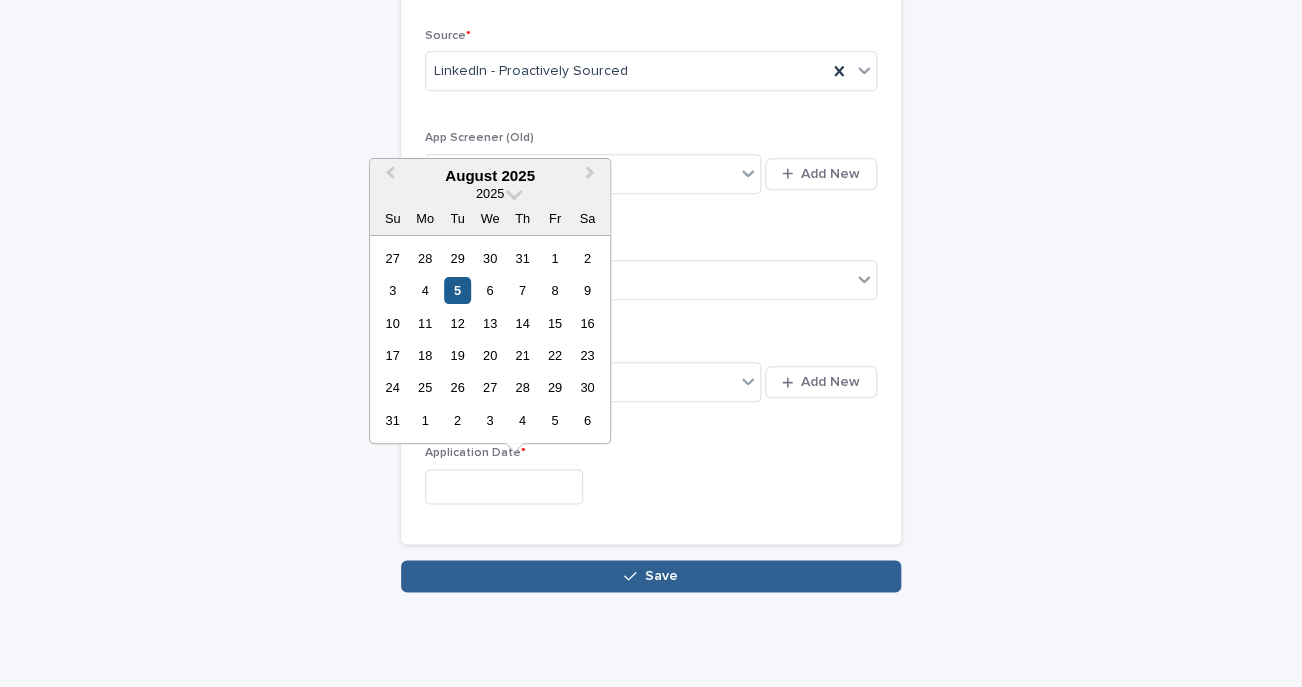 click on "5" at bounding box center [457, 290] 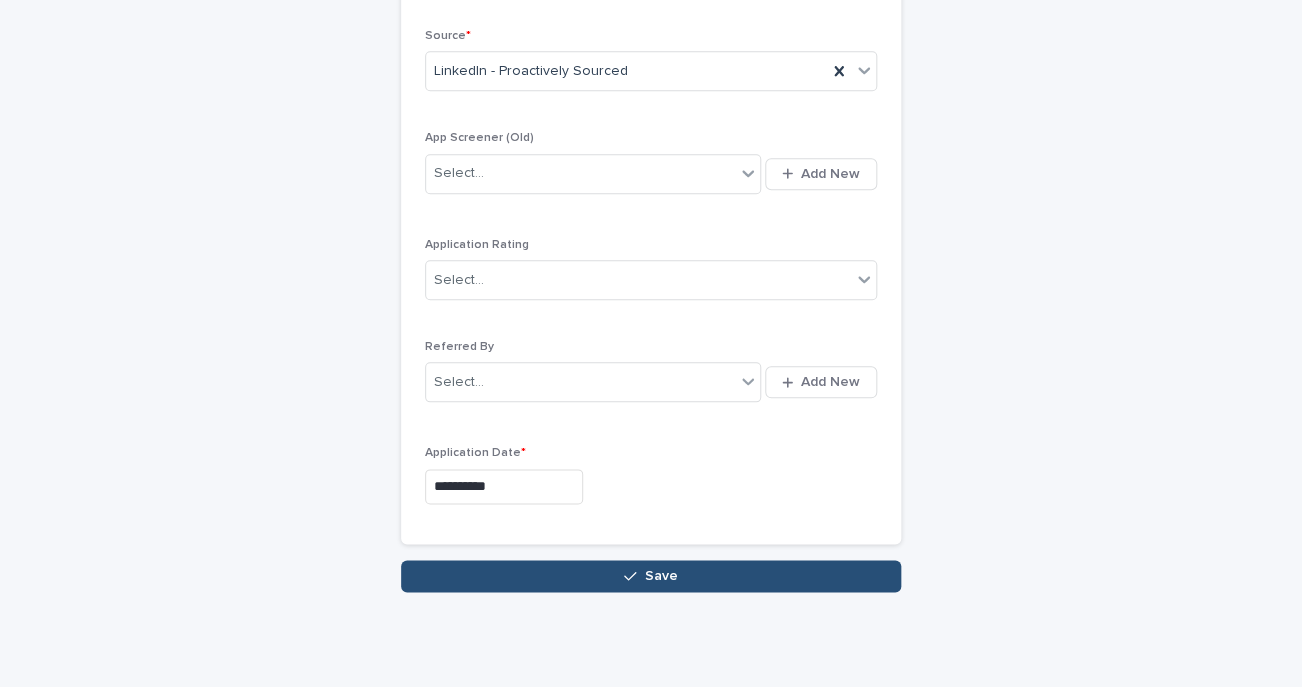 click on "Save" at bounding box center (651, 576) 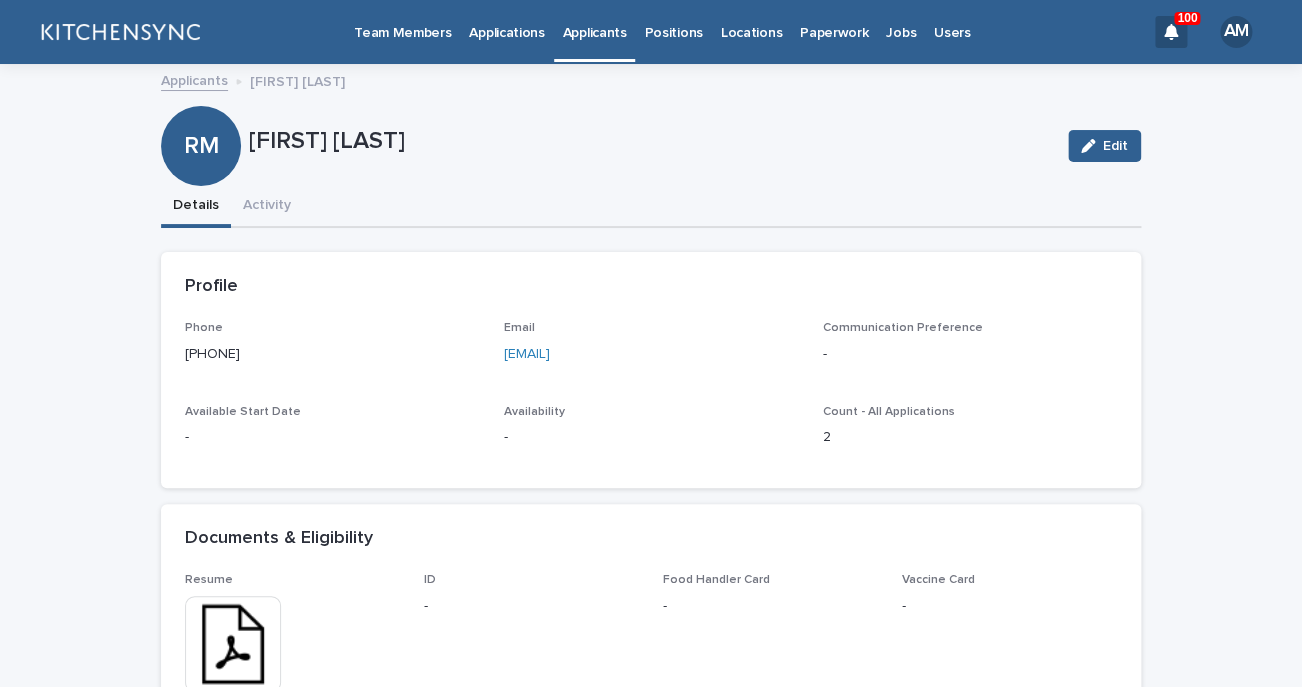 scroll, scrollTop: 652, scrollLeft: 0, axis: vertical 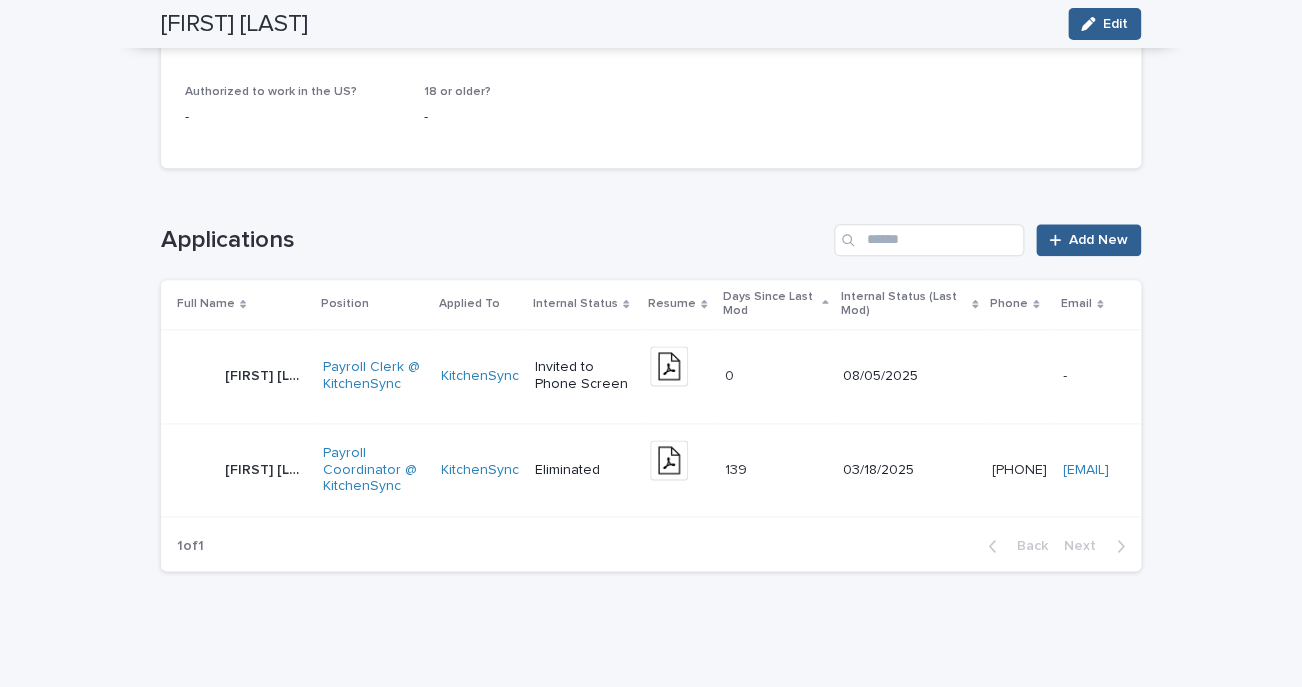 click on "[FIRST] [LAST] [FIRST] [LAST]" at bounding box center (238, 376) 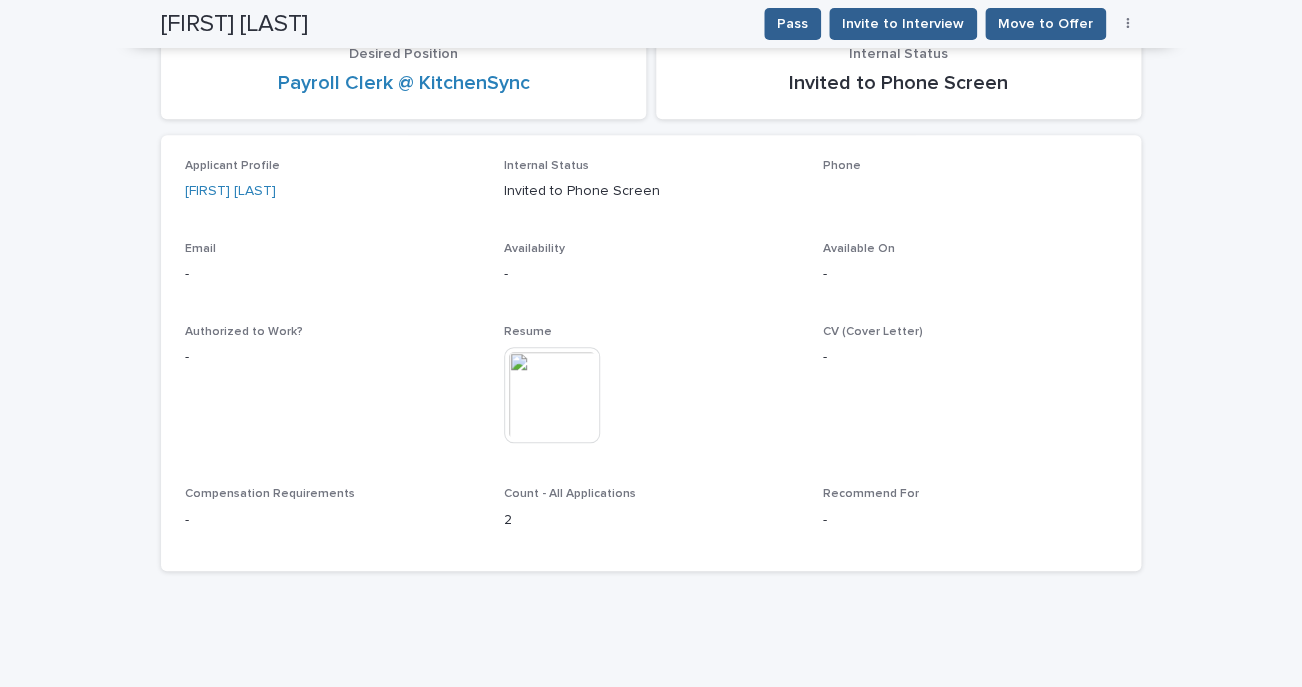 scroll, scrollTop: 283, scrollLeft: 0, axis: vertical 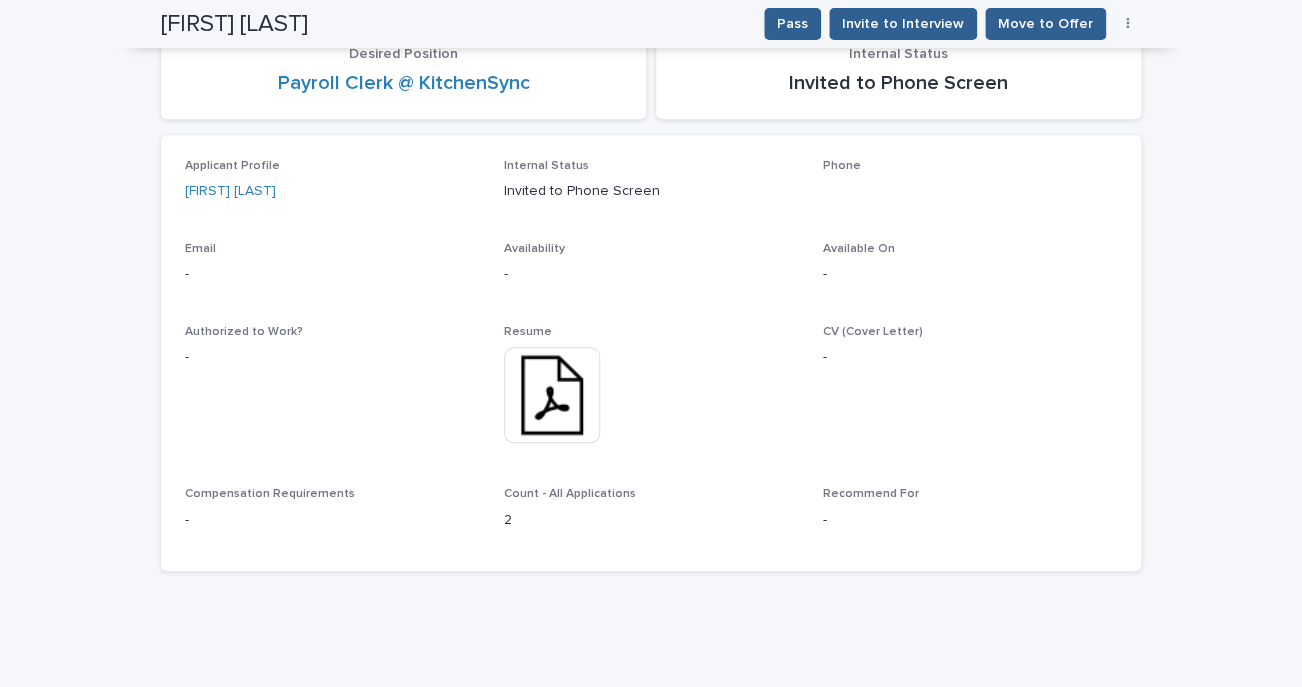 click at bounding box center (1128, 24) 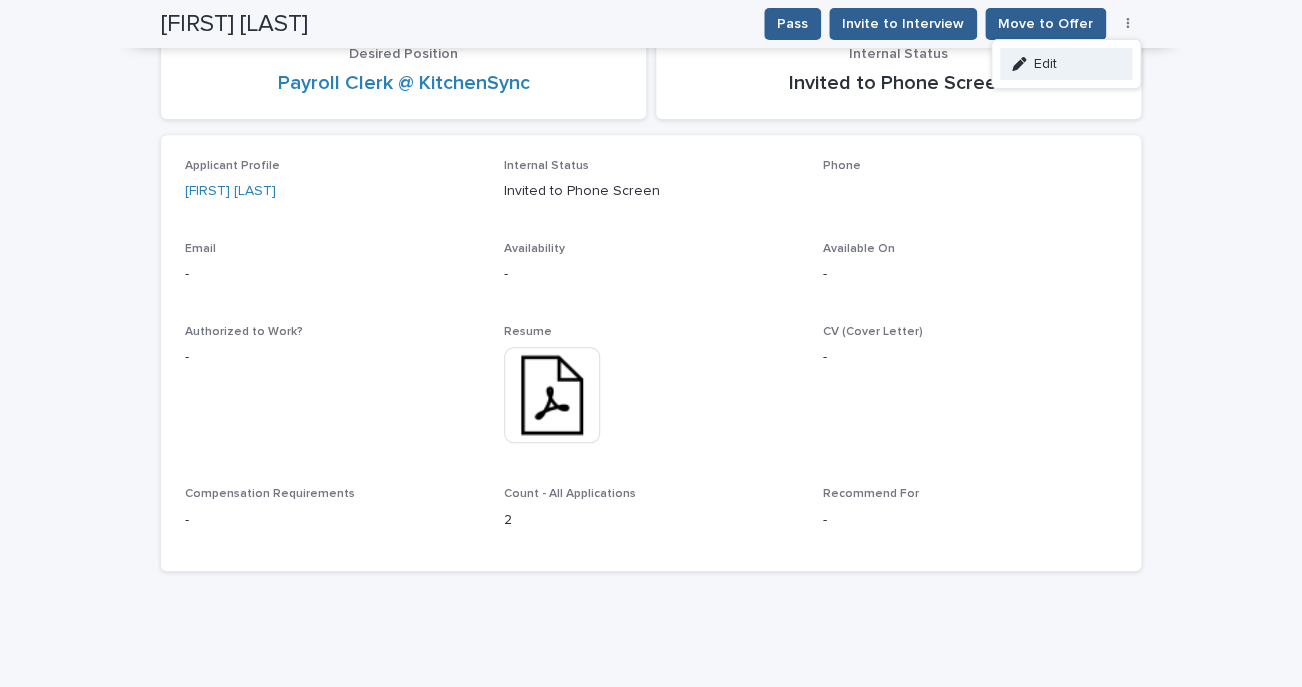 click on "Edit" at bounding box center (1066, 64) 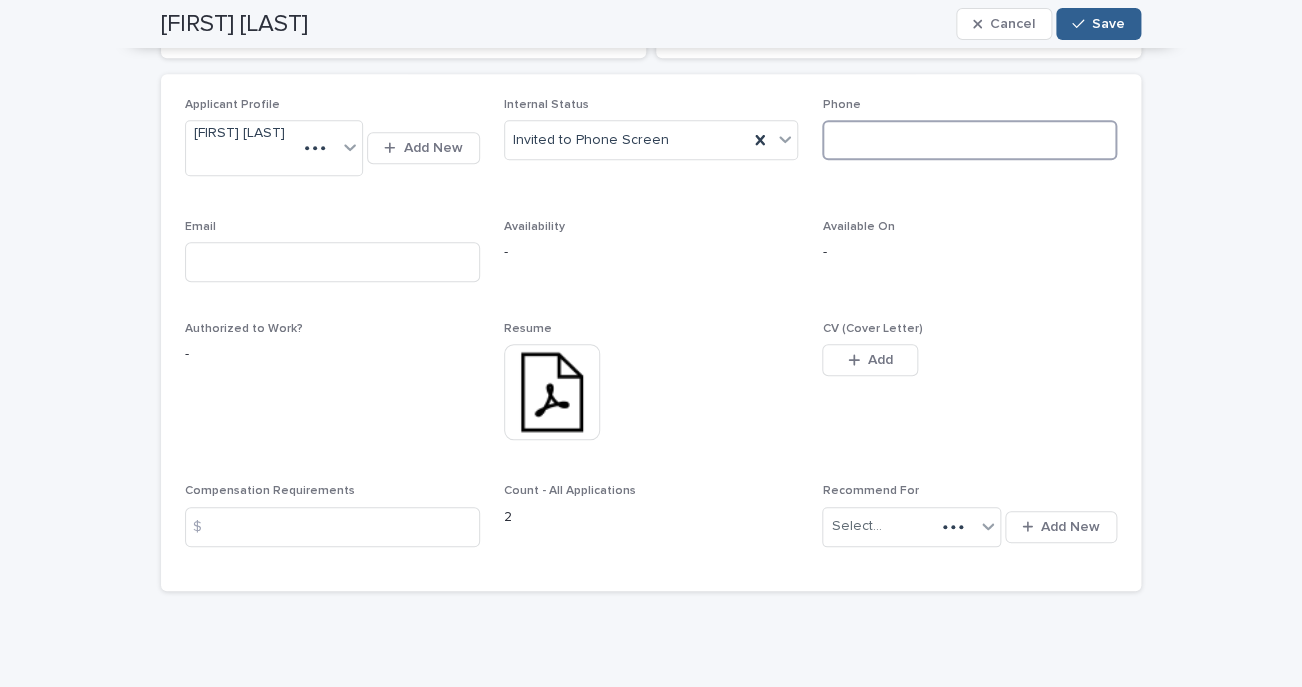 click at bounding box center [969, 140] 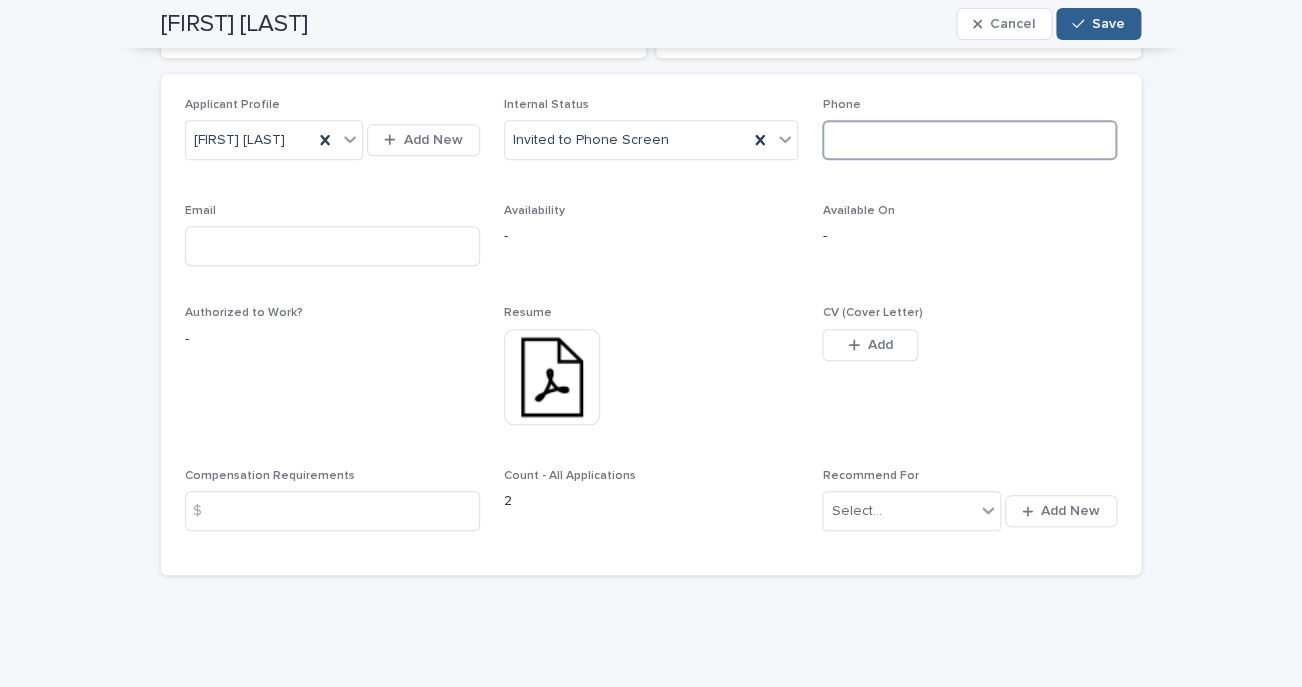 paste on "**********" 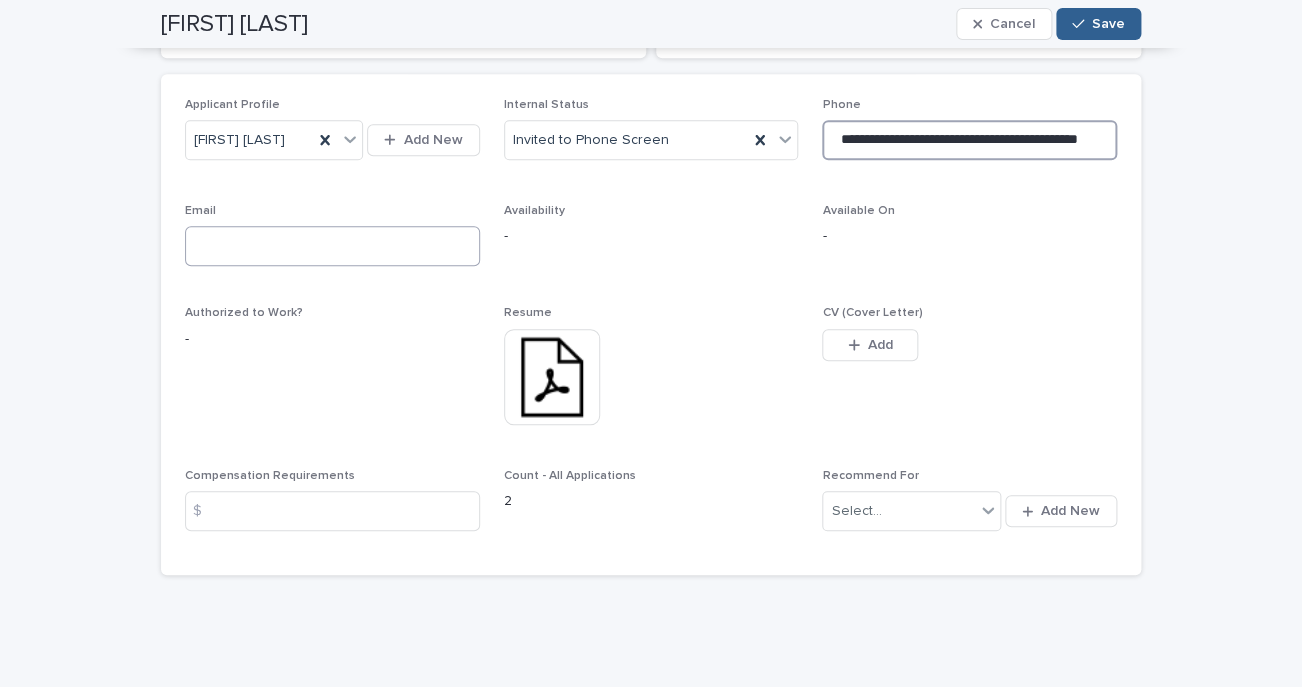 type on "**********" 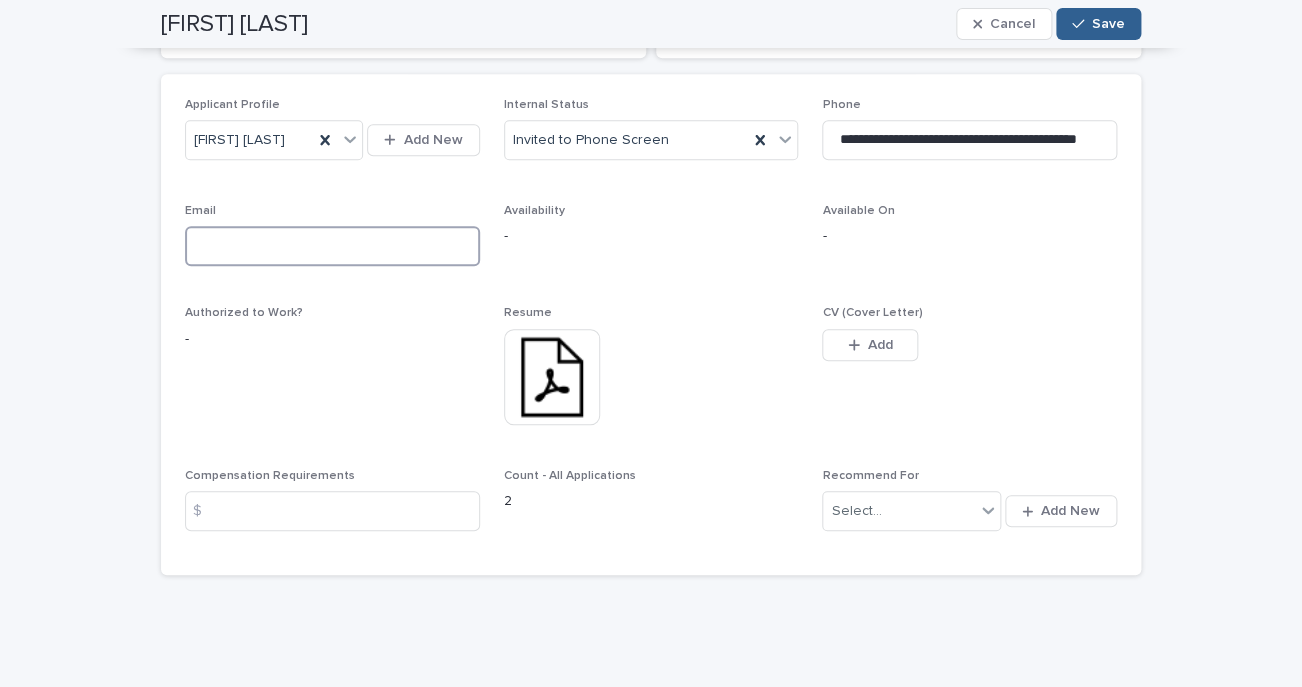 click at bounding box center (332, 246) 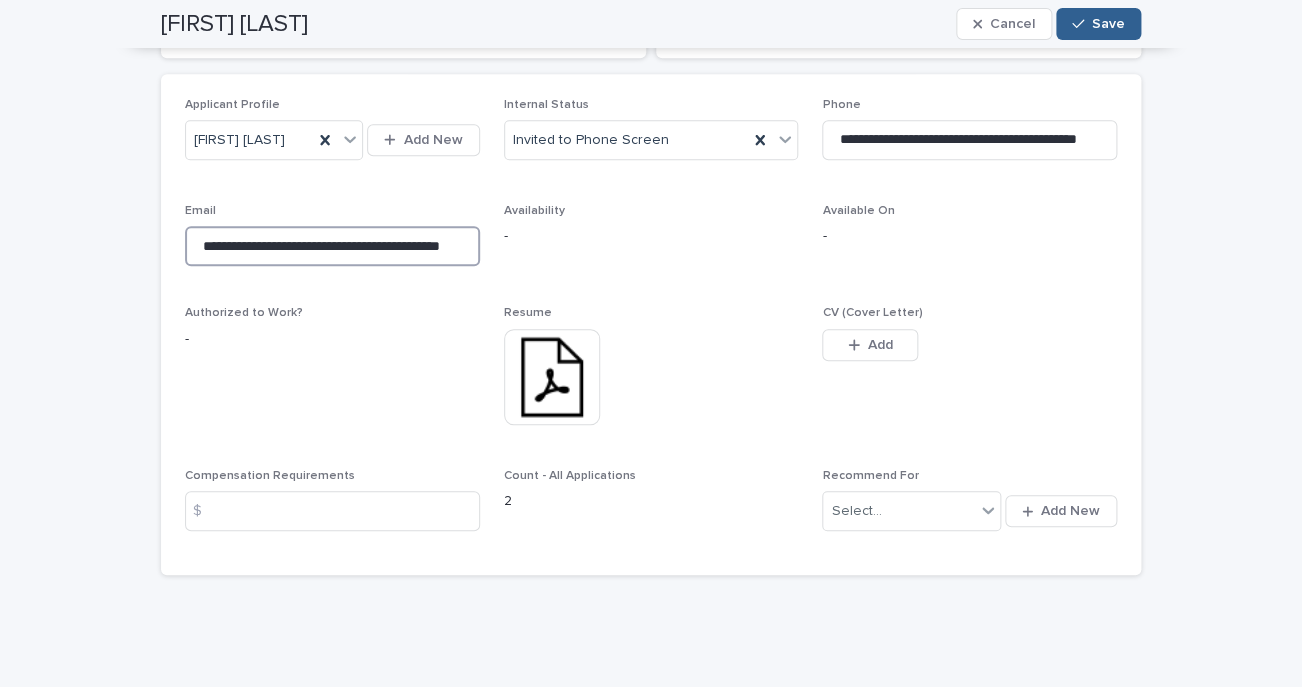scroll, scrollTop: 0, scrollLeft: 0, axis: both 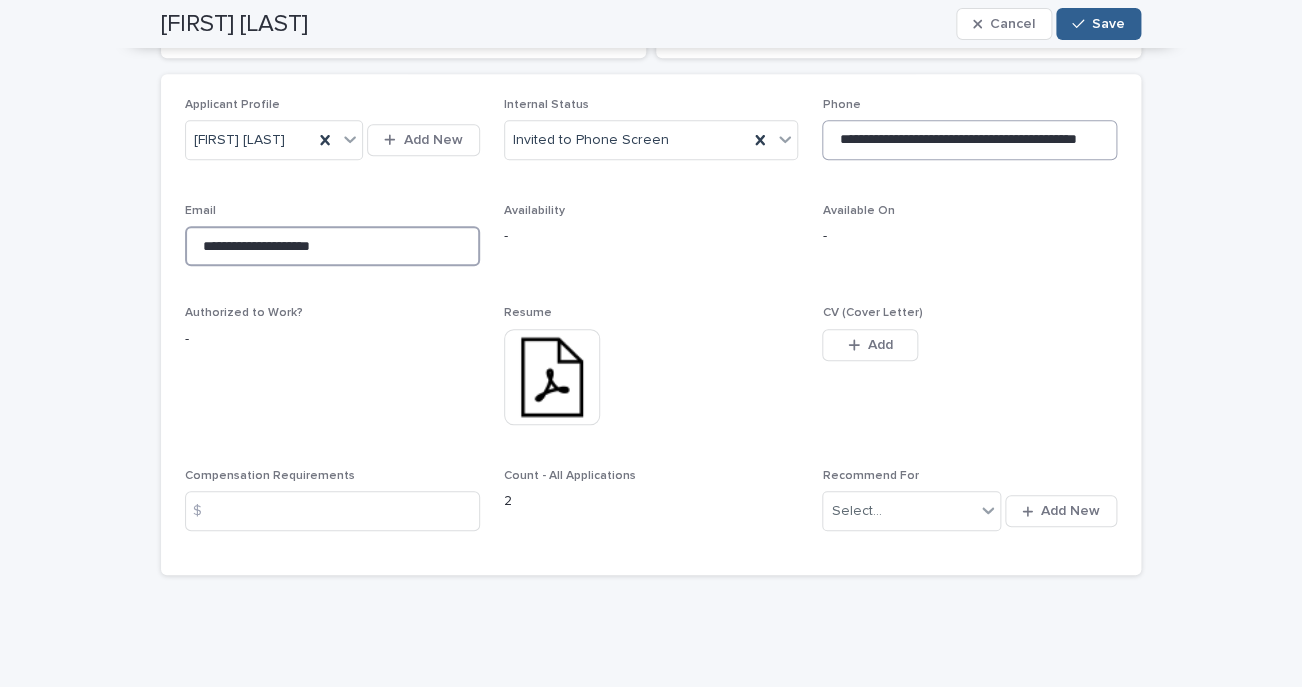 type on "**********" 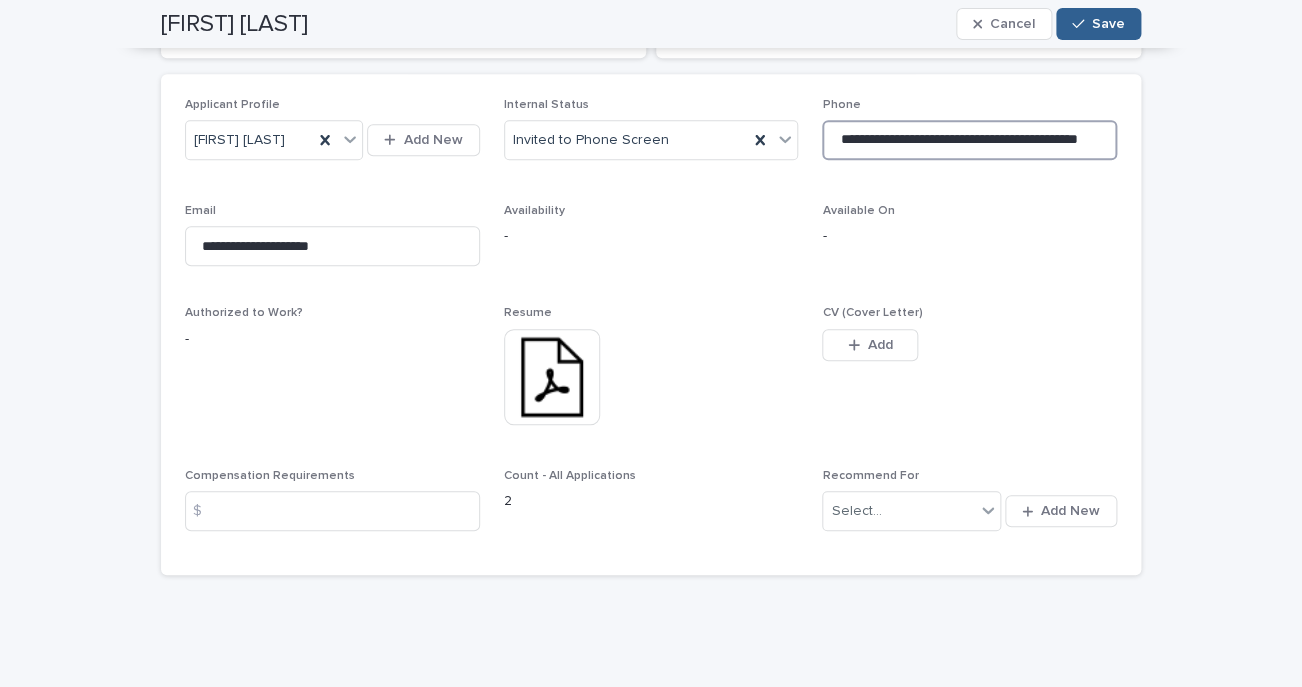 drag, startPoint x: 912, startPoint y: 152, endPoint x: 1178, endPoint y: 154, distance: 266.0075 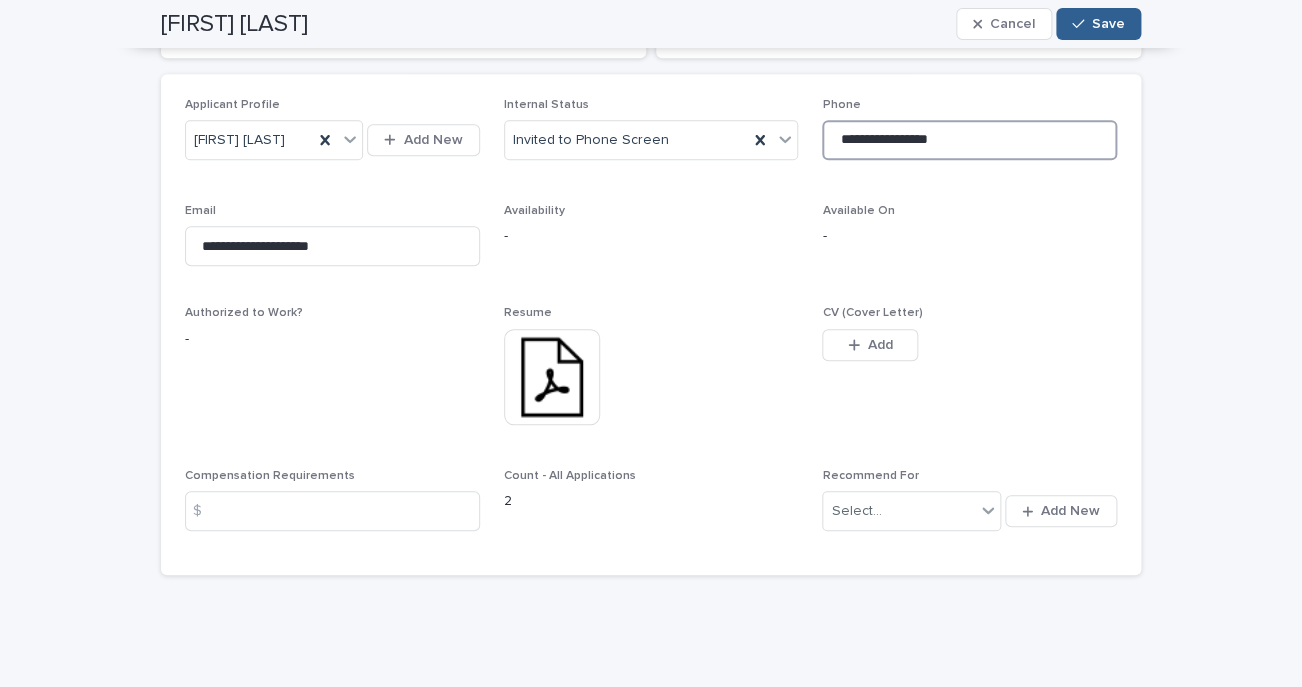 scroll, scrollTop: 0, scrollLeft: 0, axis: both 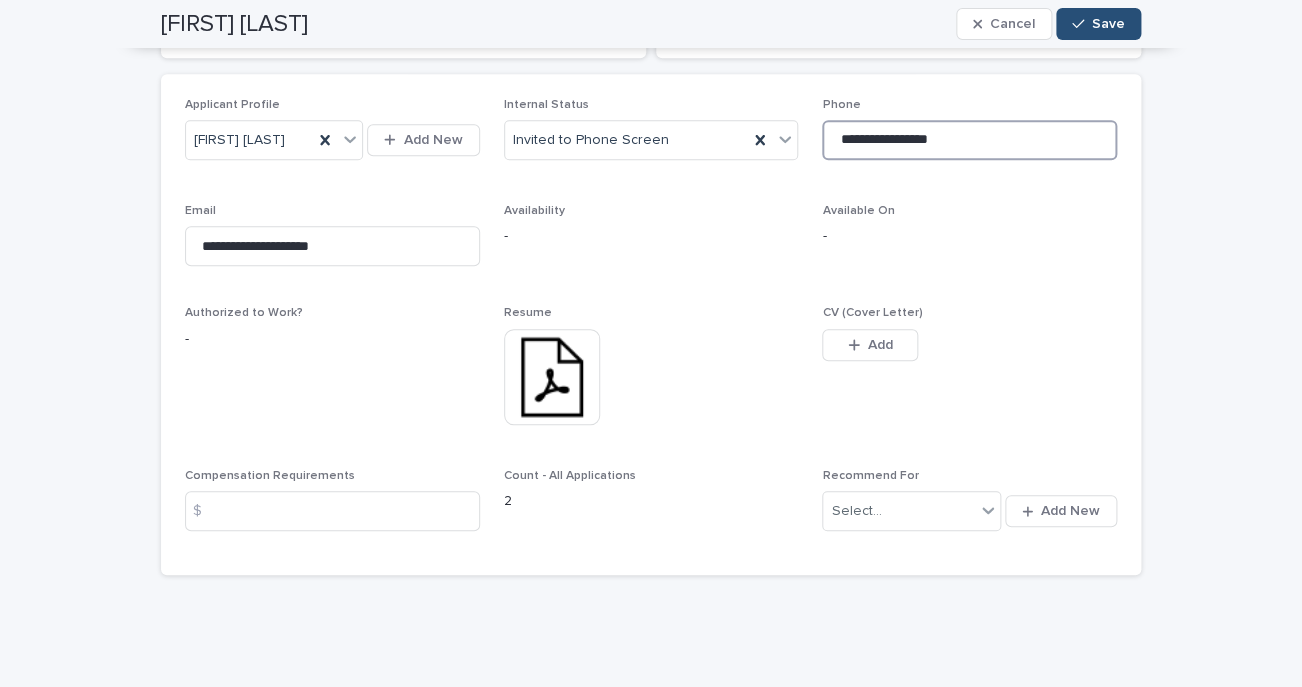 type on "**********" 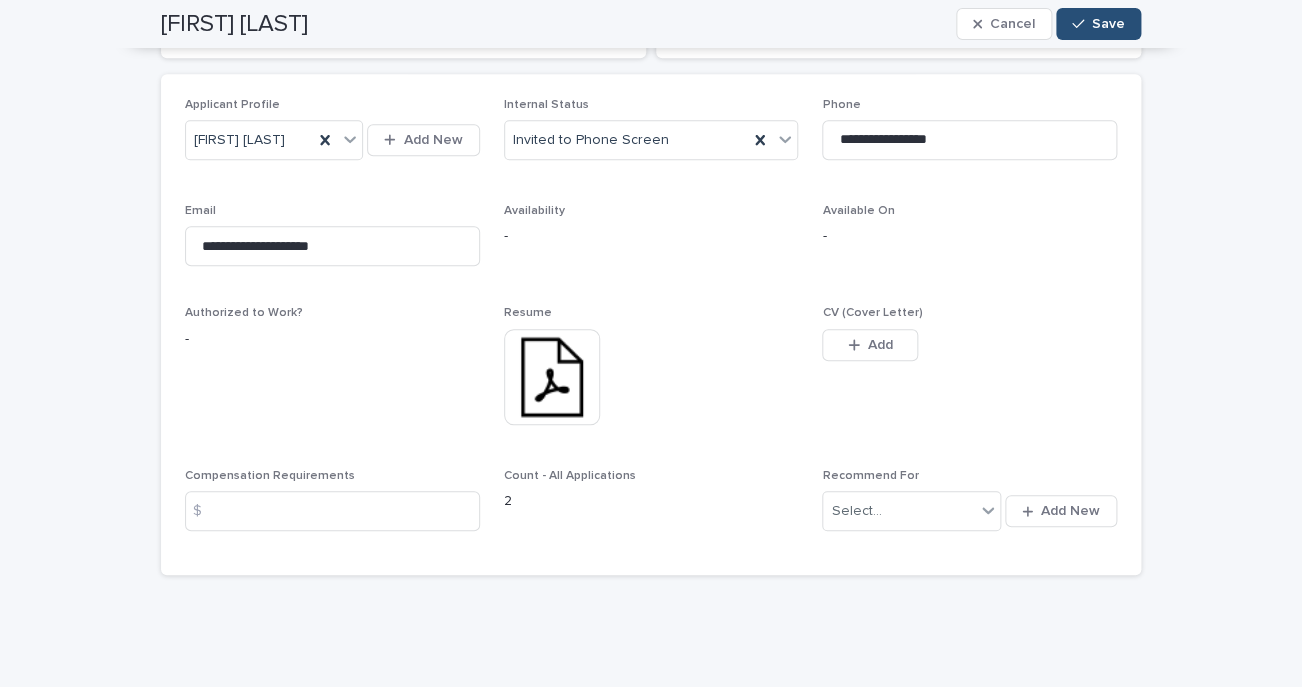 click on "Save" at bounding box center [1108, 24] 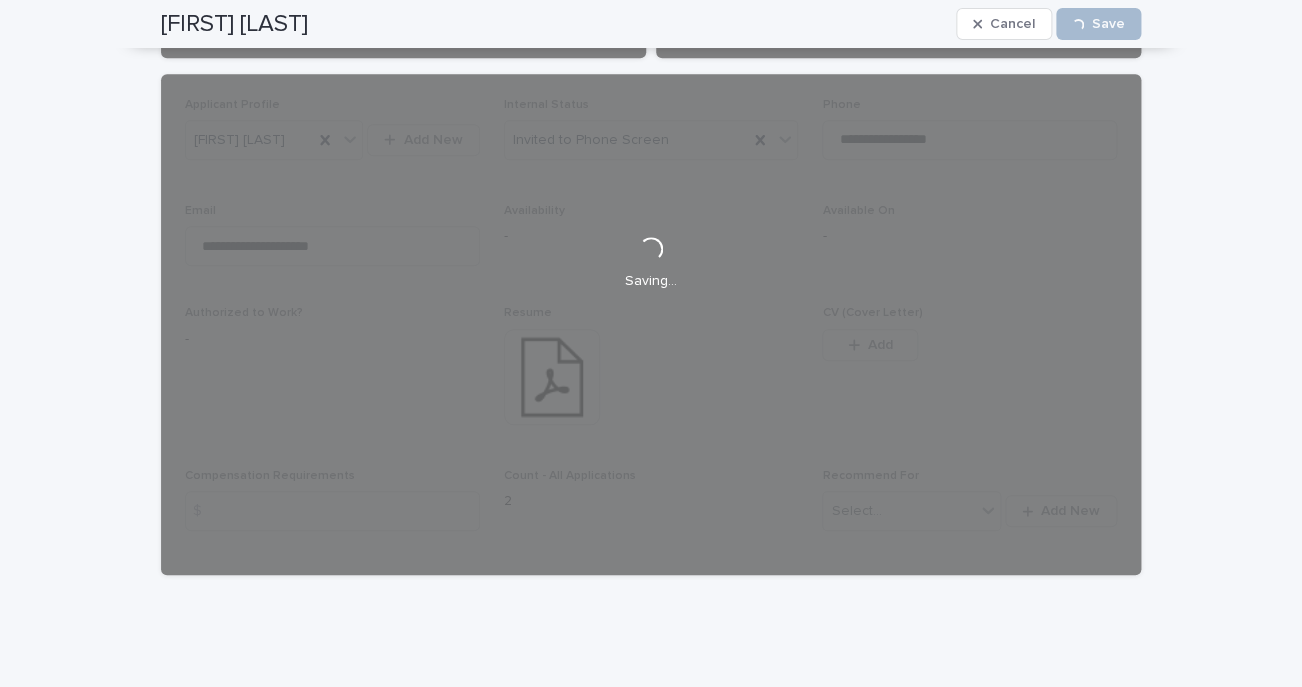 scroll, scrollTop: 0, scrollLeft: 0, axis: both 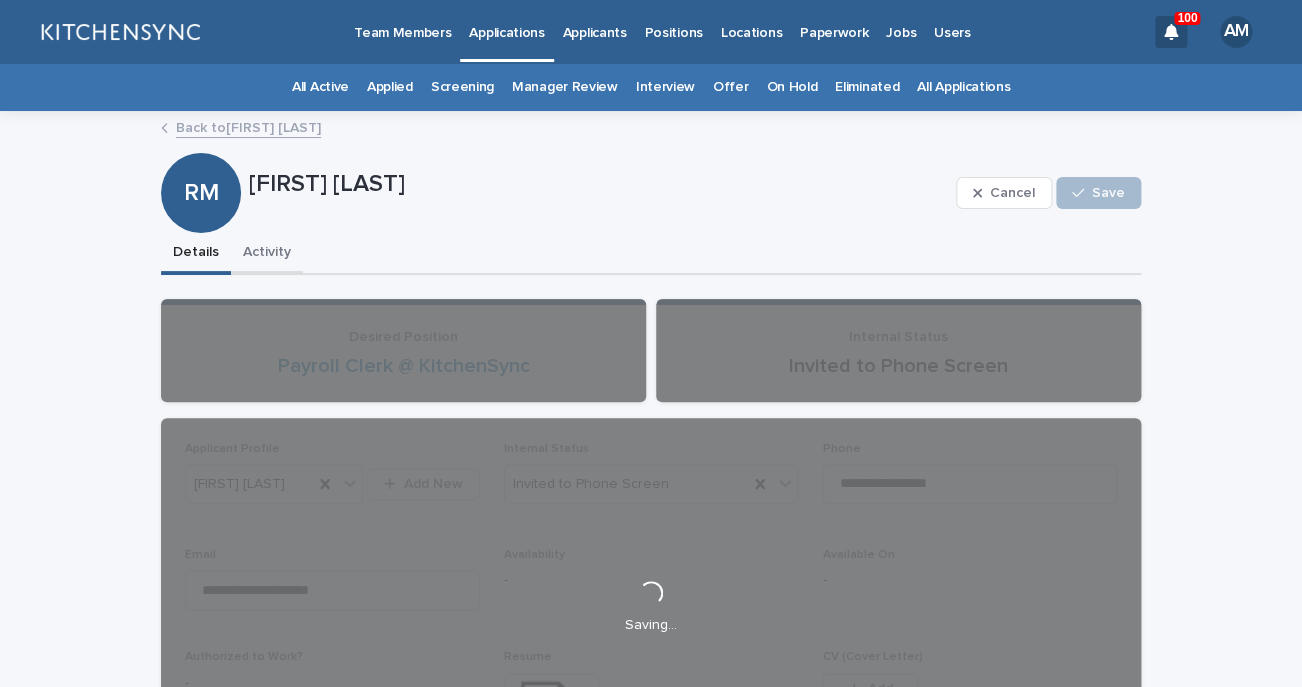 click on "Activity" at bounding box center (267, 254) 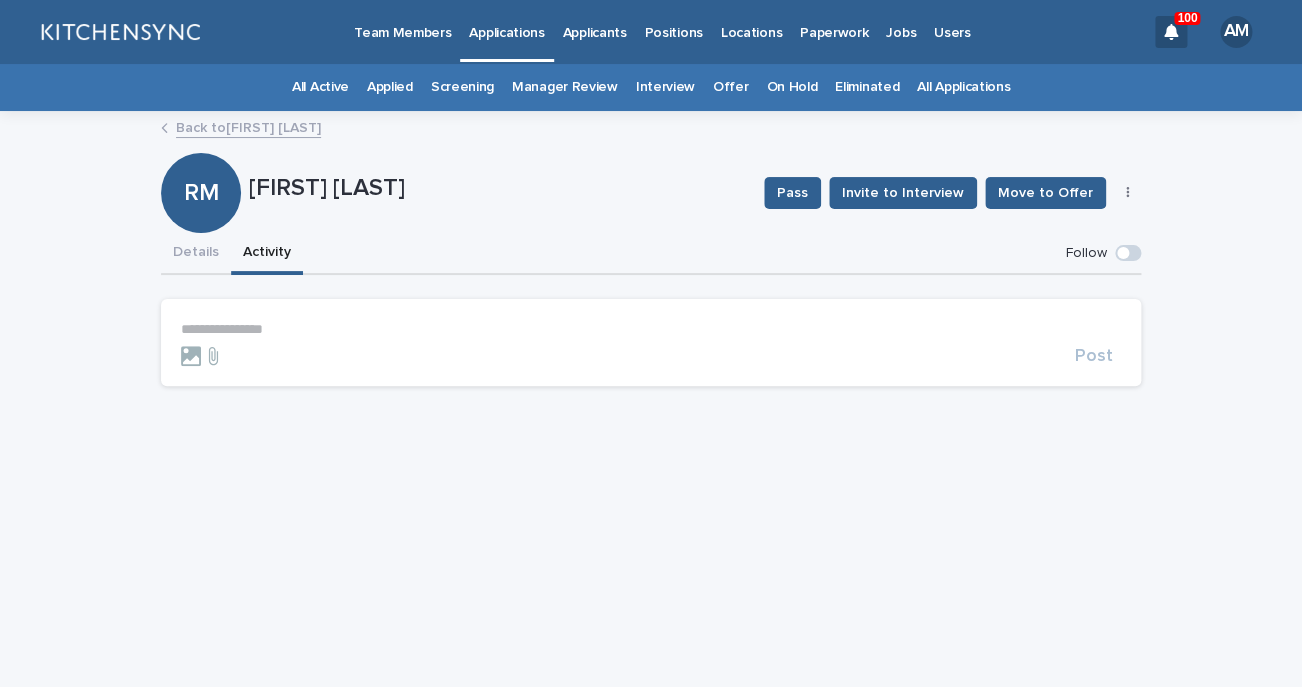 click on "**********" at bounding box center [651, 329] 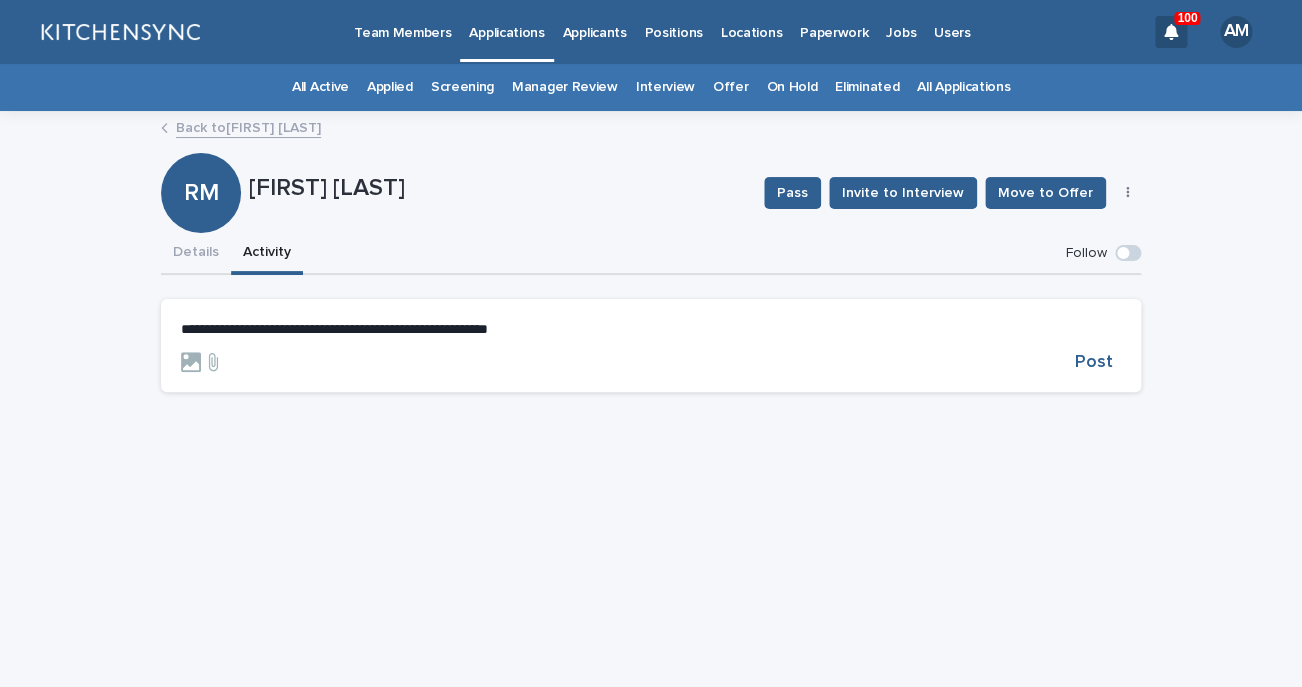click on "**********" at bounding box center [334, 329] 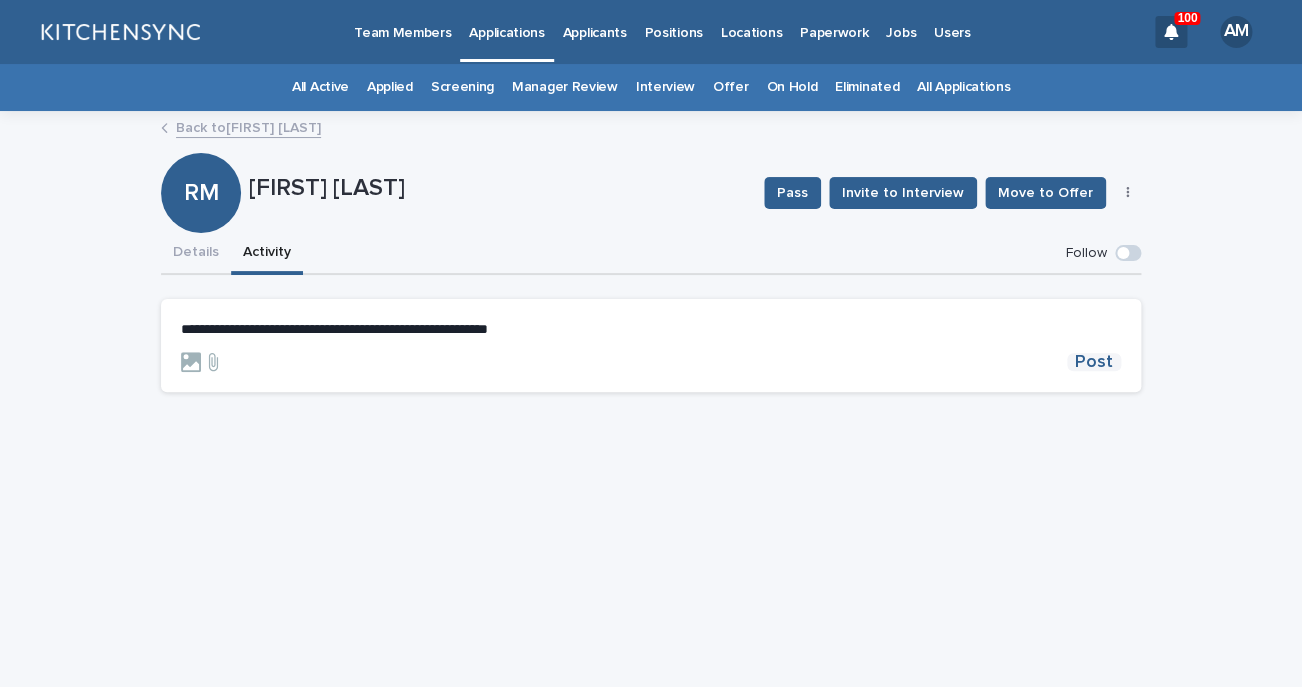 click on "Post" at bounding box center (1094, 362) 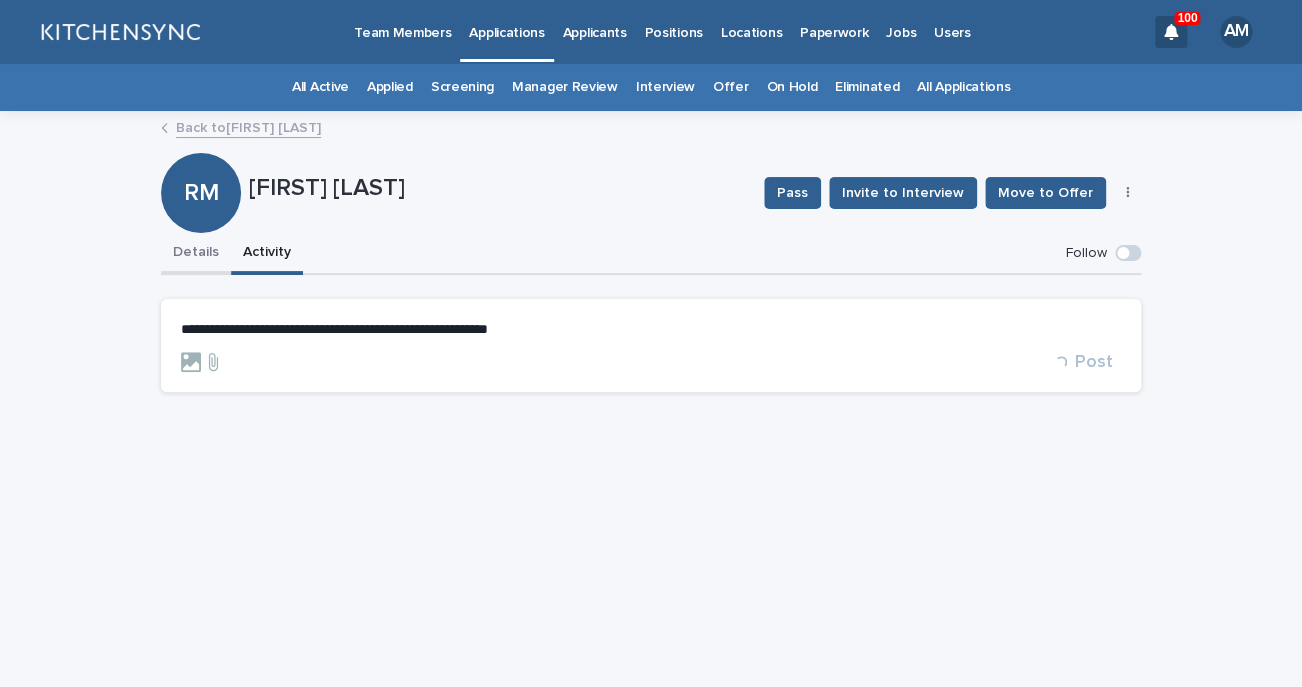 click on "Details" at bounding box center (196, 254) 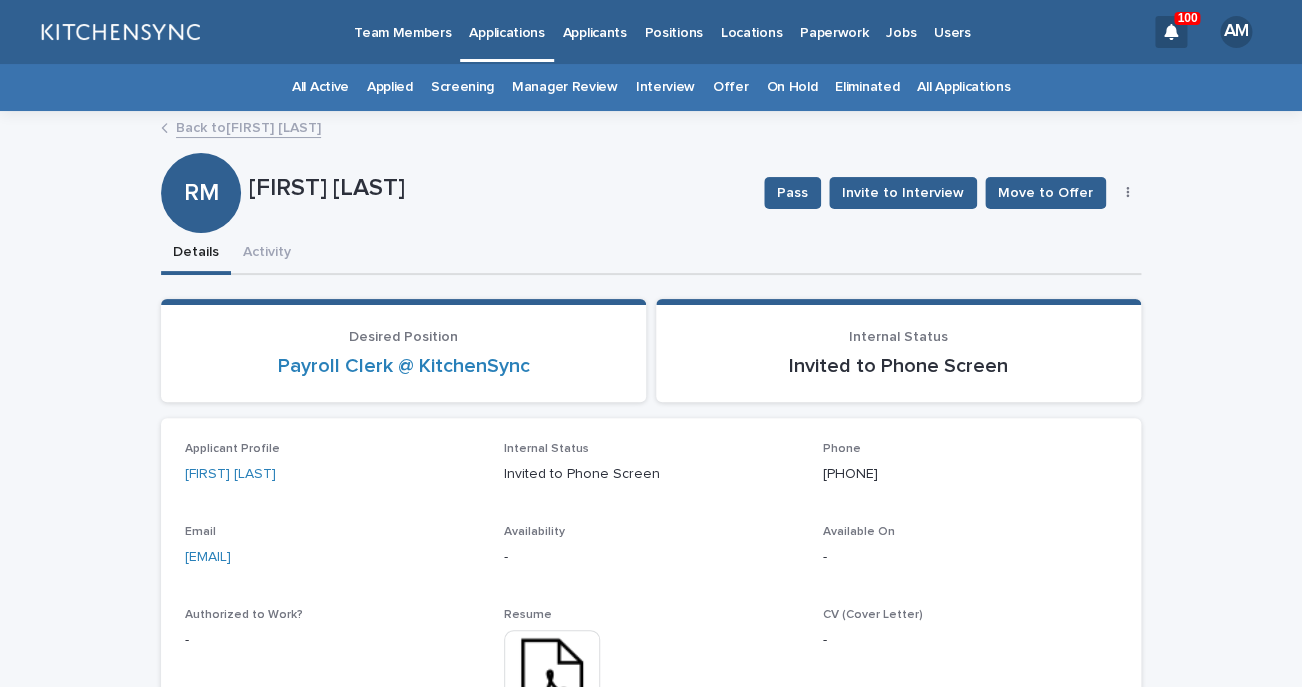 drag, startPoint x: 252, startPoint y: 185, endPoint x: 611, endPoint y: 198, distance: 359.2353 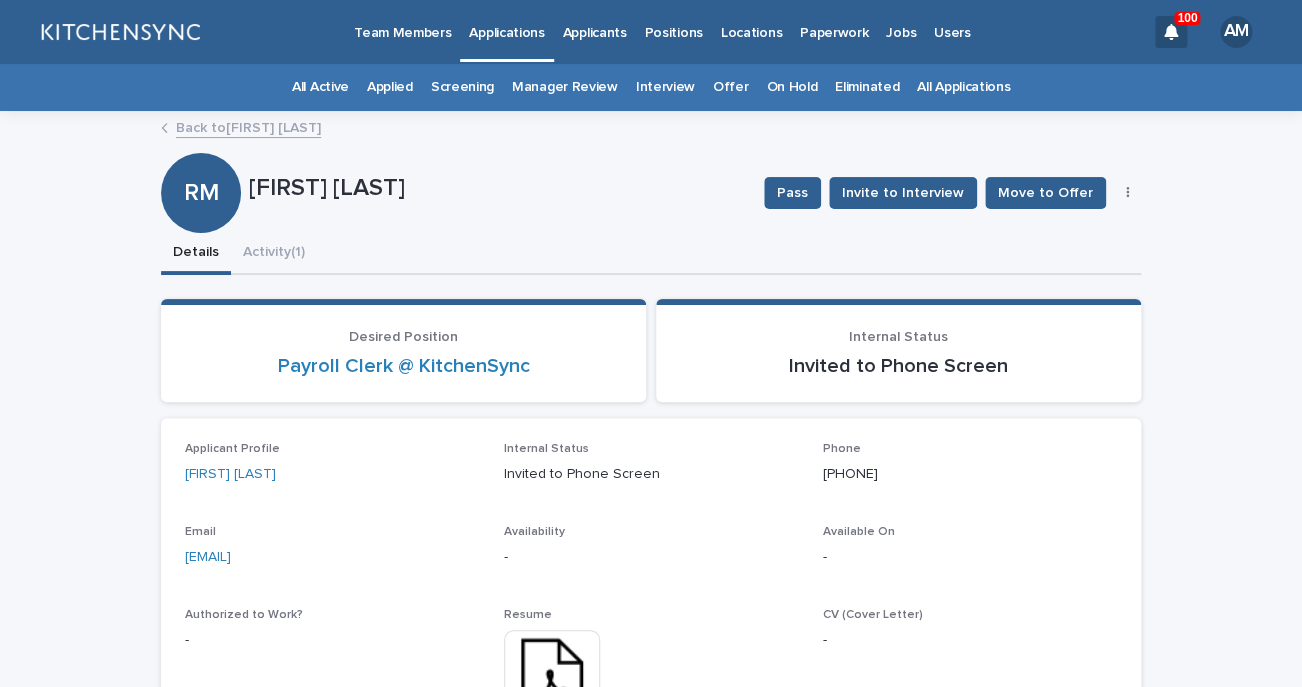 copy on "[FIRST] [LAST]" 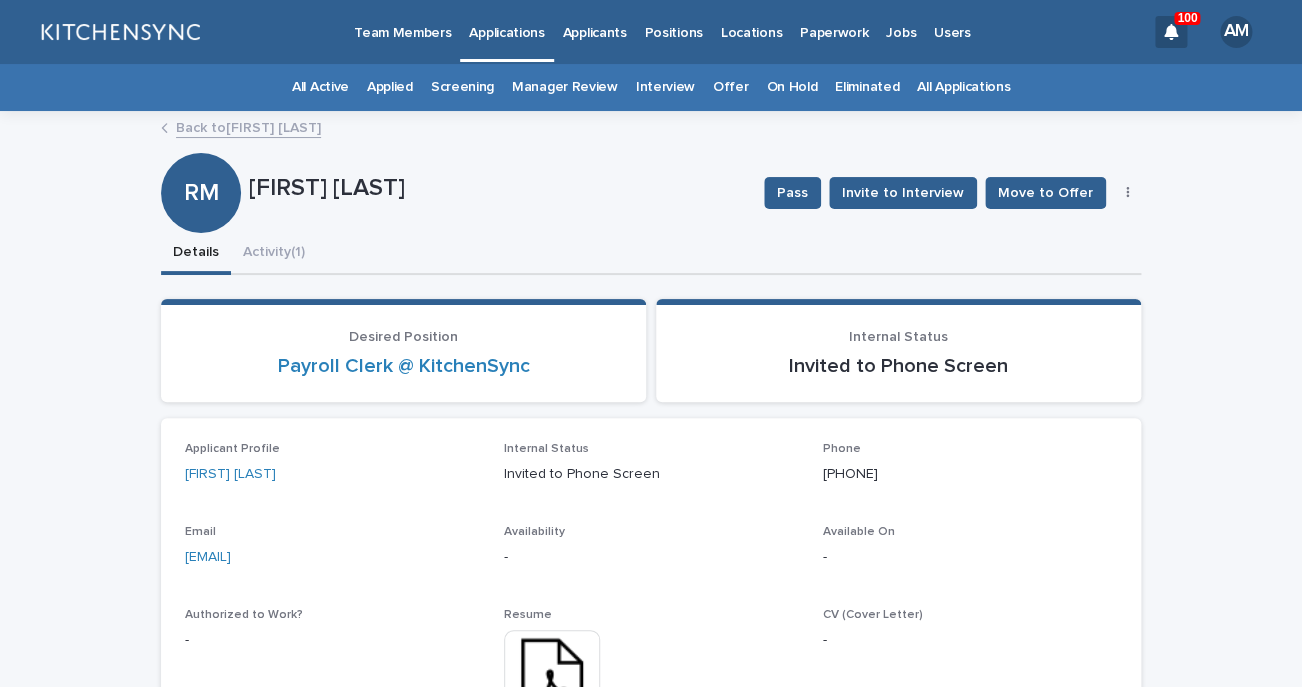 click on "All Applications" at bounding box center [963, 87] 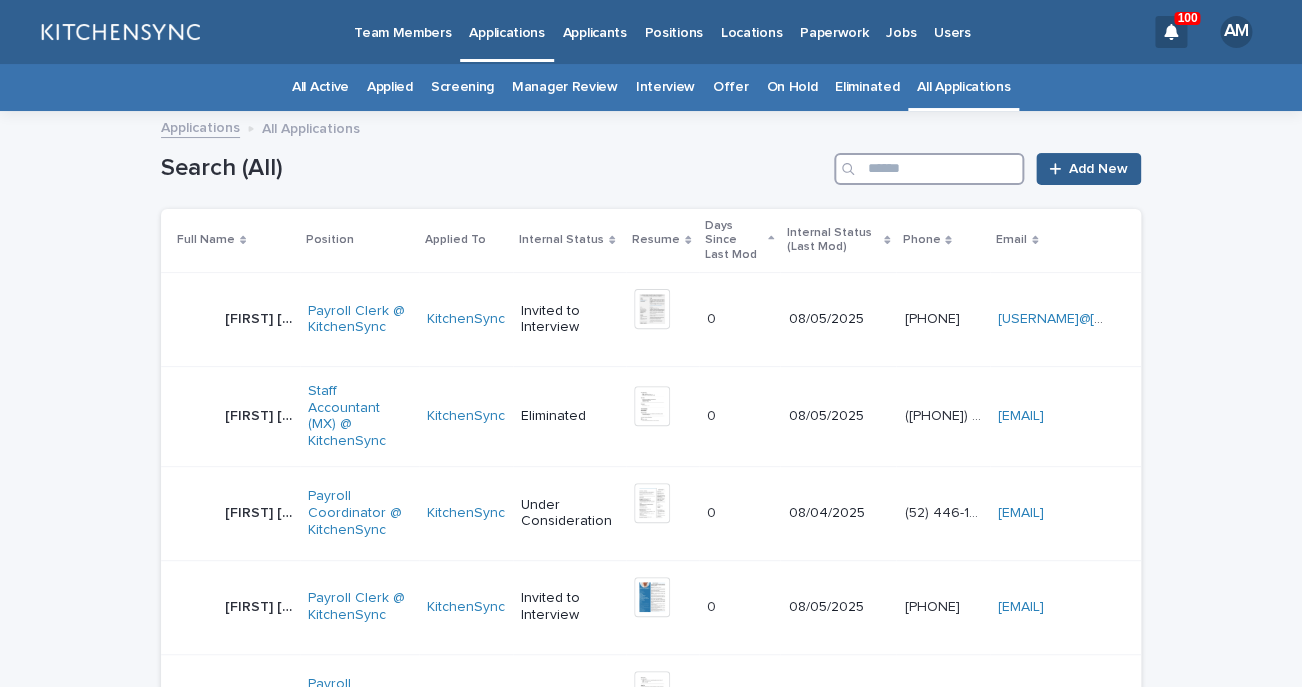 click at bounding box center [929, 169] 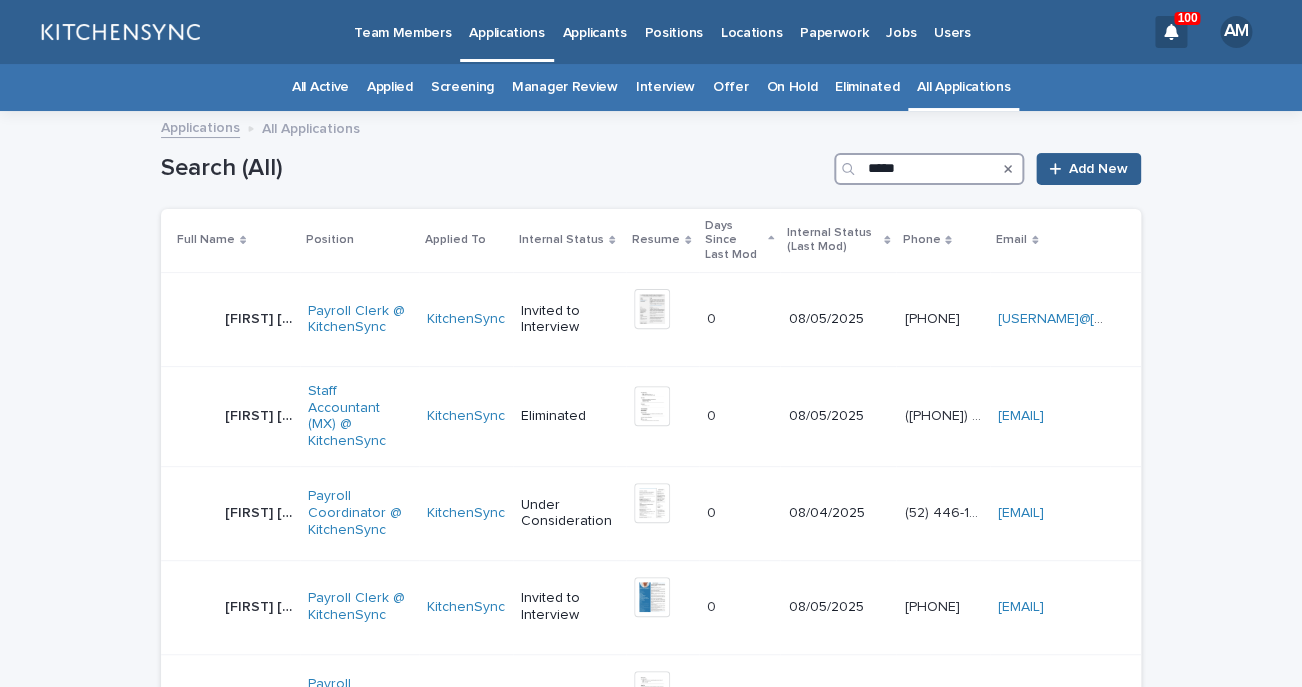 type on "*****" 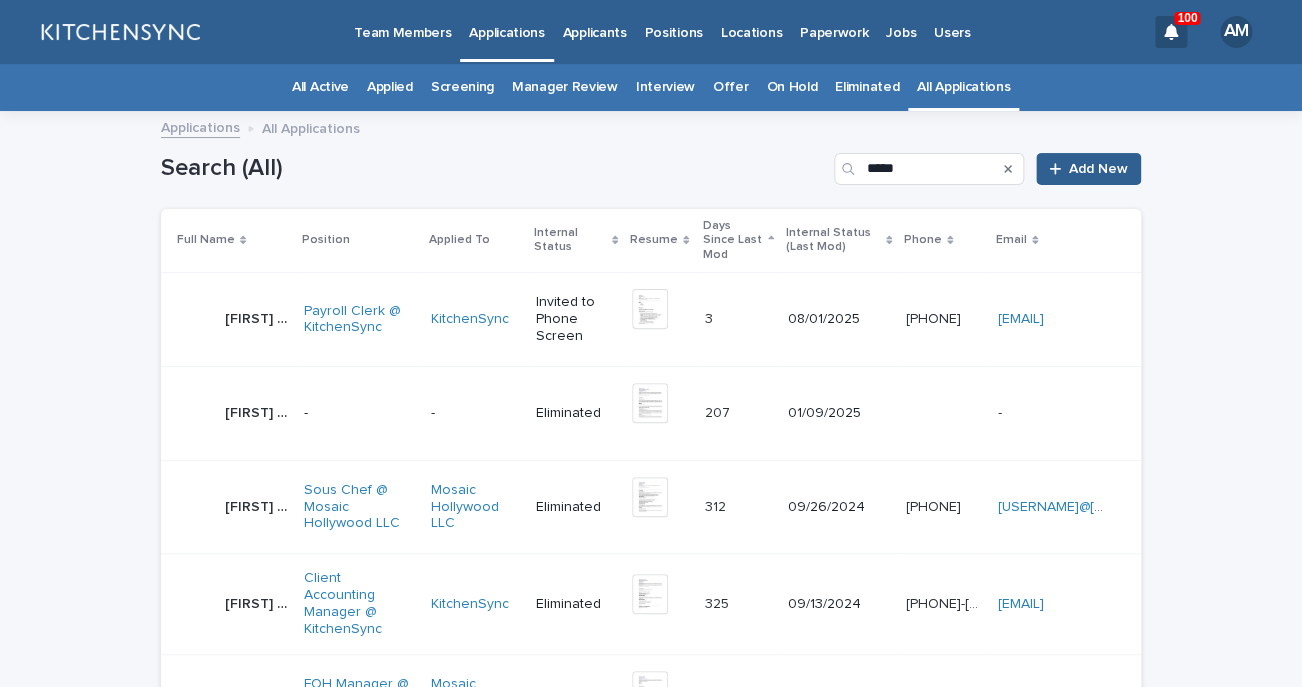 click on "[FIRST] [LAST]" at bounding box center (258, 317) 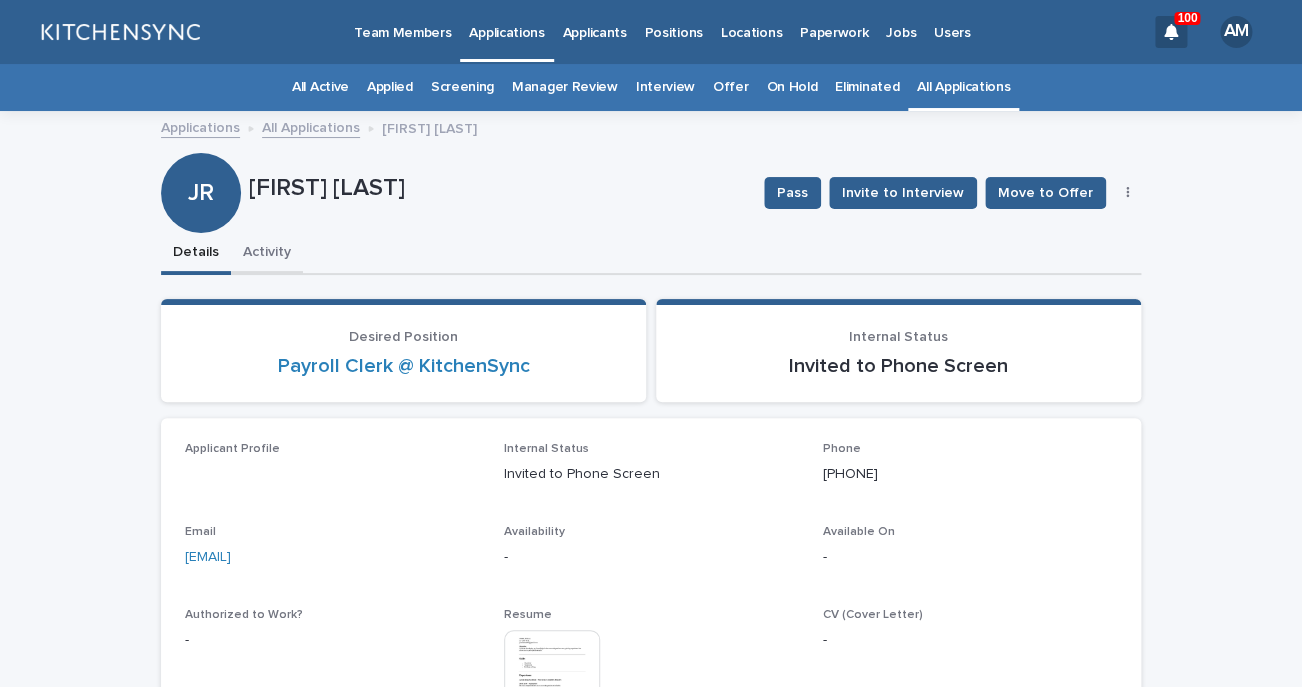 click on "Activity" at bounding box center (267, 254) 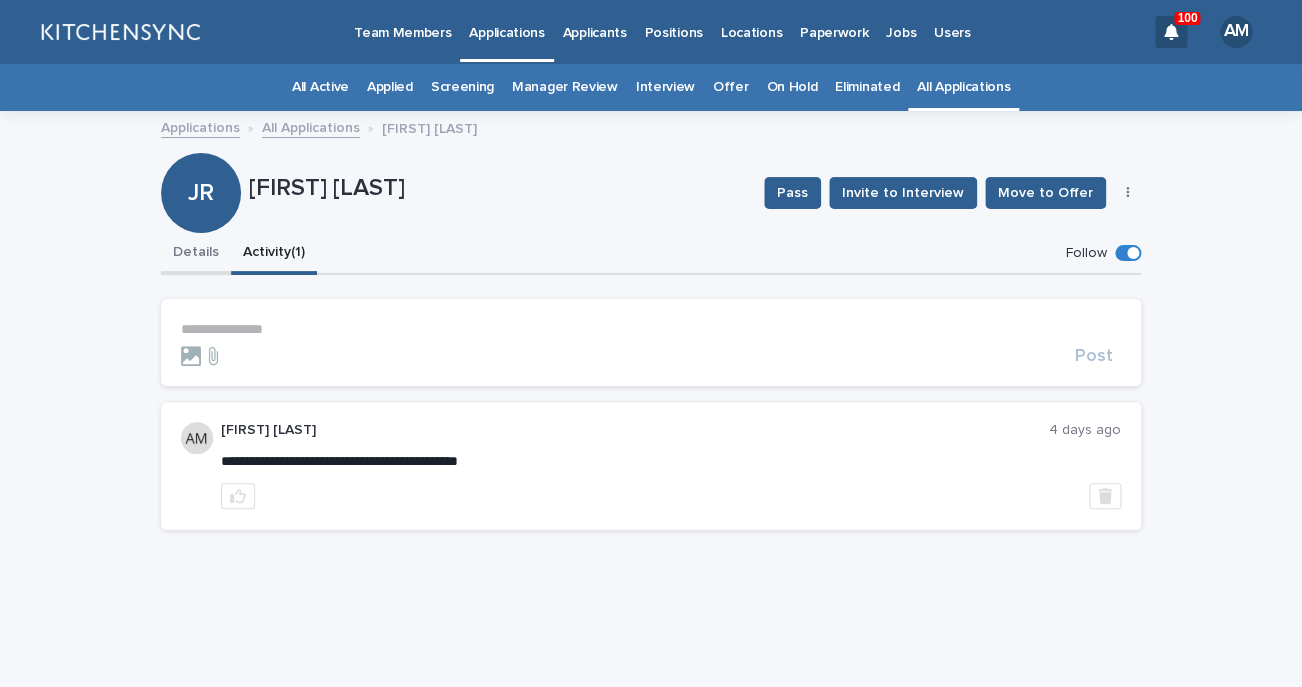 click on "Details" at bounding box center (196, 254) 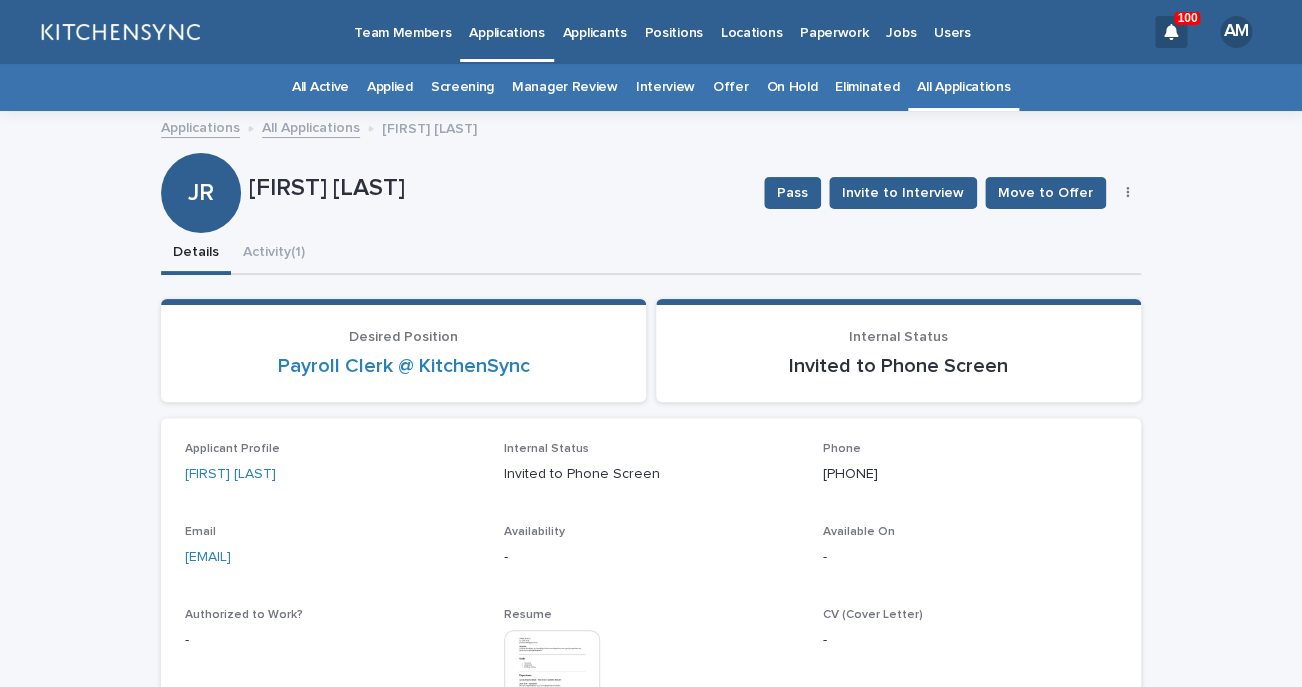 click on "All Applications" at bounding box center [963, 87] 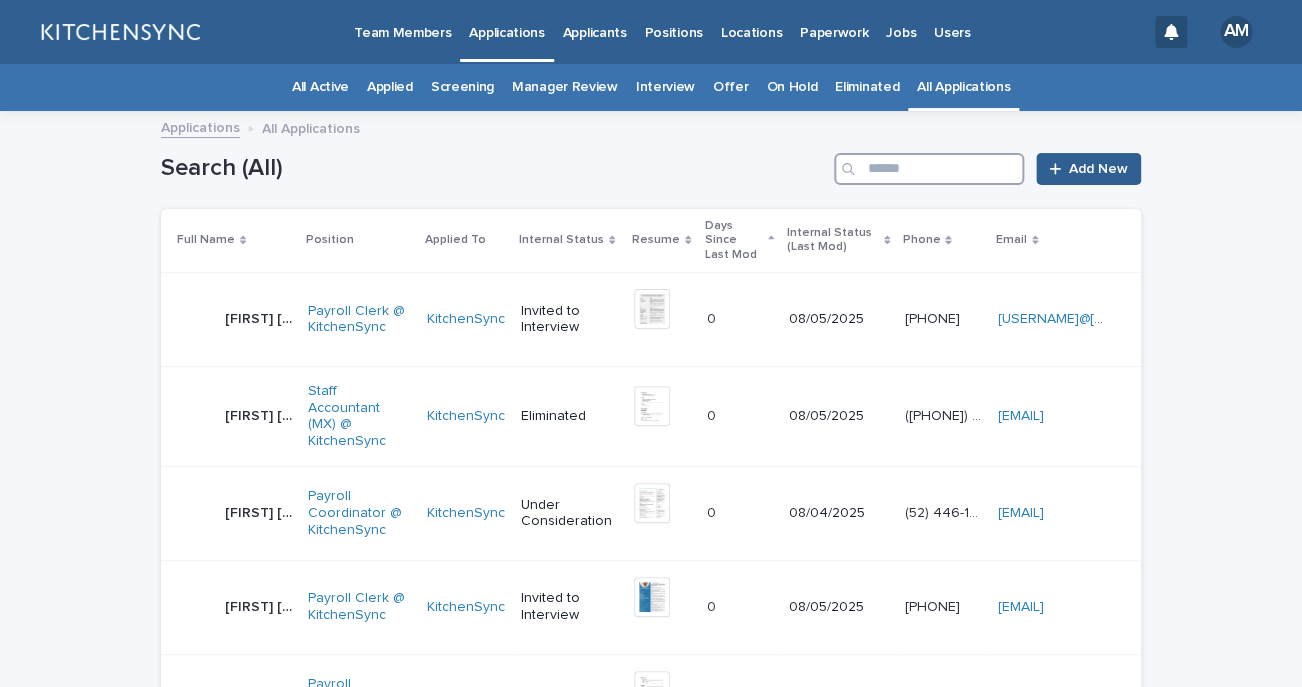 click at bounding box center [929, 169] 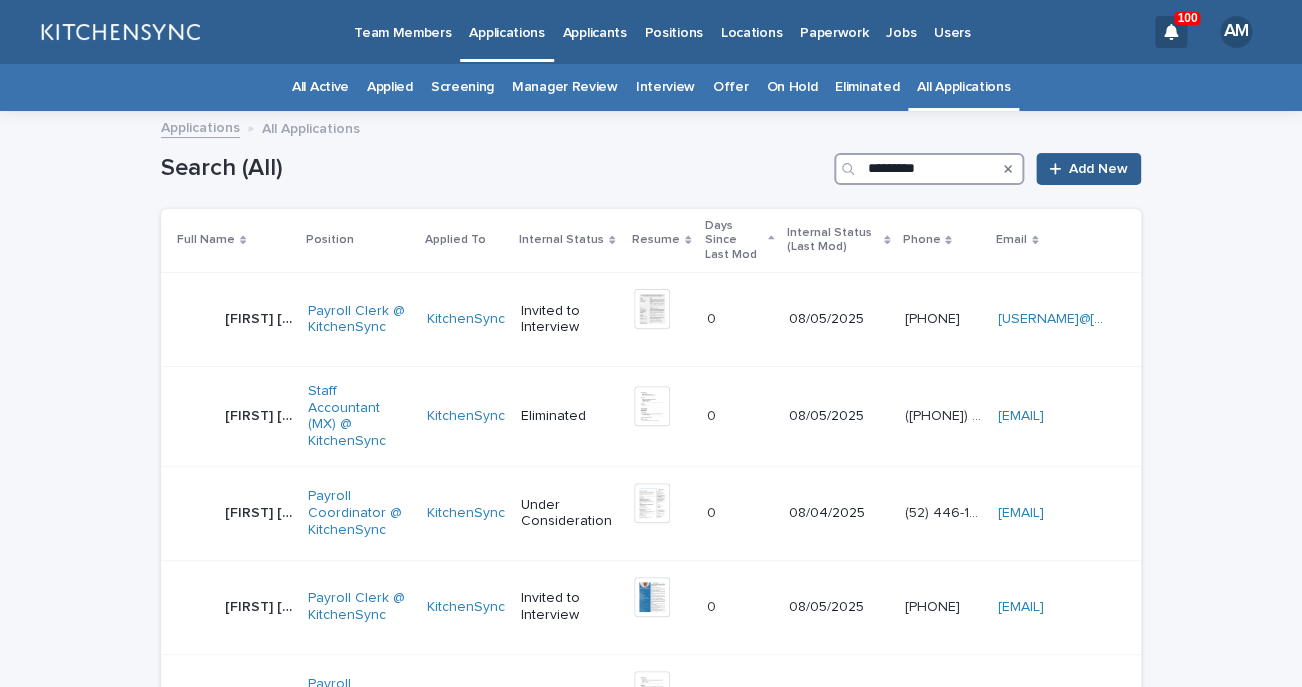 type on "*********" 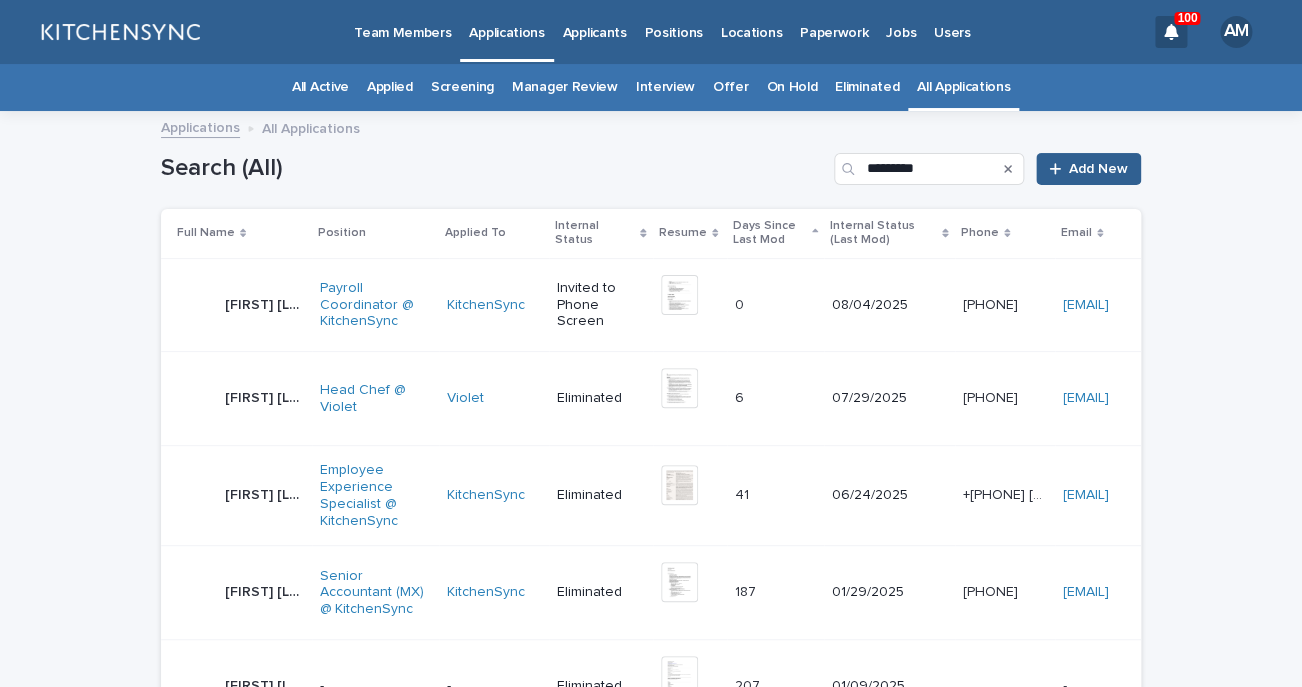 click on "[FIRST] [LAST]" at bounding box center (266, 303) 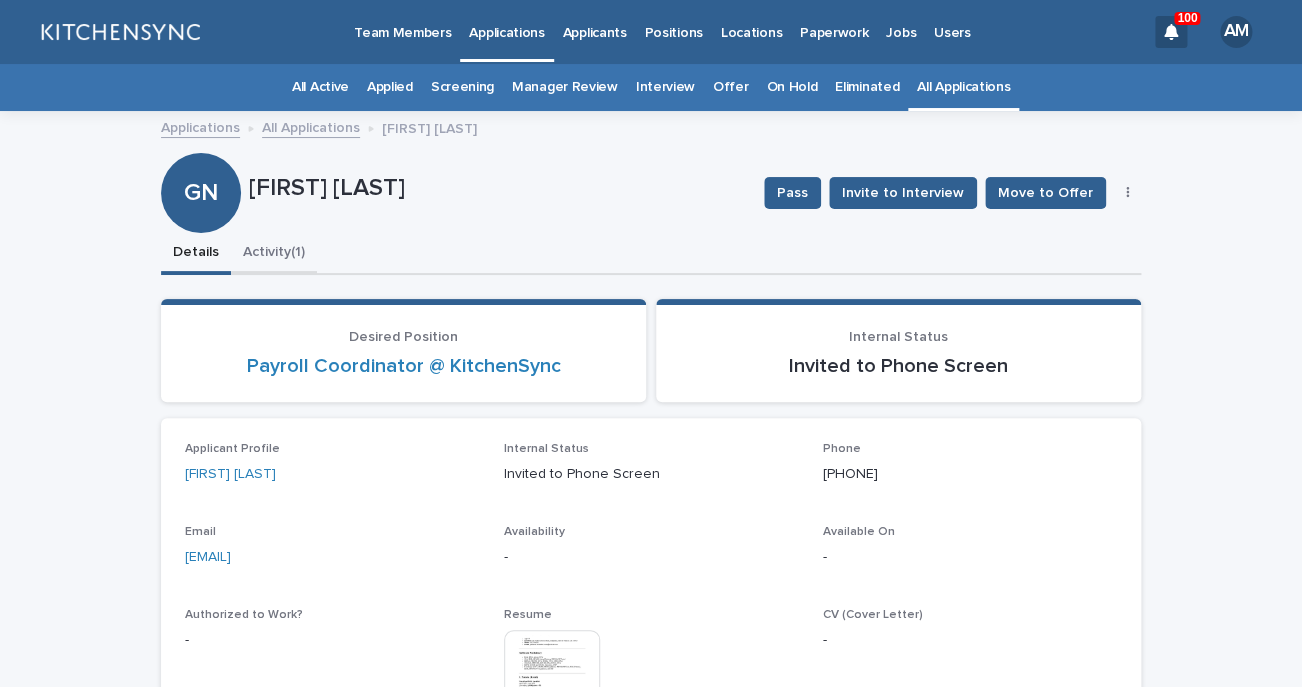click on "Activity  (1)" at bounding box center [274, 254] 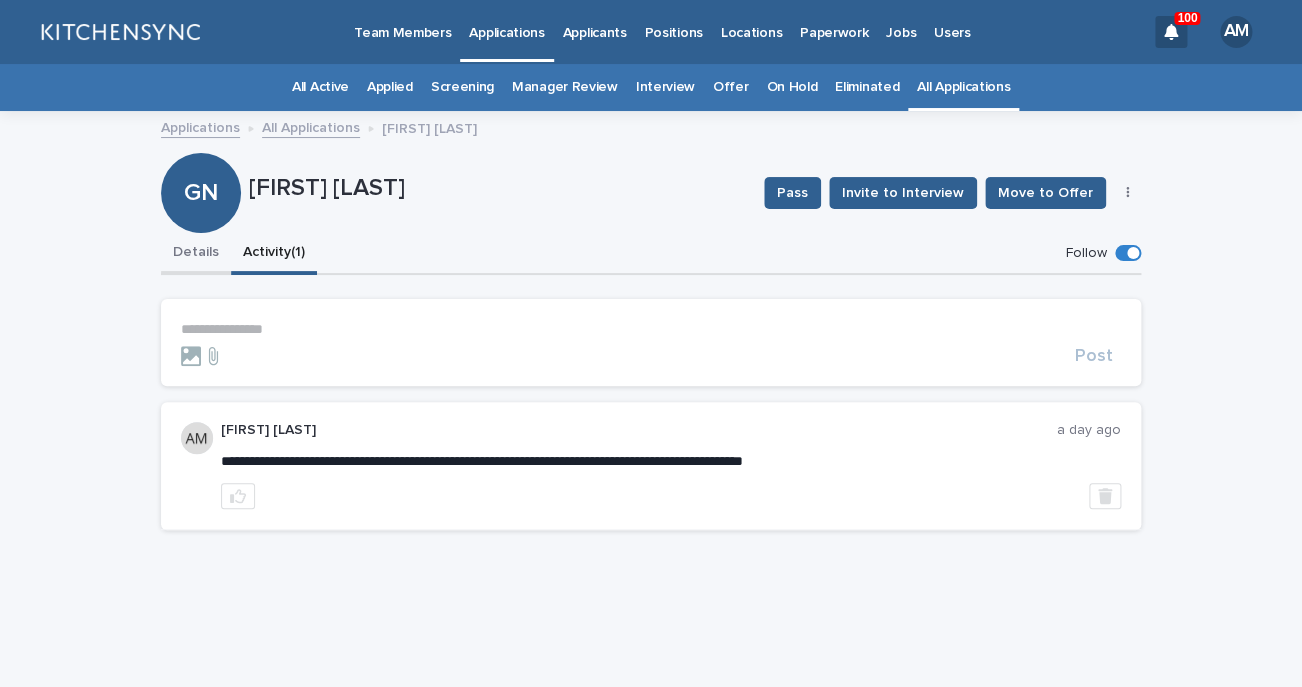 click on "Details" at bounding box center (196, 254) 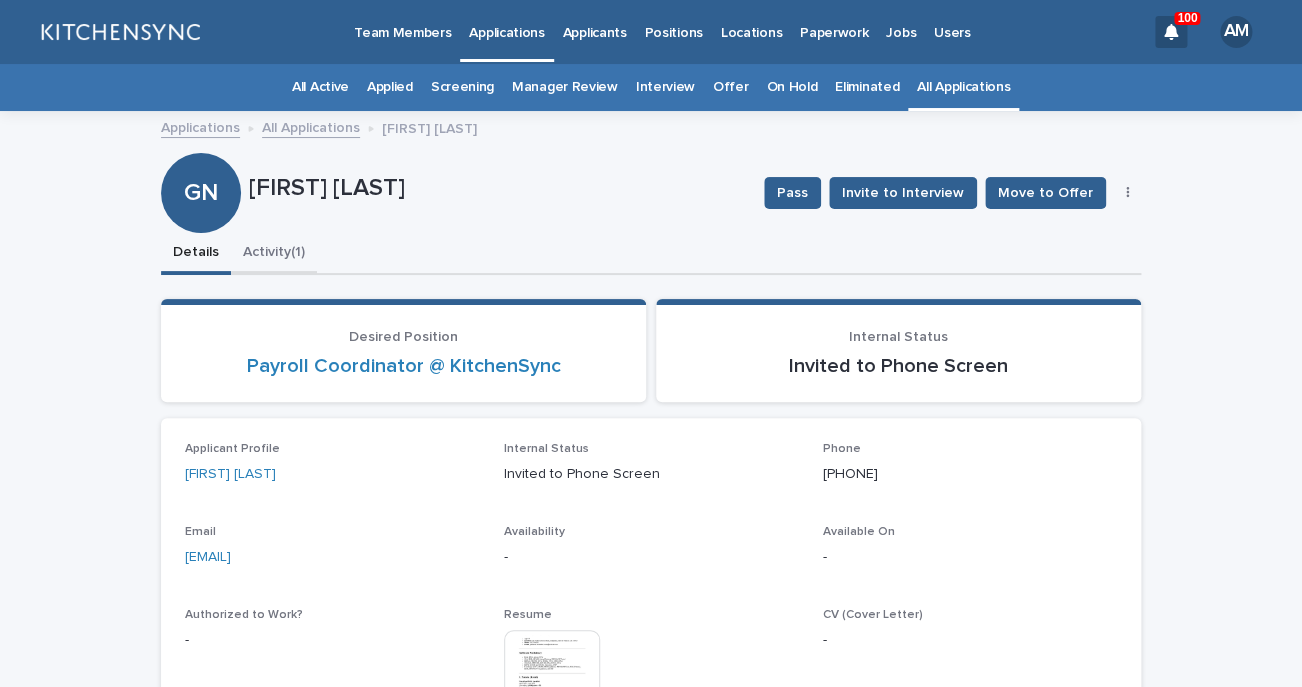 click on "Activity  (1)" at bounding box center (274, 254) 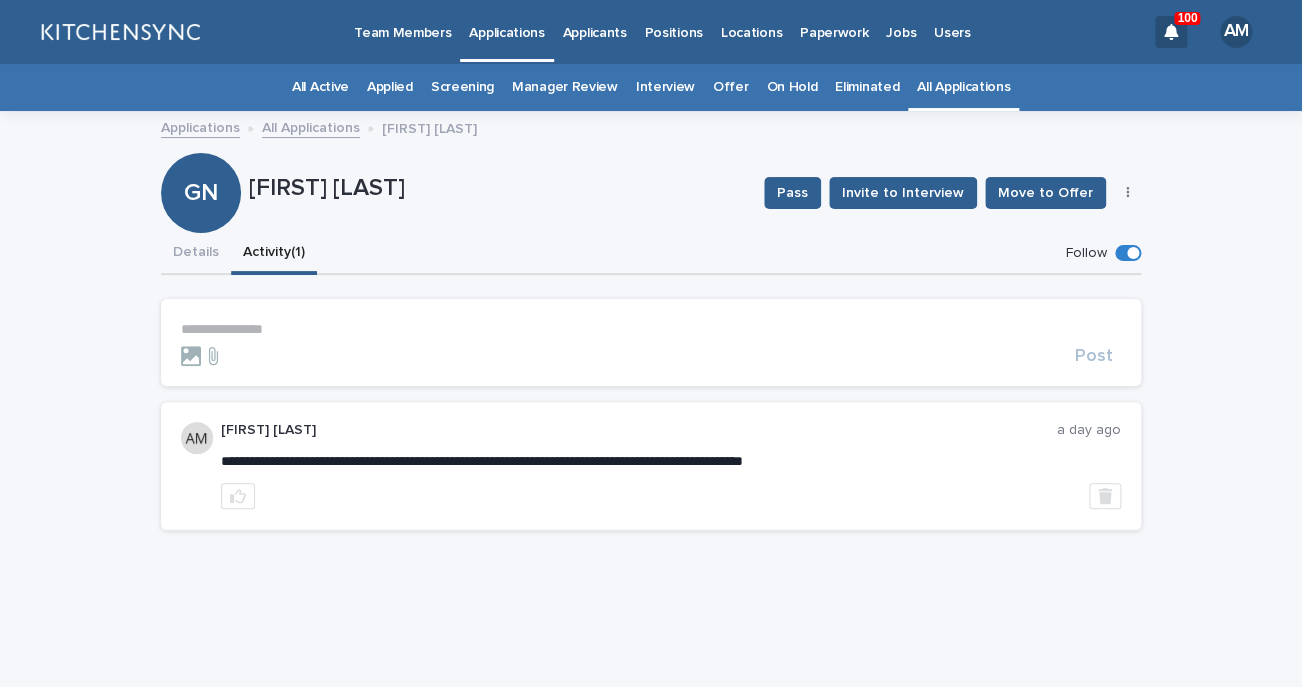 click on "**********" at bounding box center (651, 329) 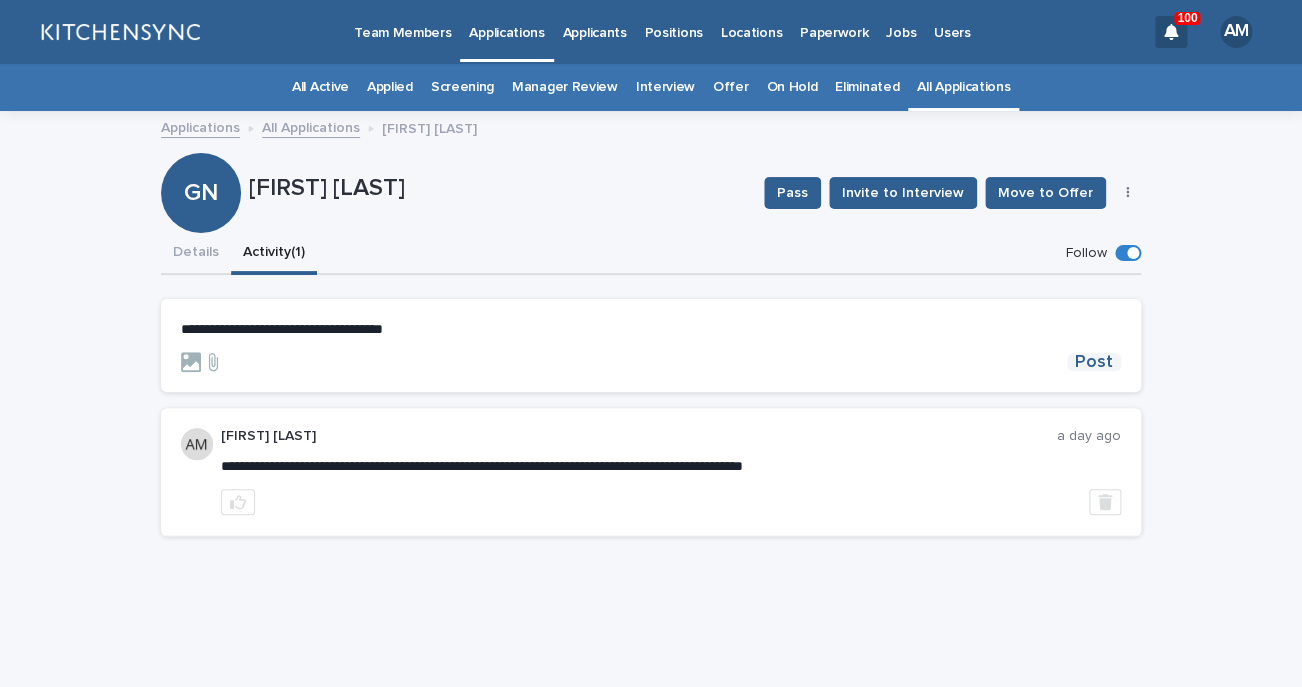 click on "Post" at bounding box center [1094, 362] 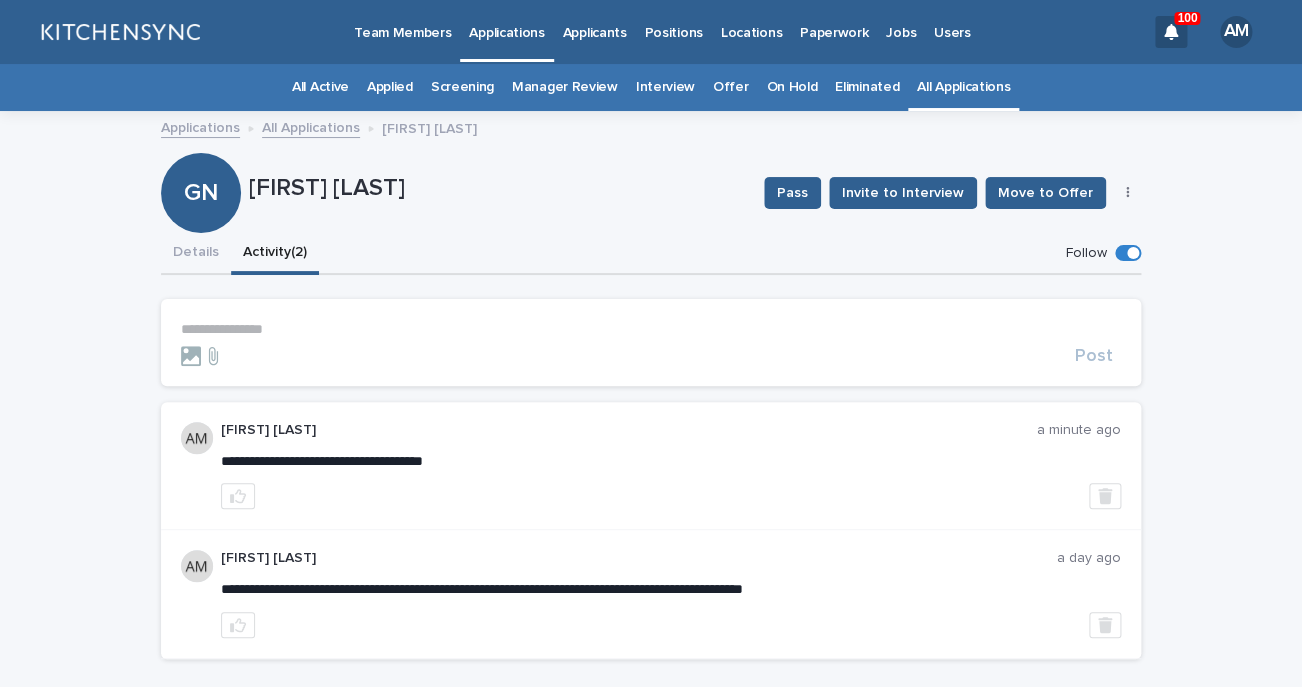 click on "All Applications" at bounding box center [963, 87] 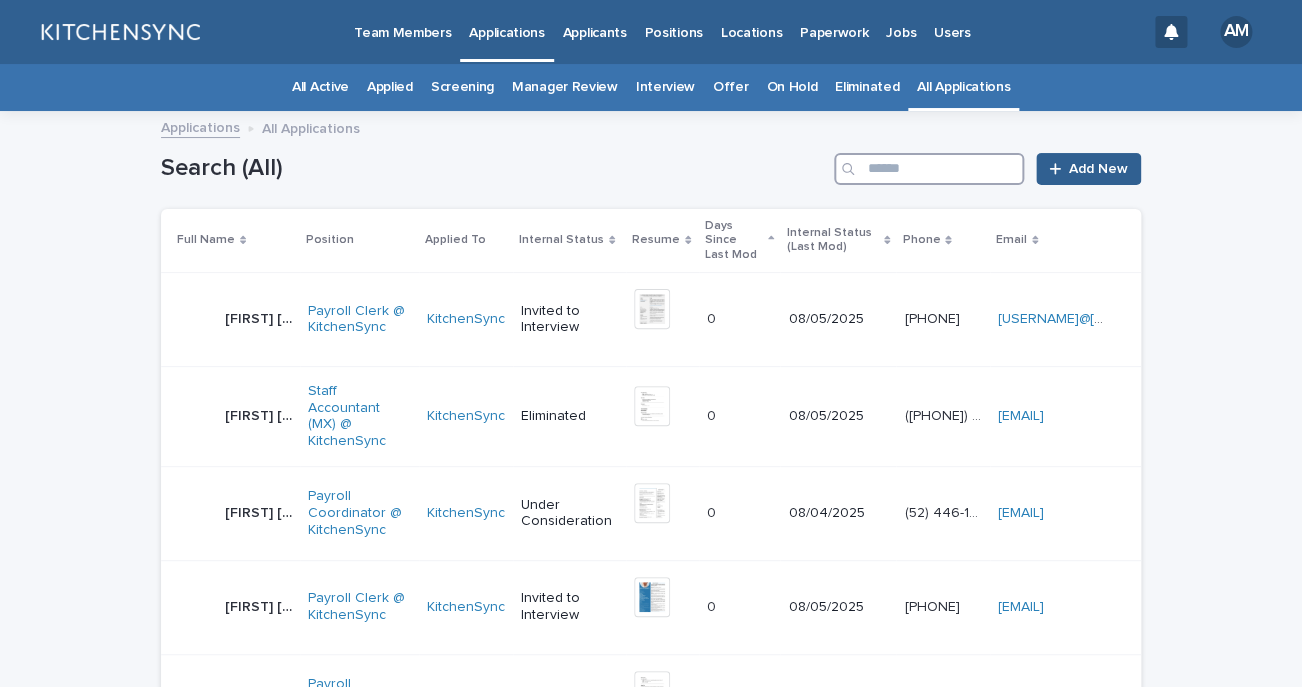 click at bounding box center [929, 169] 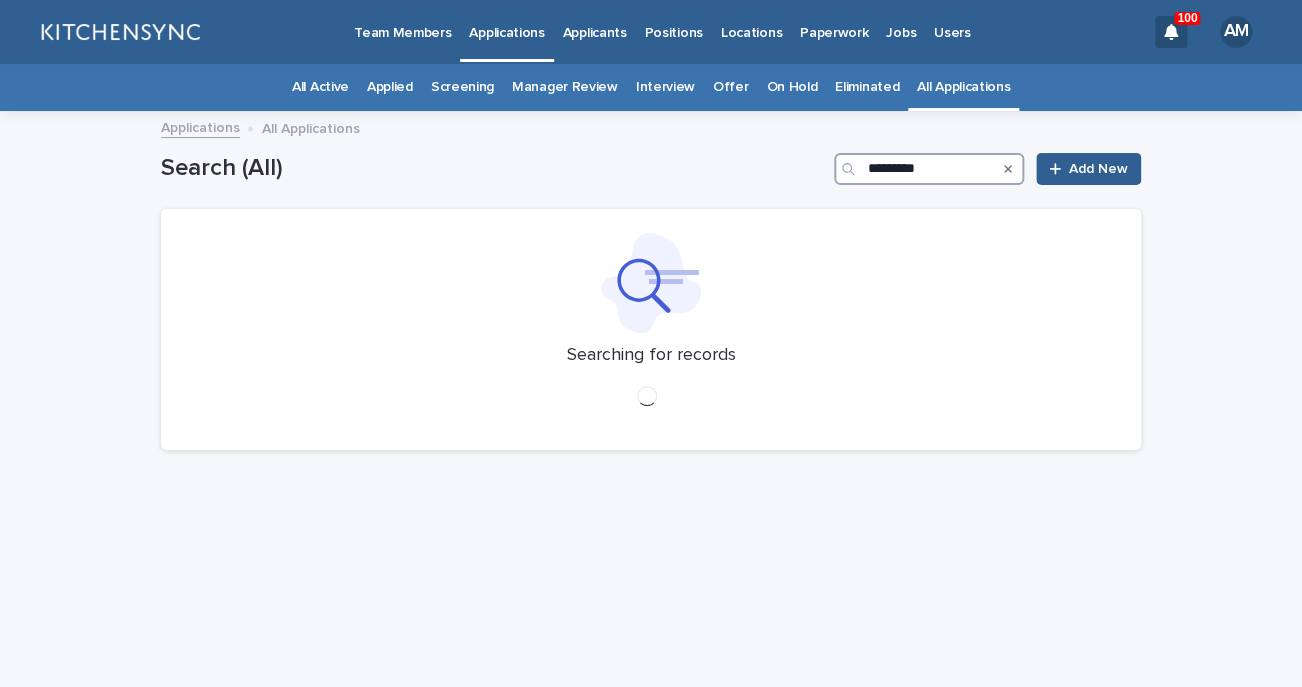 type on "********" 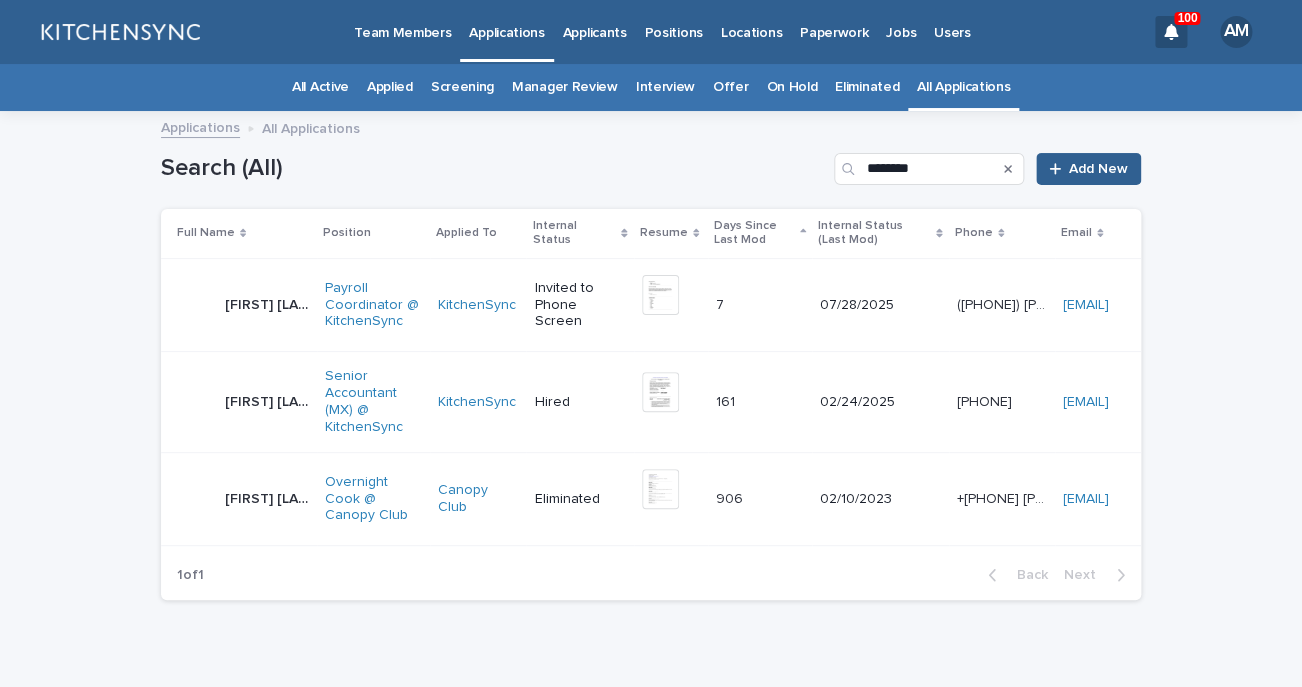 click on "[FIRST] [LAST] [LAST]" at bounding box center [269, 303] 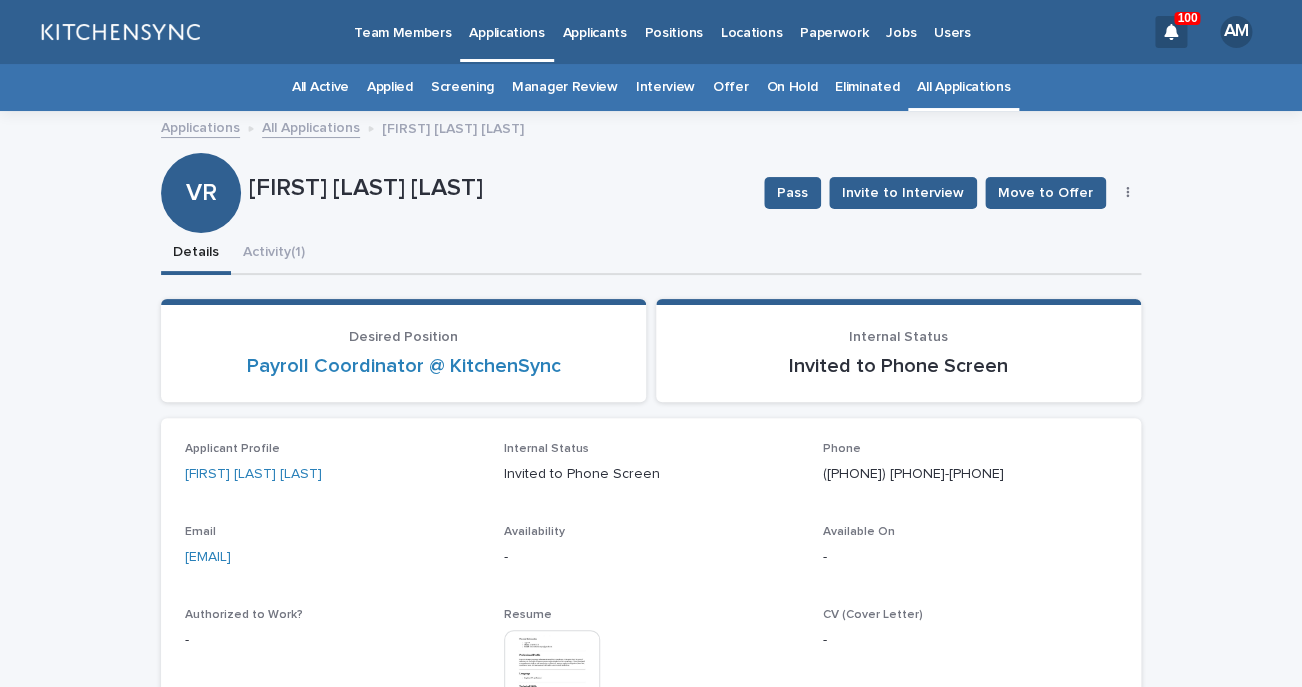 click on "VR [FIRST] [LAST] Pass Invite to Interview Move to Offer Edit" at bounding box center [651, 193] 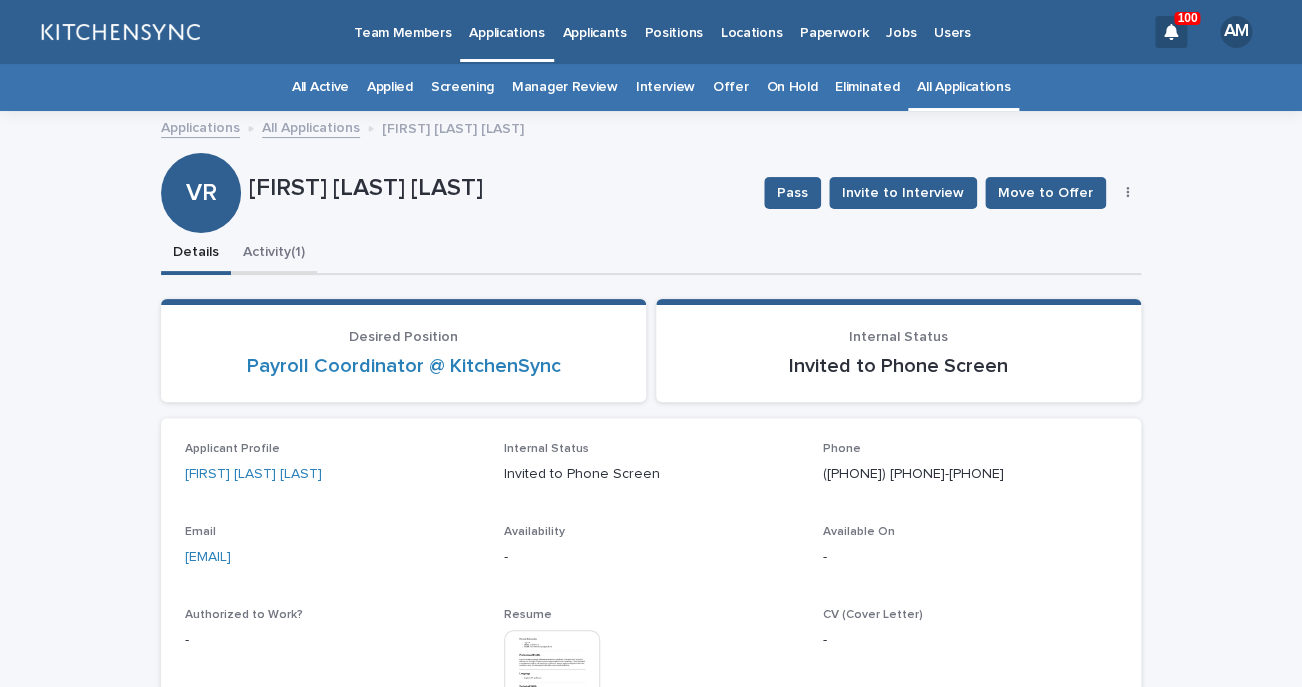 click on "Activity  (1)" at bounding box center [274, 254] 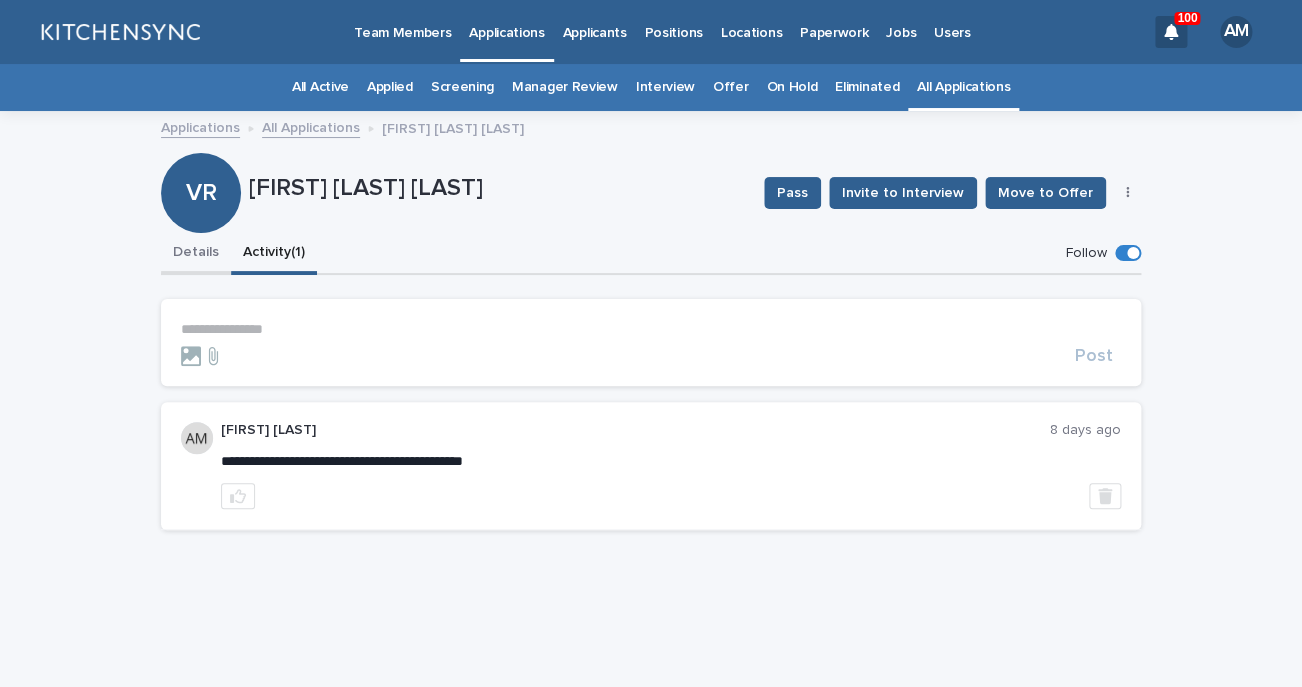 click on "Details" at bounding box center (196, 254) 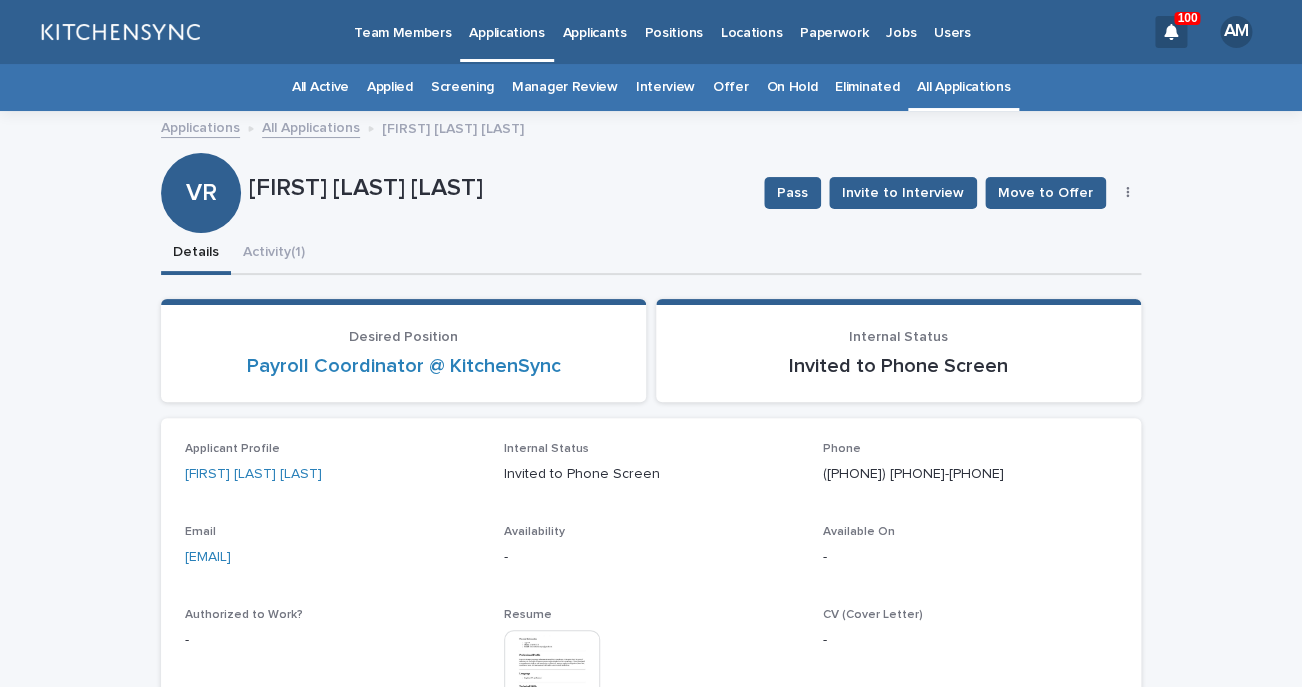 click on "Activity  (1)" at bounding box center (274, 254) 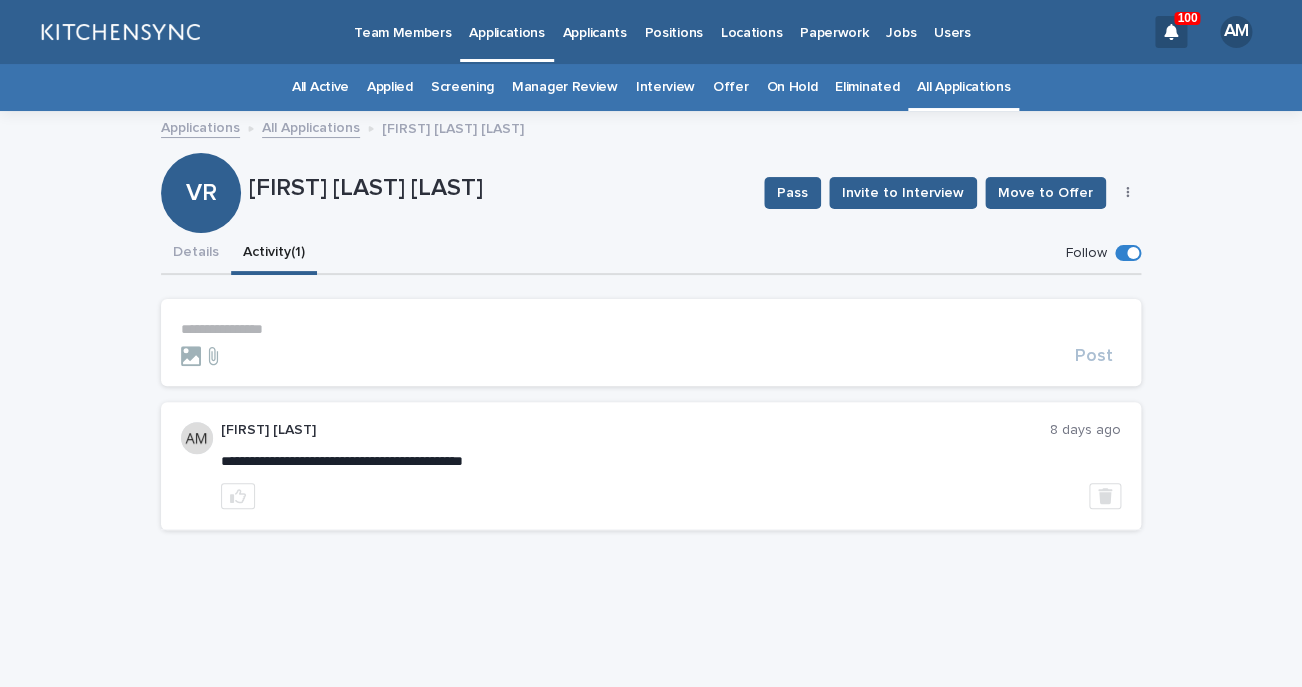 click on "**********" at bounding box center (651, 329) 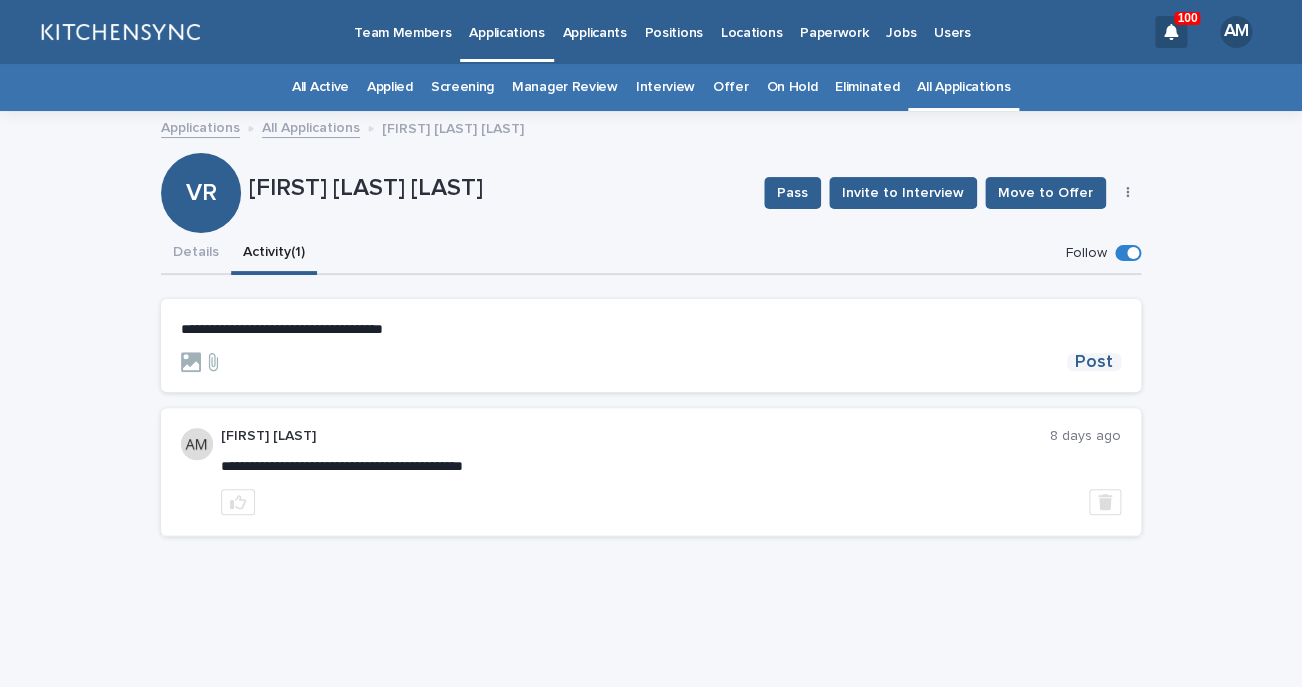 click on "Post" at bounding box center (1094, 362) 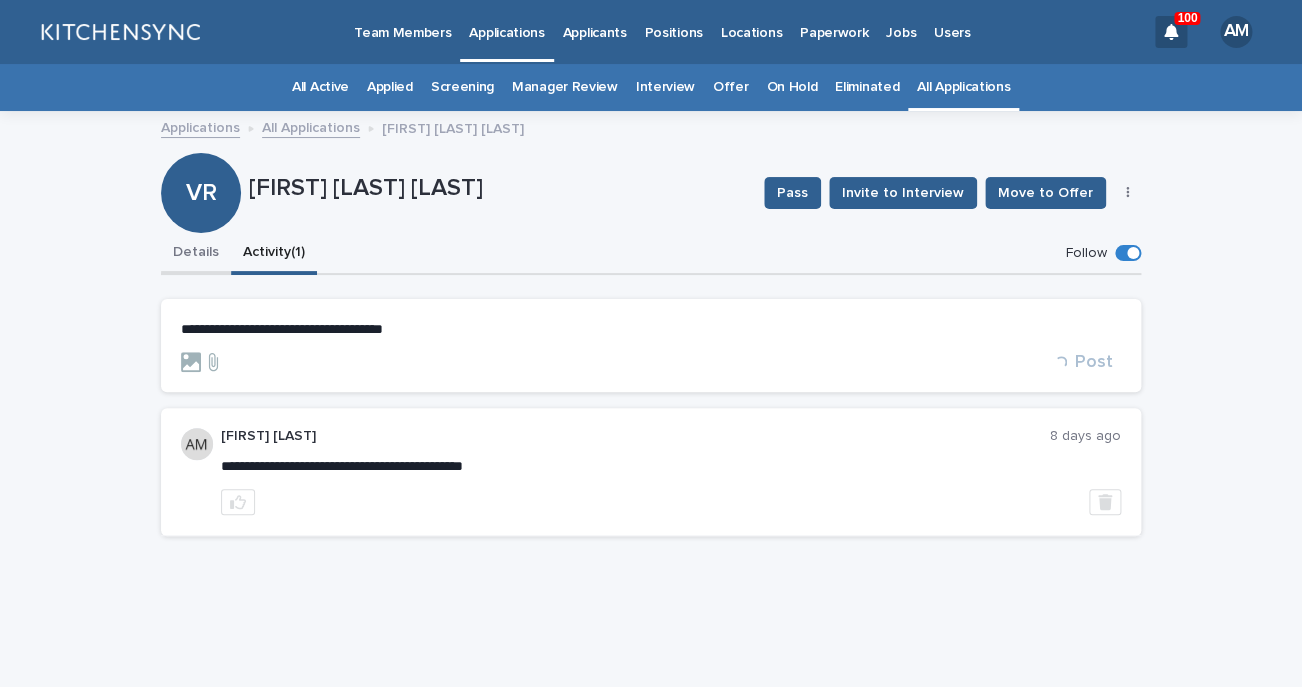 click on "Details" at bounding box center [196, 254] 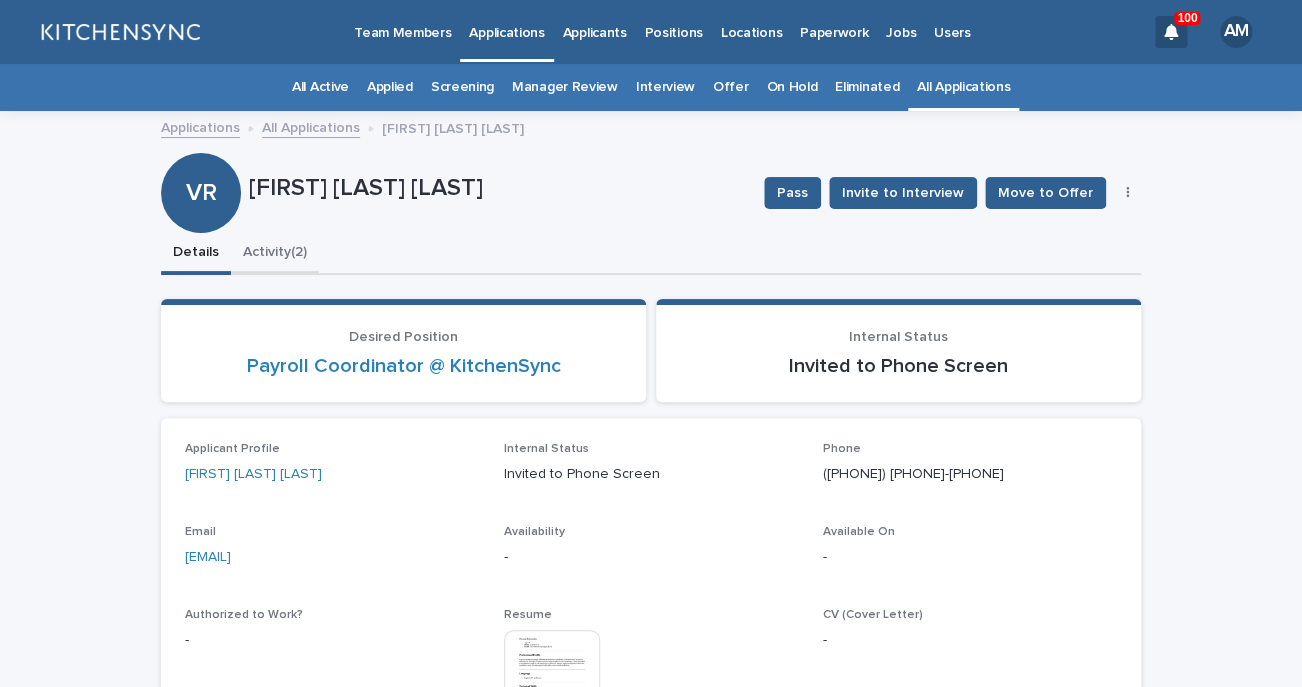click on "Activity  (2)" at bounding box center (275, 254) 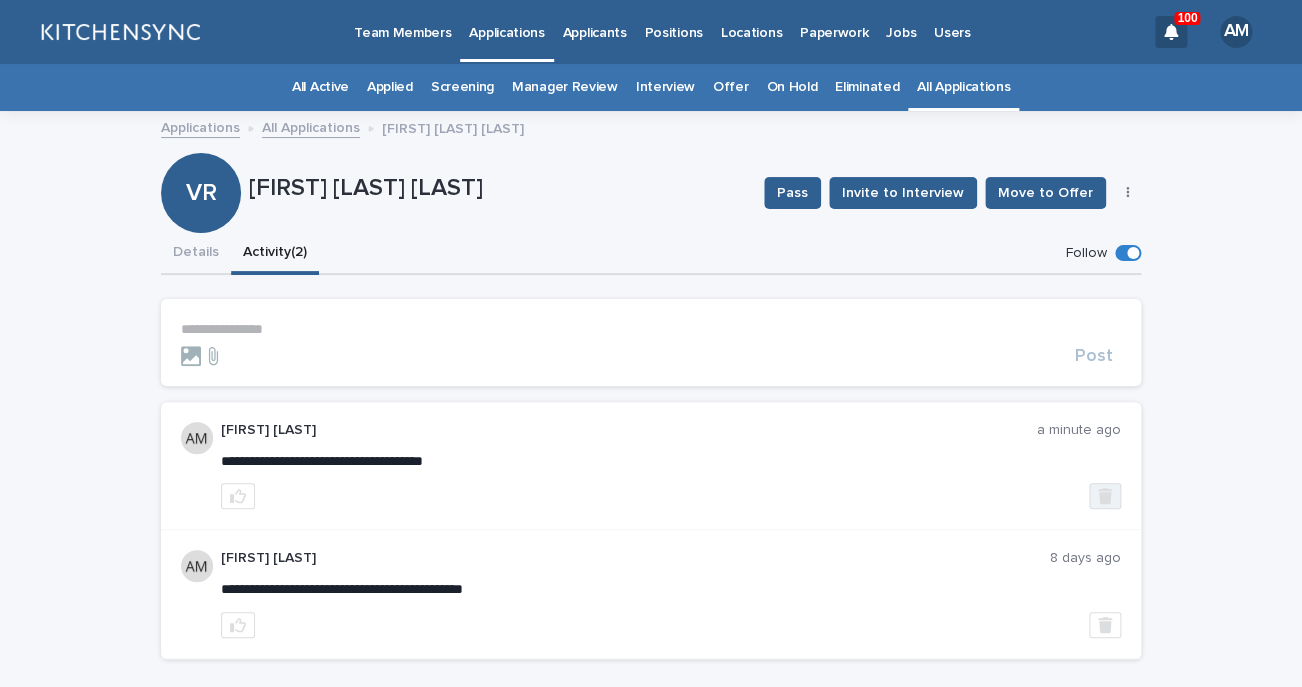 click at bounding box center [1105, 496] 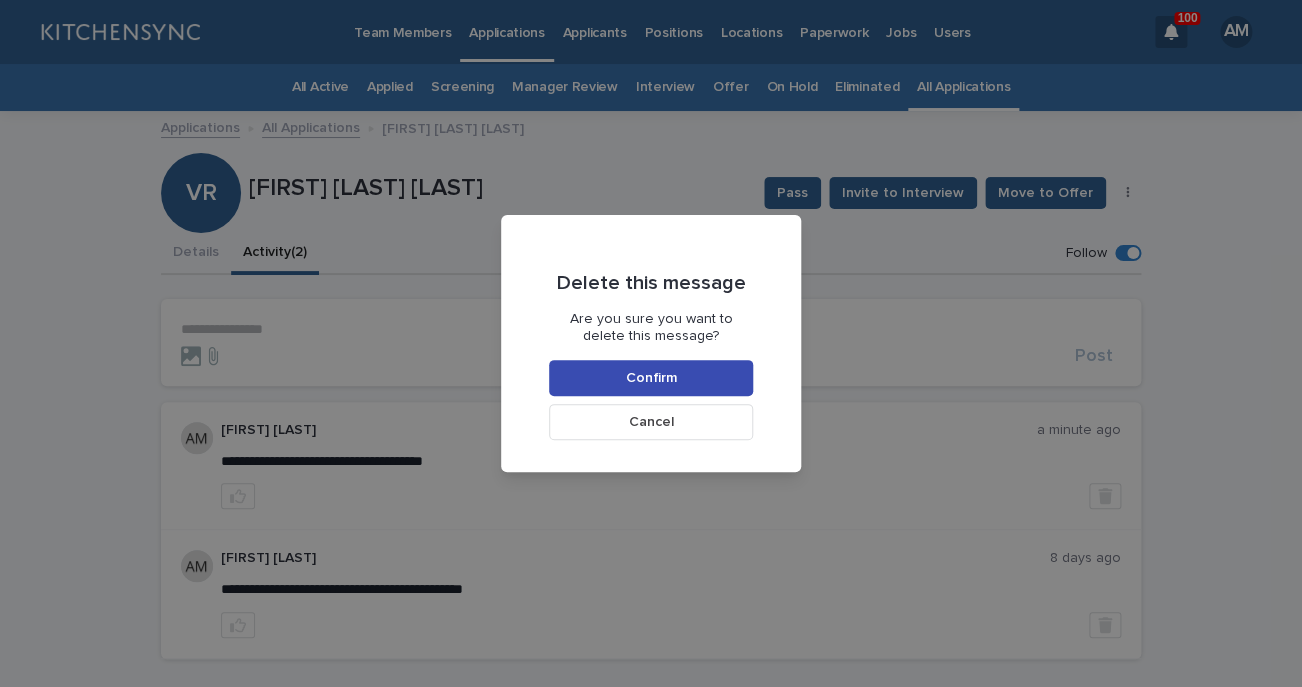 click on "Confirm" at bounding box center [651, 378] 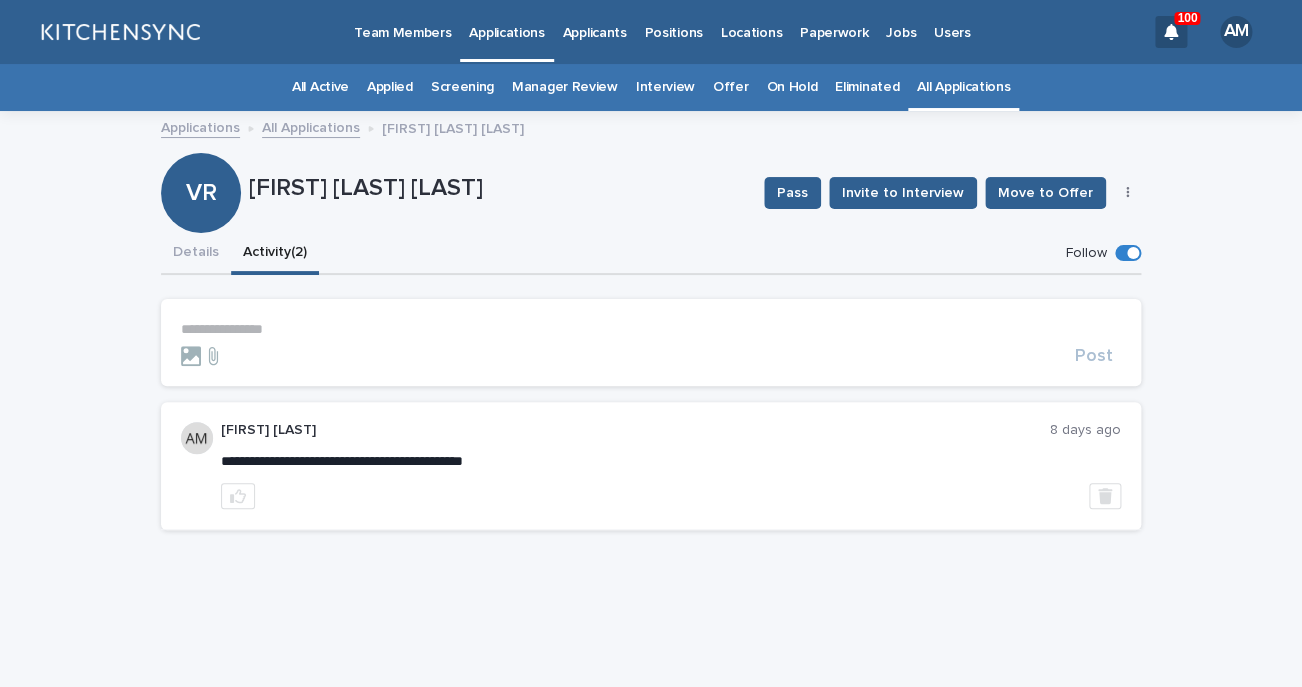 click on "**********" at bounding box center [651, 329] 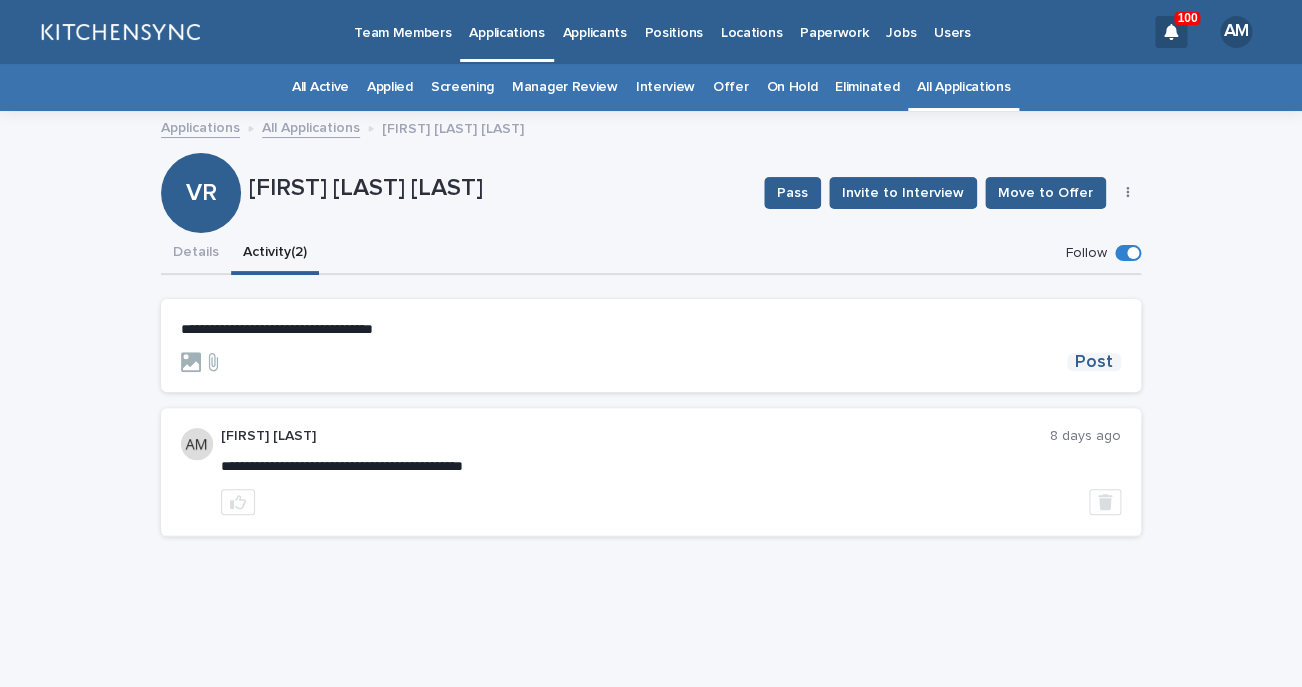 click on "Post" at bounding box center (1094, 362) 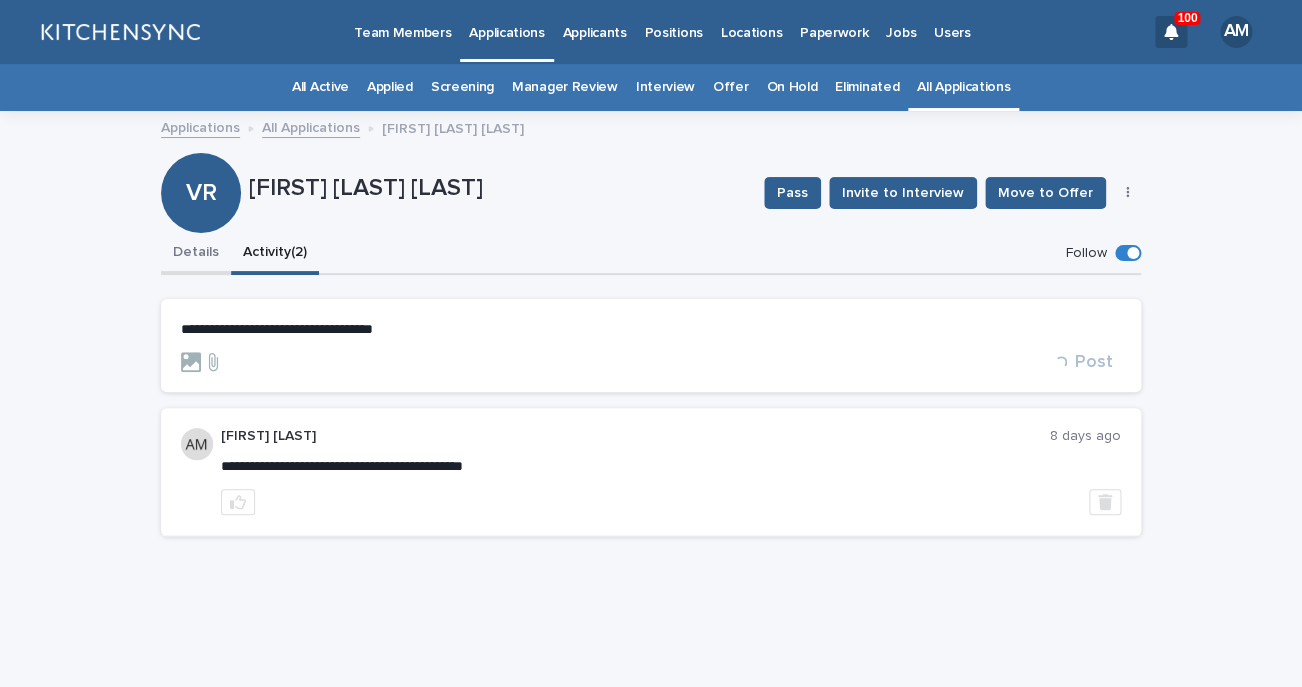 click on "Details" at bounding box center [196, 254] 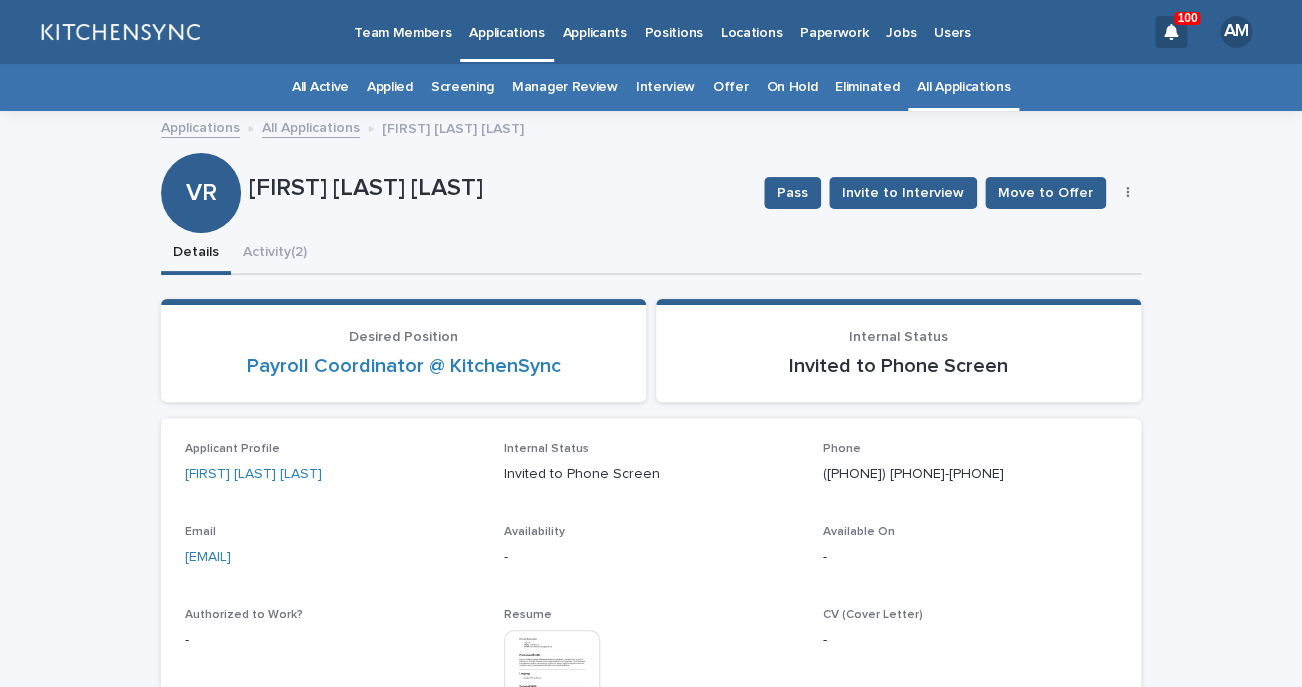 click at bounding box center (1128, 193) 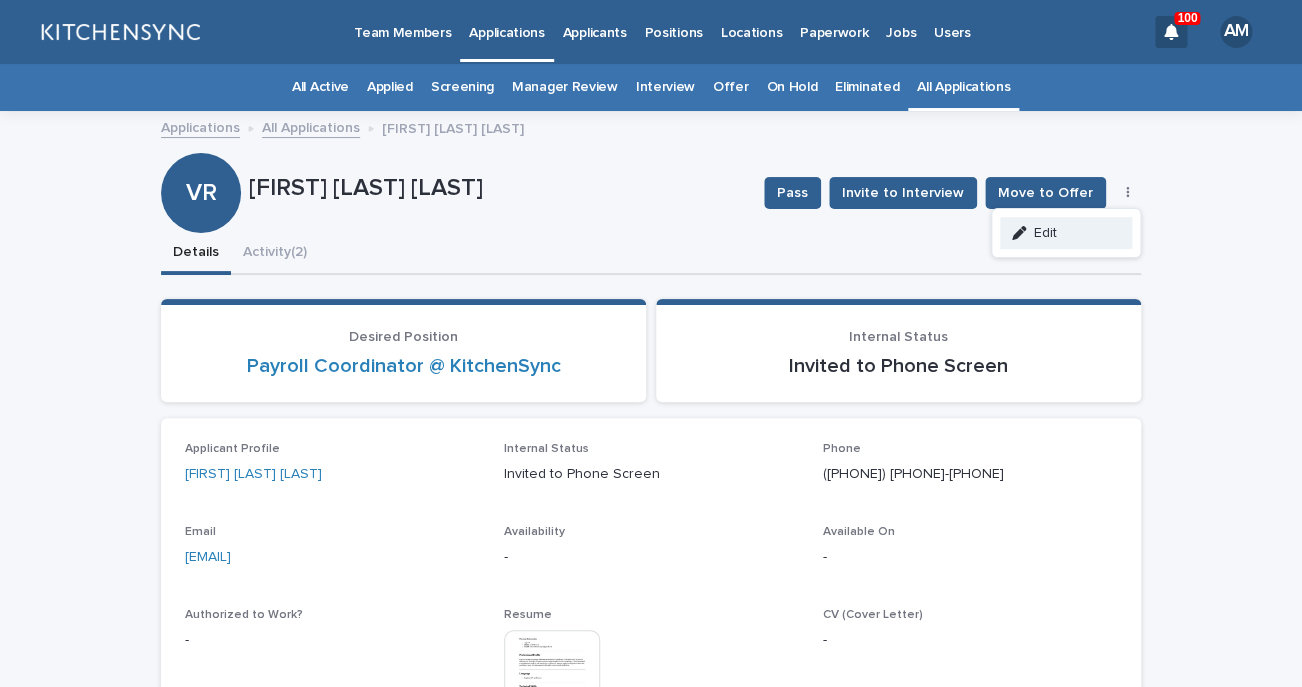click on "Edit" at bounding box center (1066, 233) 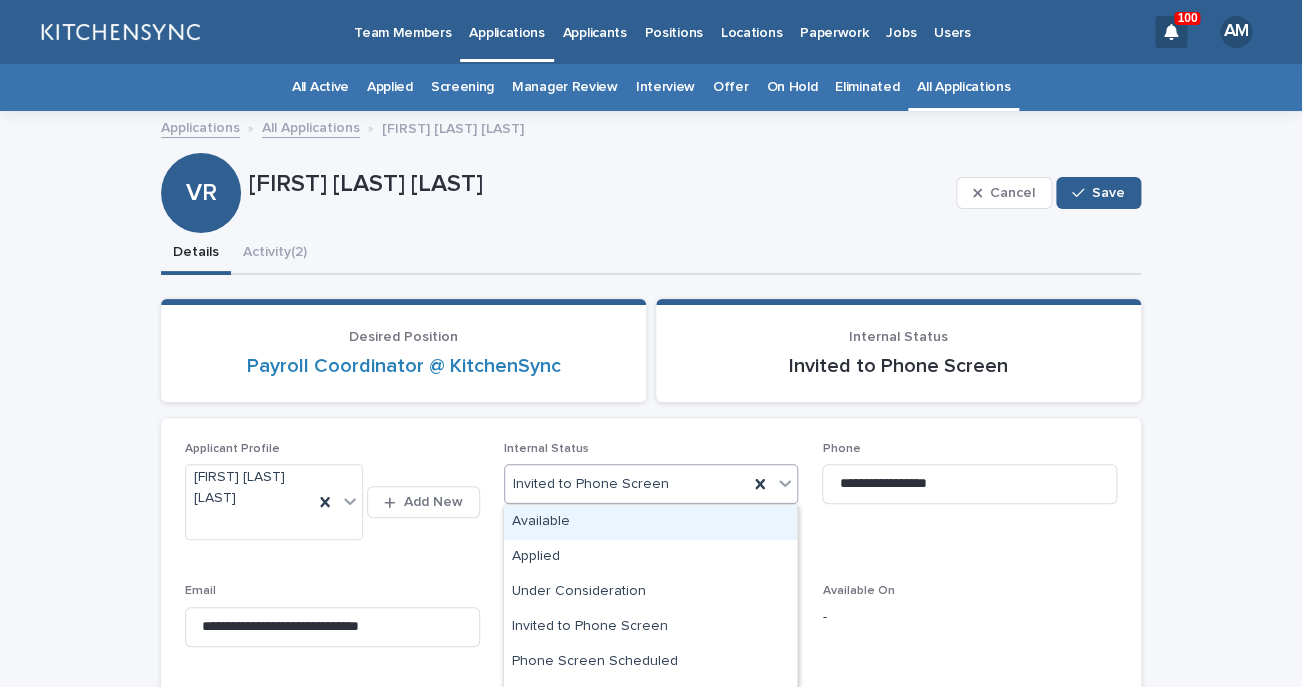 click on "Invited to Phone Screen" at bounding box center [627, 484] 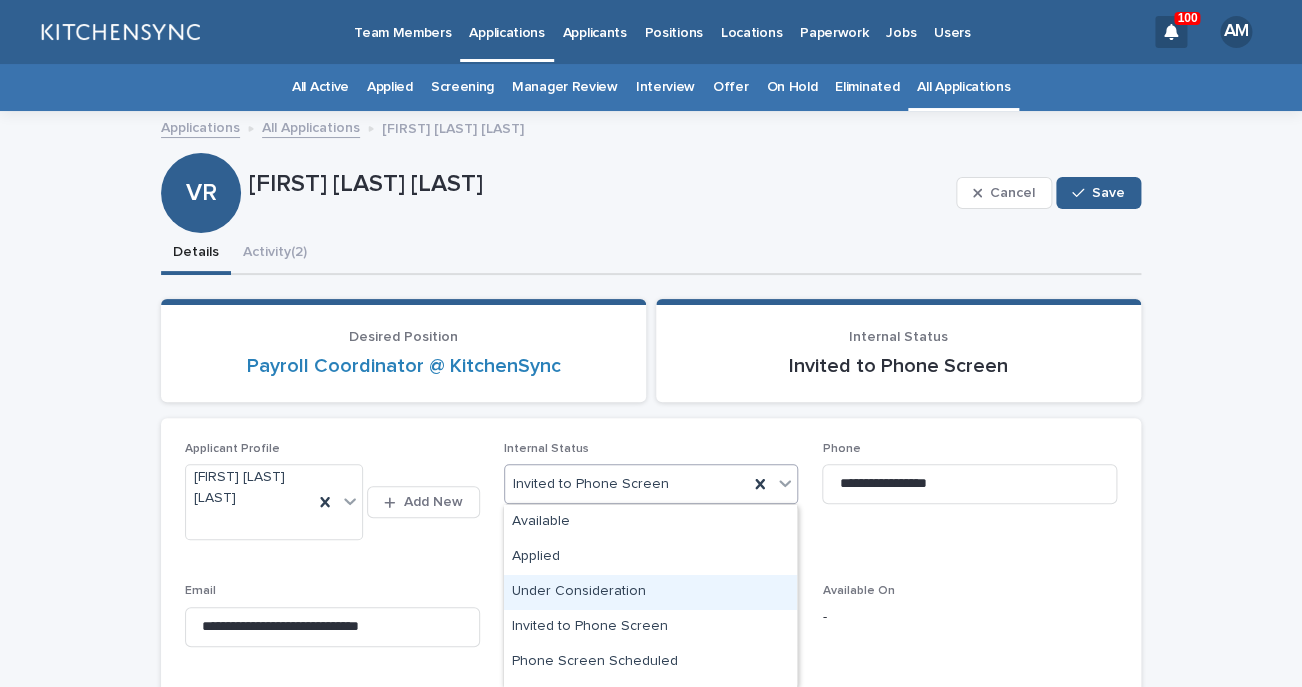 scroll, scrollTop: 413, scrollLeft: 0, axis: vertical 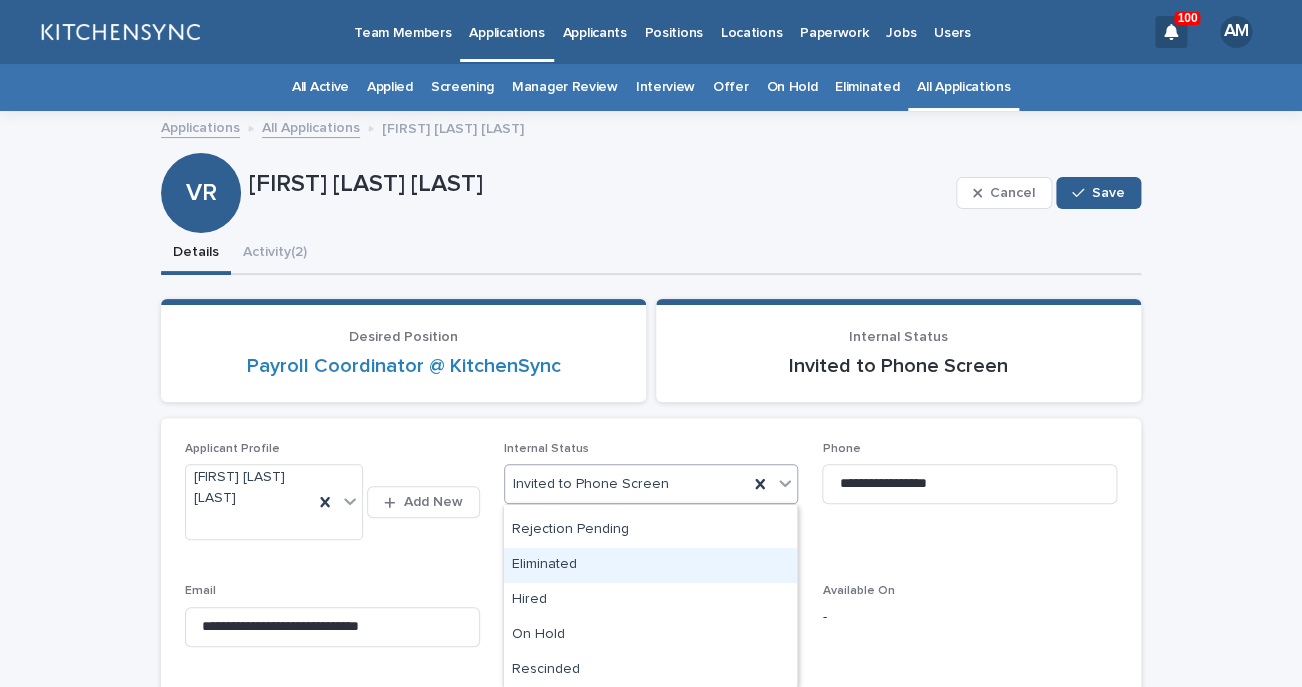 click on "Eliminated" at bounding box center [650, 565] 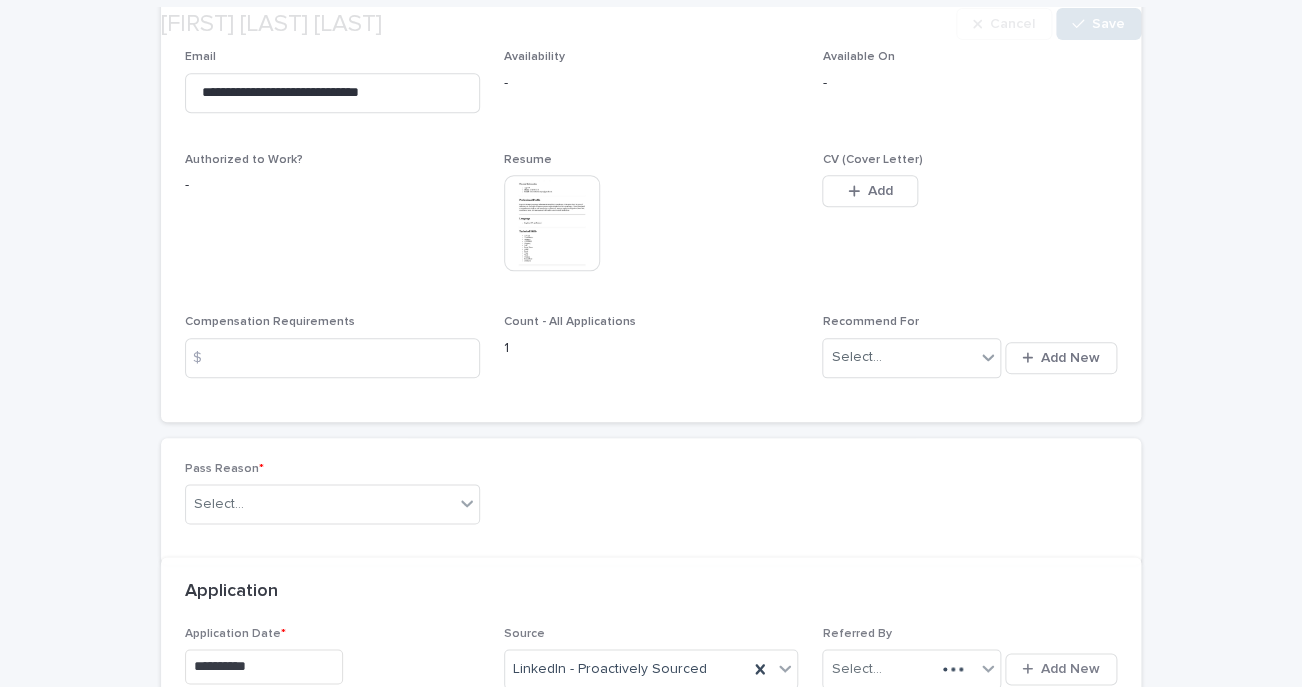 scroll, scrollTop: 535, scrollLeft: 0, axis: vertical 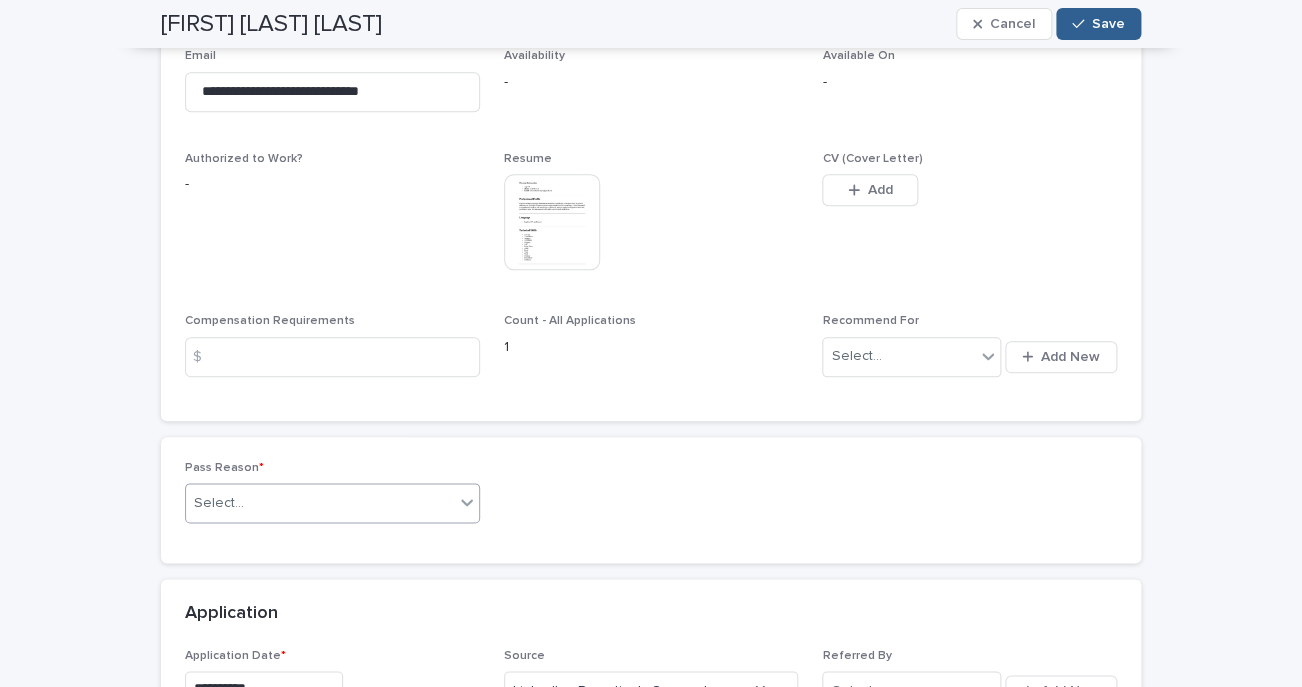 click on "Select..." at bounding box center [332, 503] 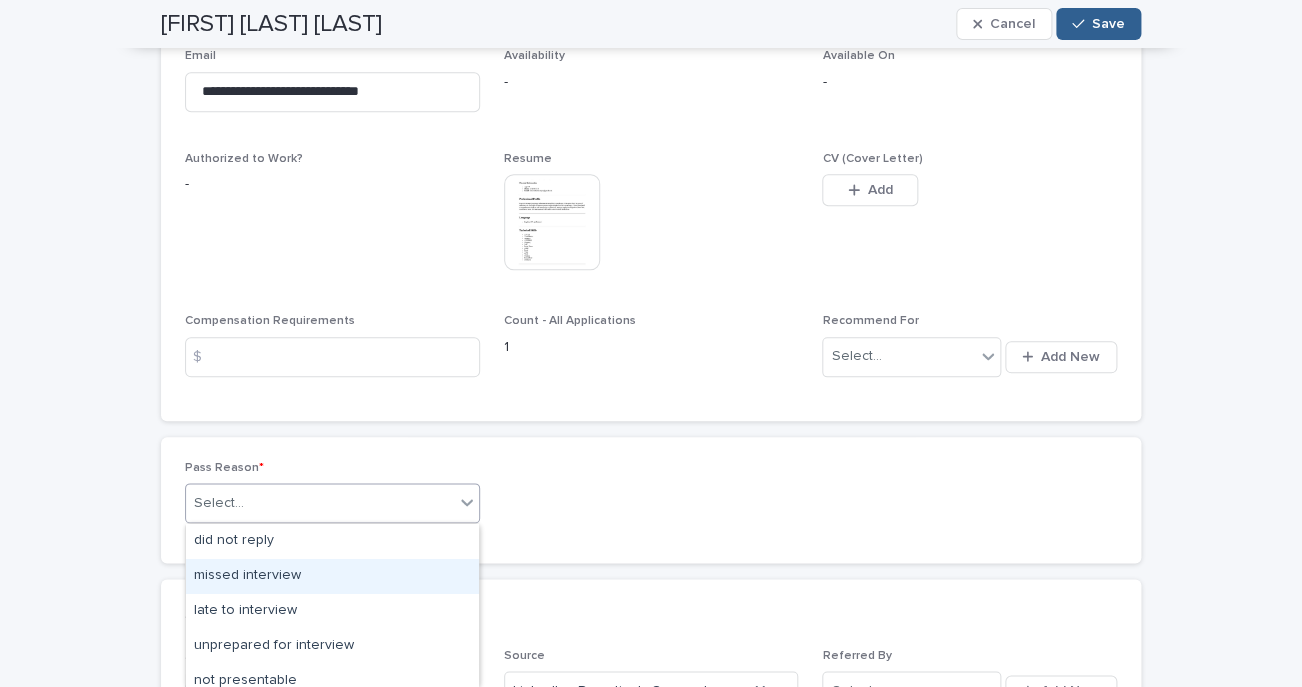 scroll, scrollTop: 292, scrollLeft: 0, axis: vertical 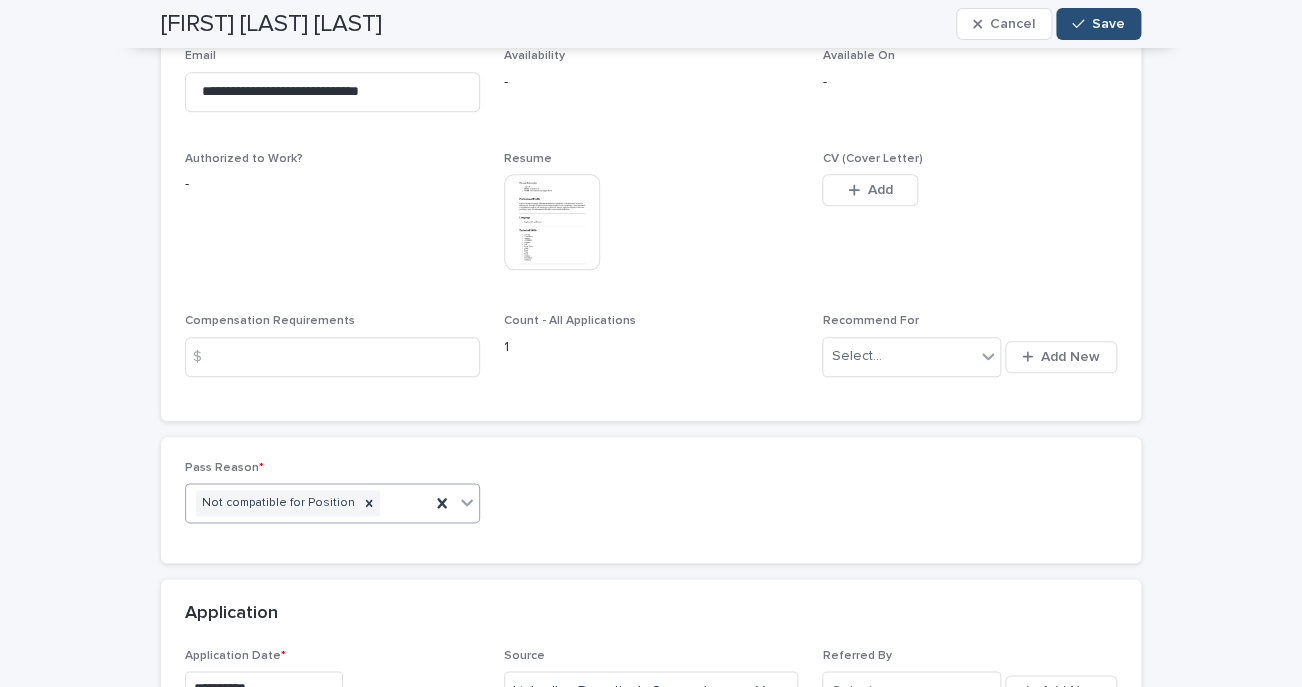 click on "Save" at bounding box center (1108, 24) 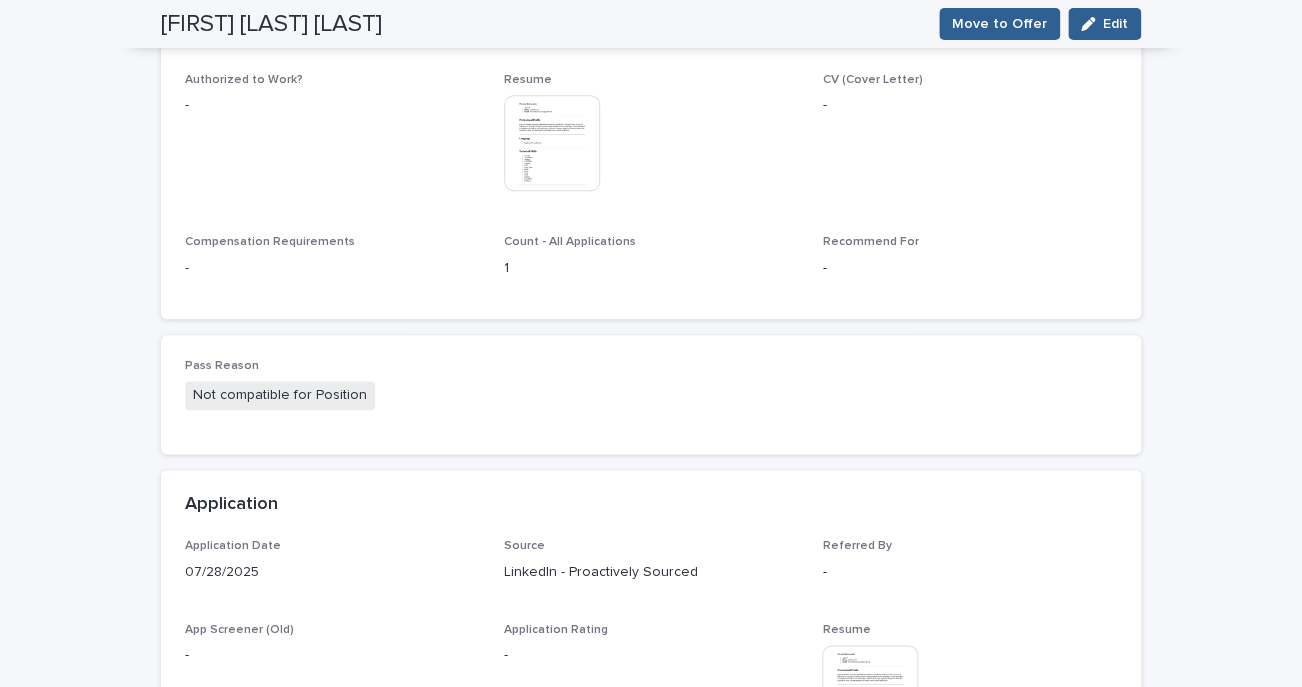 scroll, scrollTop: 446, scrollLeft: 0, axis: vertical 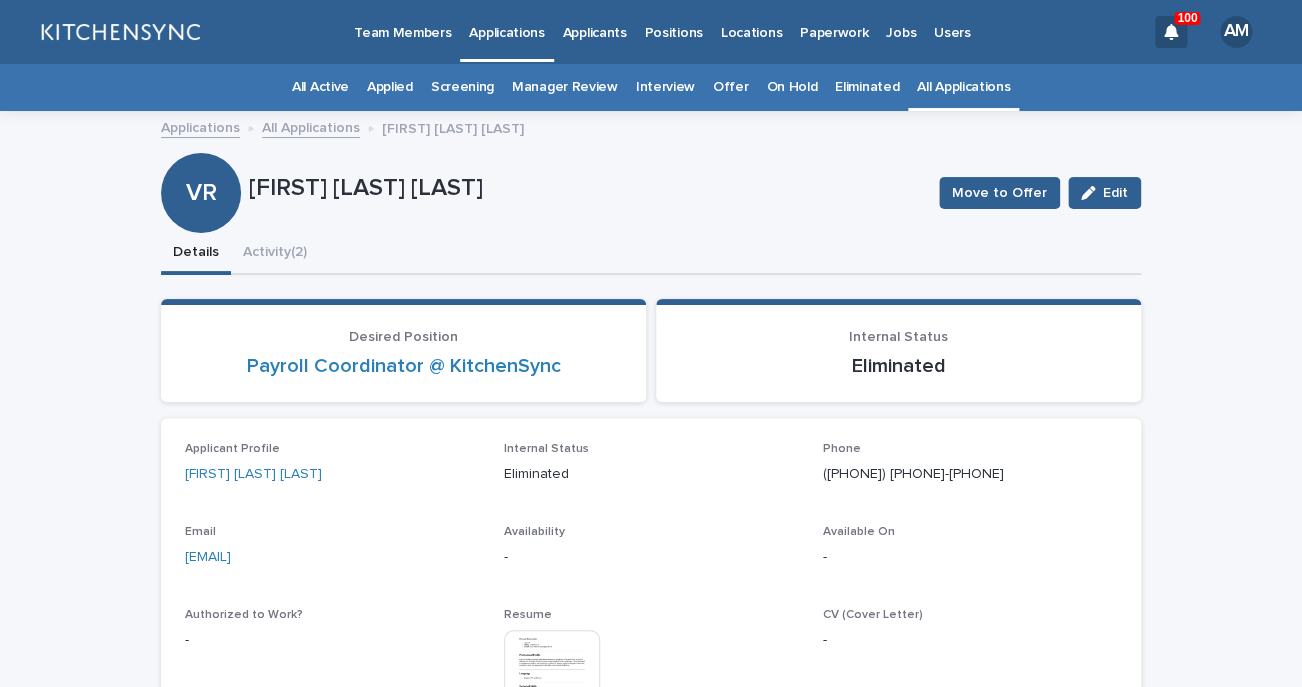 click on "All Applications" at bounding box center (963, 87) 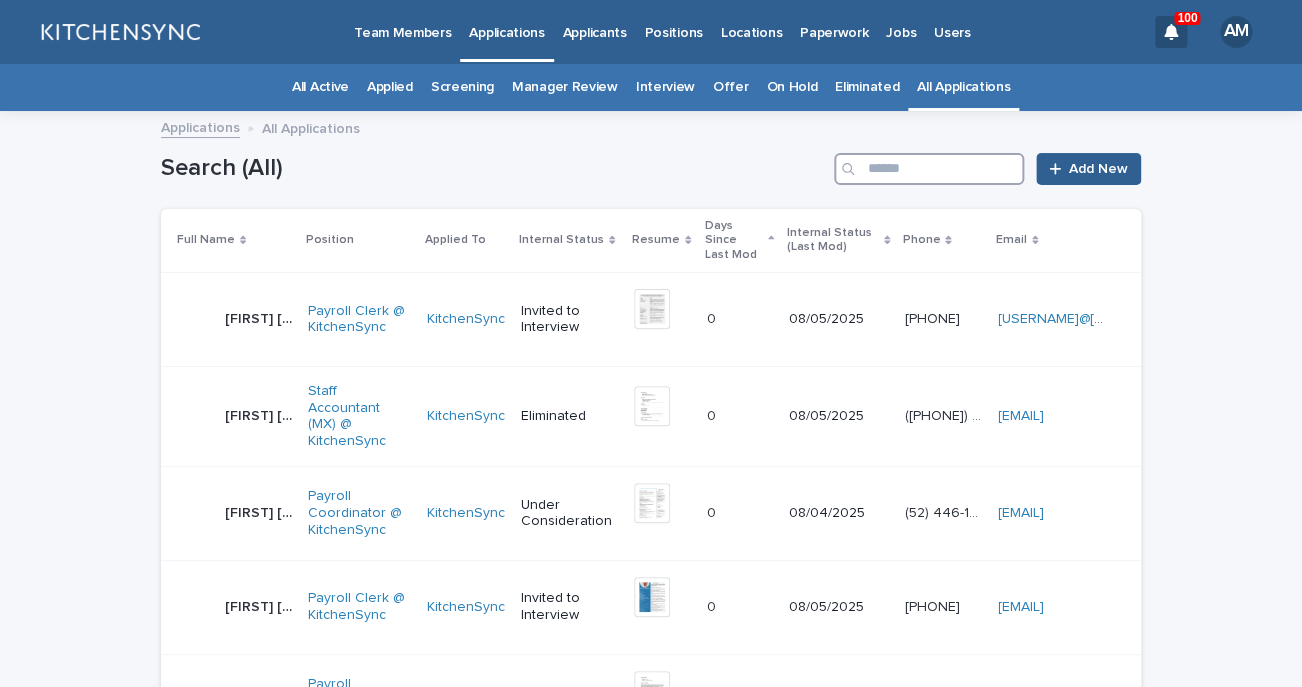 click at bounding box center (929, 169) 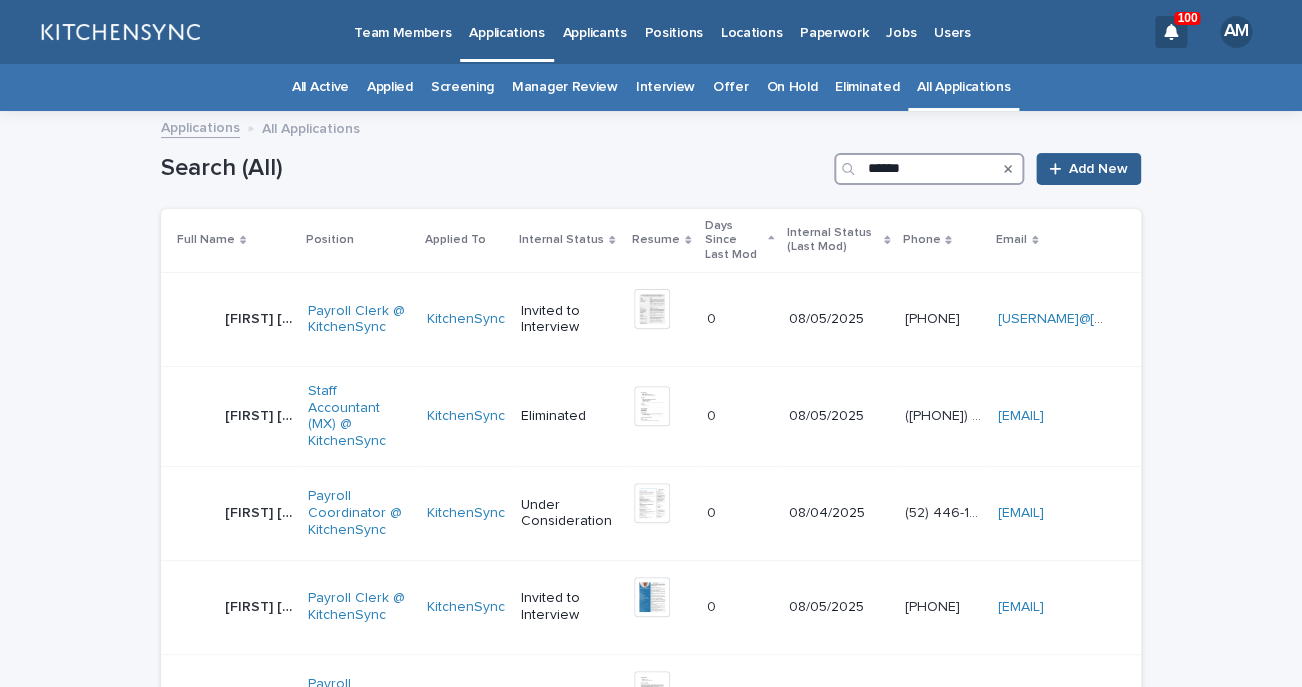type on "******" 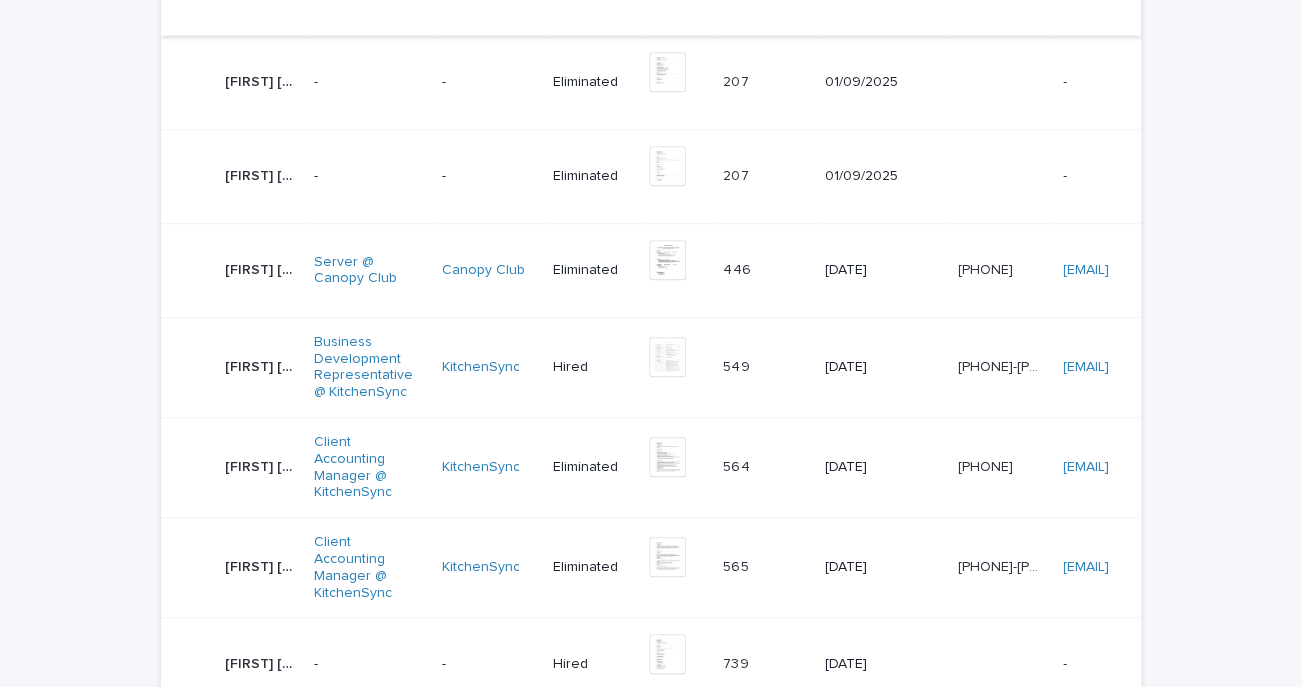scroll, scrollTop: 318, scrollLeft: 0, axis: vertical 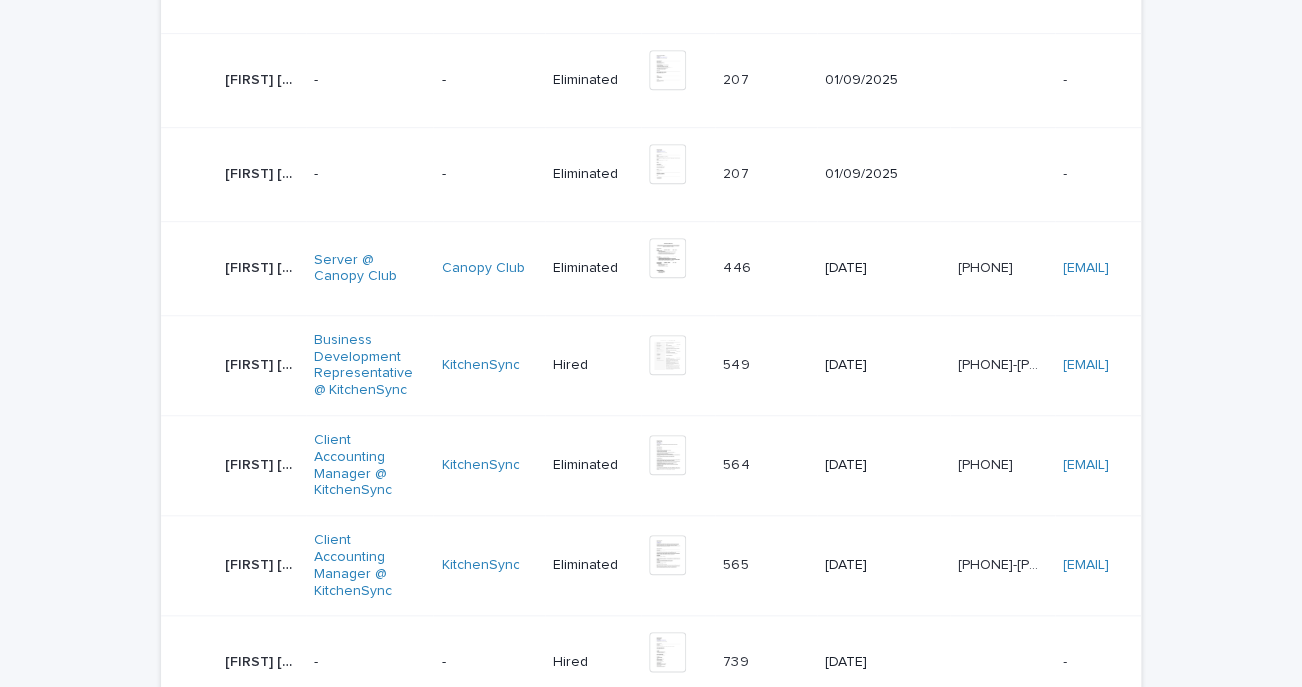 click on "[FIRST] [LAST] [FIRST] [LAST]" at bounding box center [261, 365] 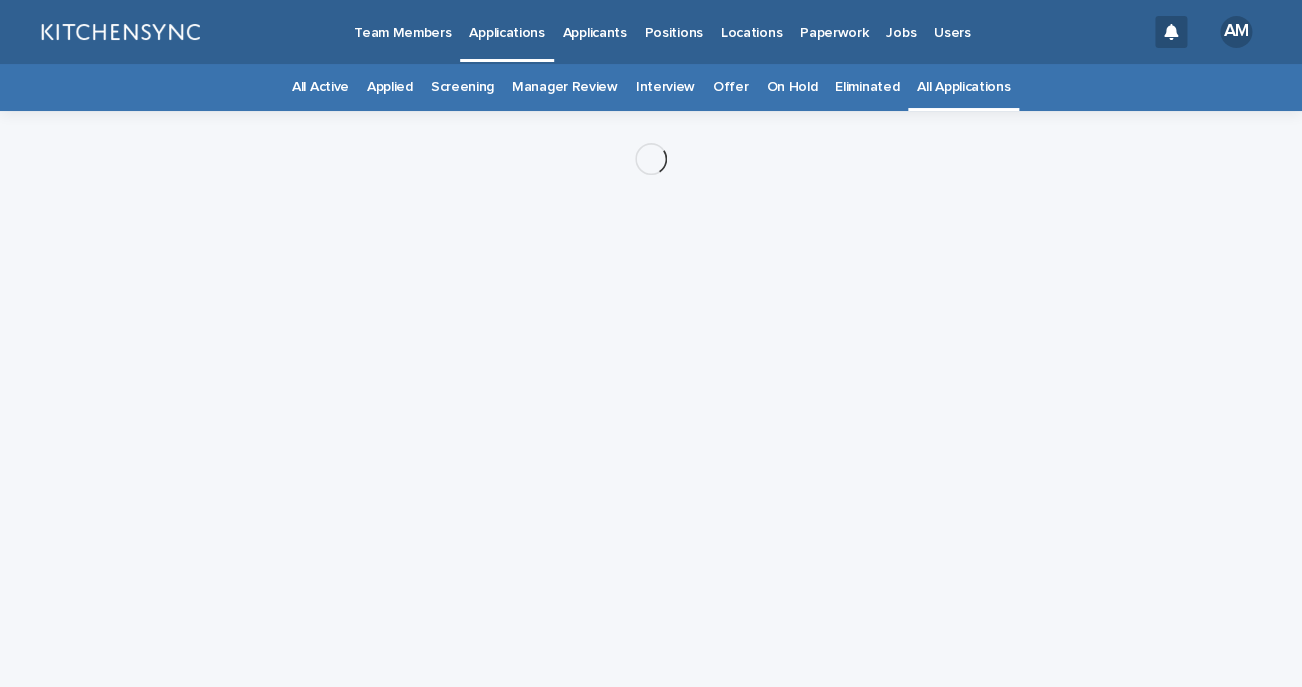 scroll, scrollTop: 0, scrollLeft: 0, axis: both 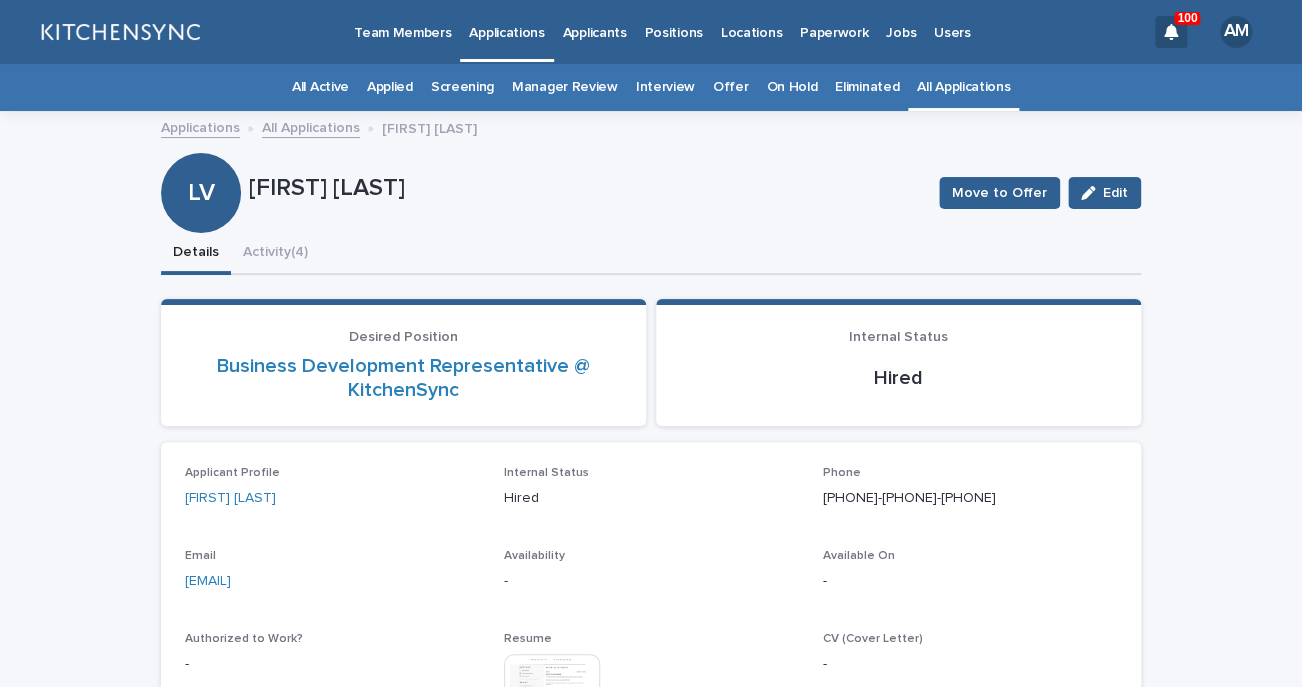 drag, startPoint x: 366, startPoint y: 559, endPoint x: 375, endPoint y: 576, distance: 19.235384 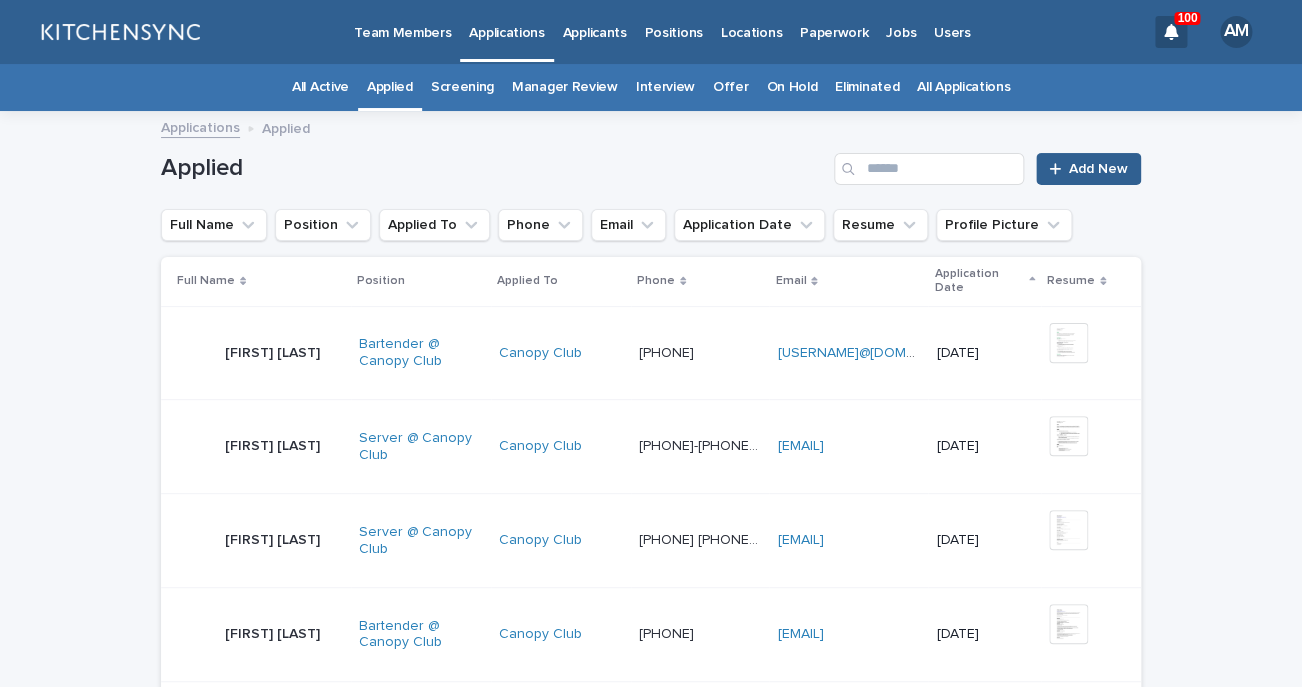 click on "All Applications" at bounding box center (963, 87) 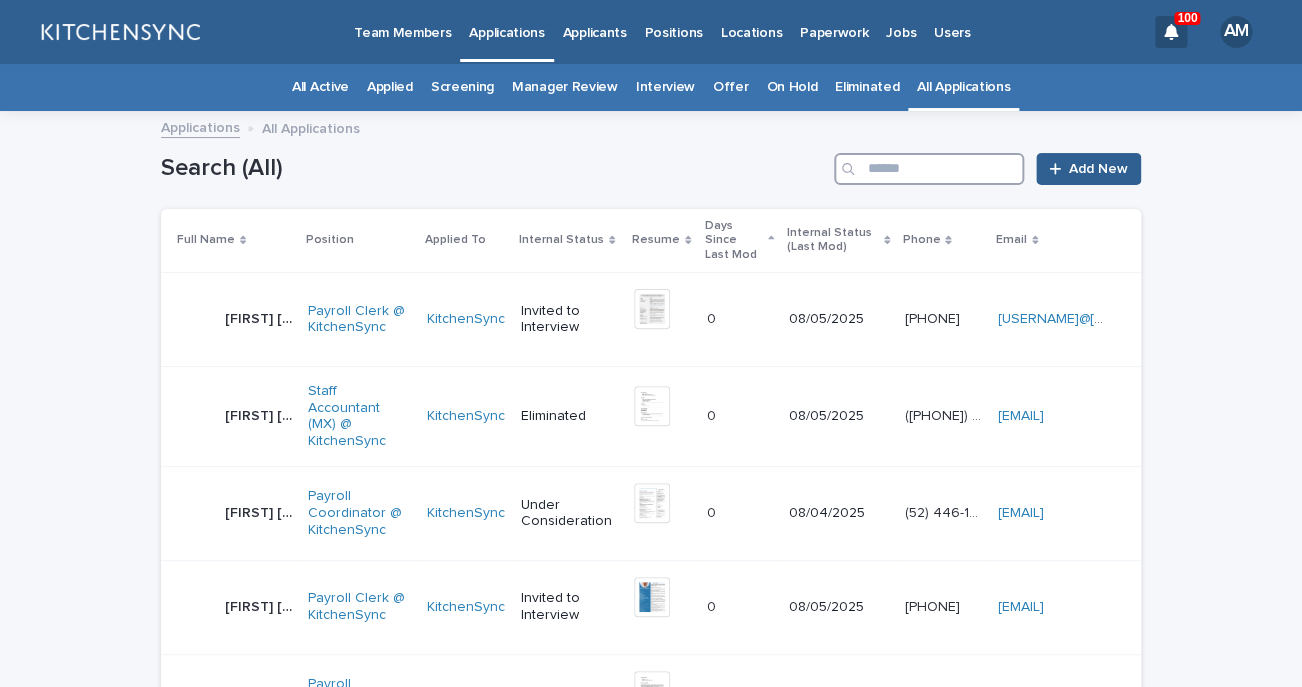click at bounding box center [929, 169] 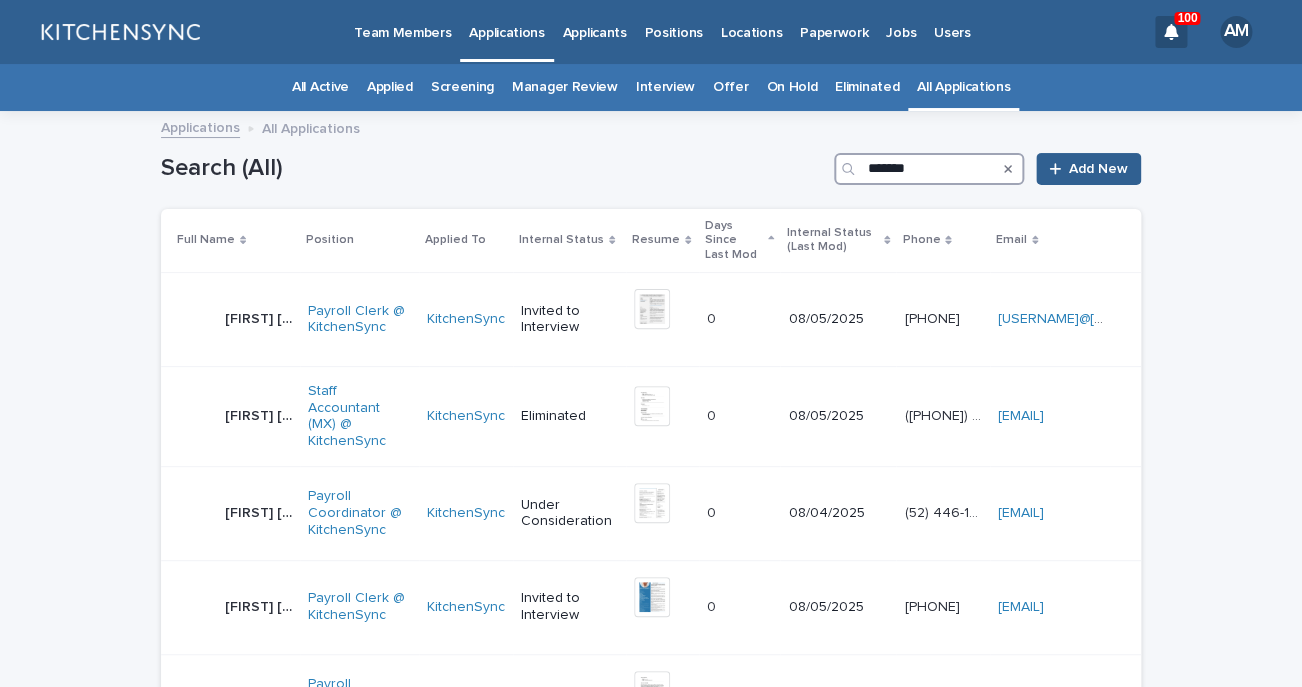 type on "*******" 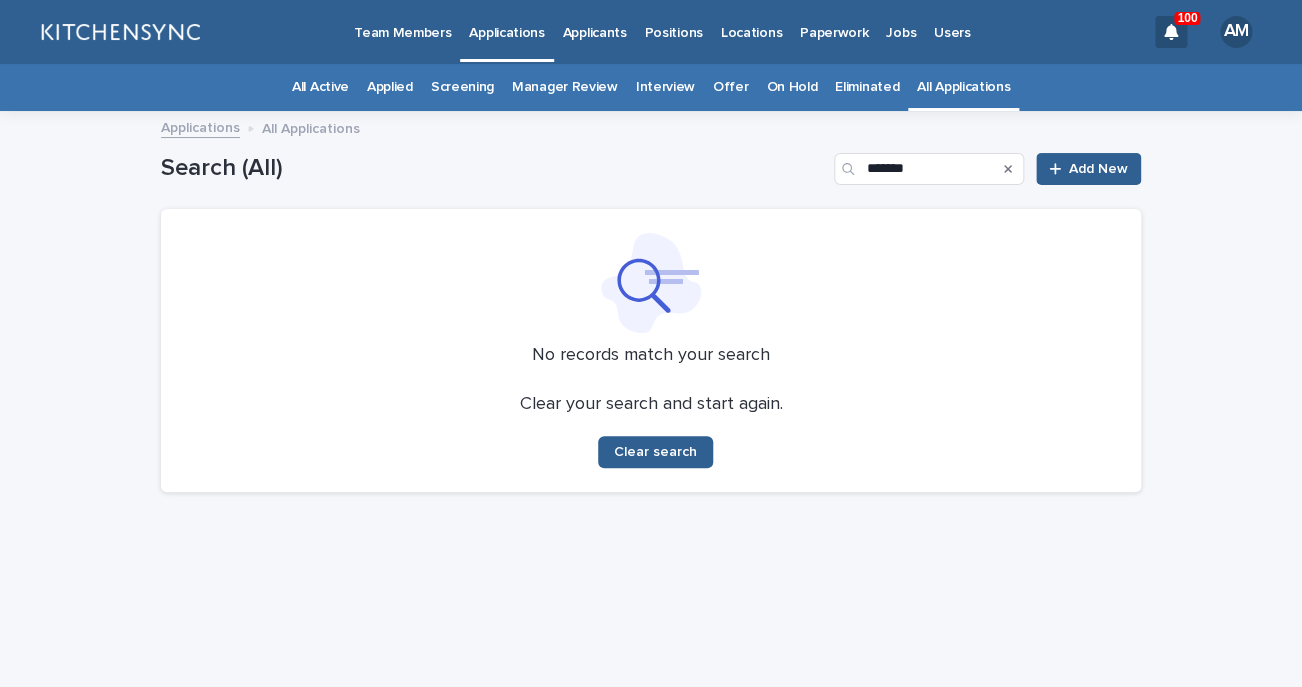 click on "Applicants" at bounding box center (595, 31) 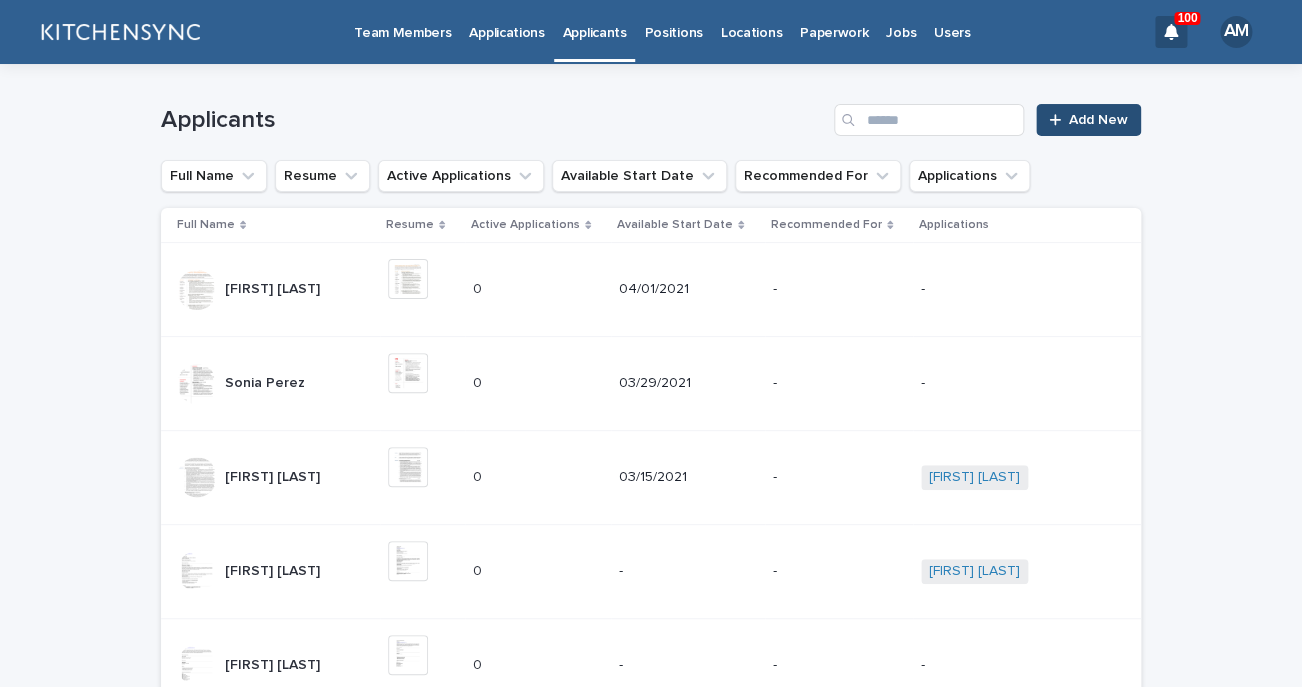 click on "Add New" at bounding box center (1098, 120) 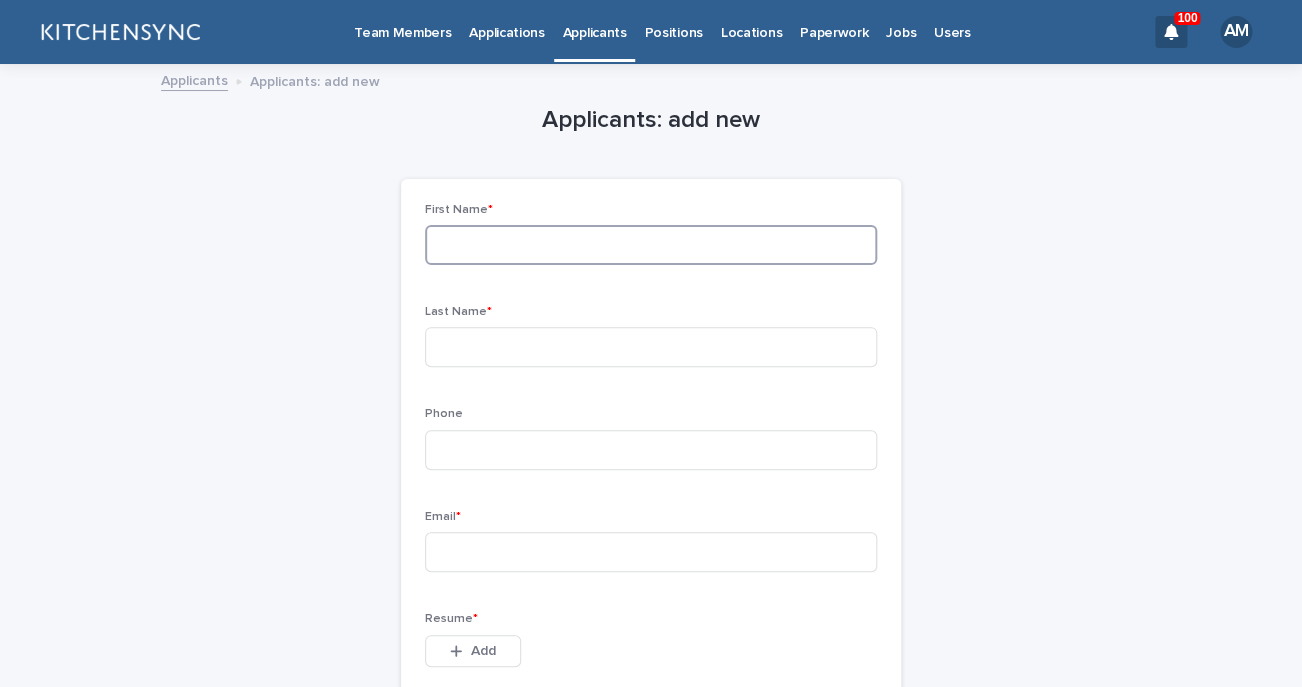 click at bounding box center (651, 245) 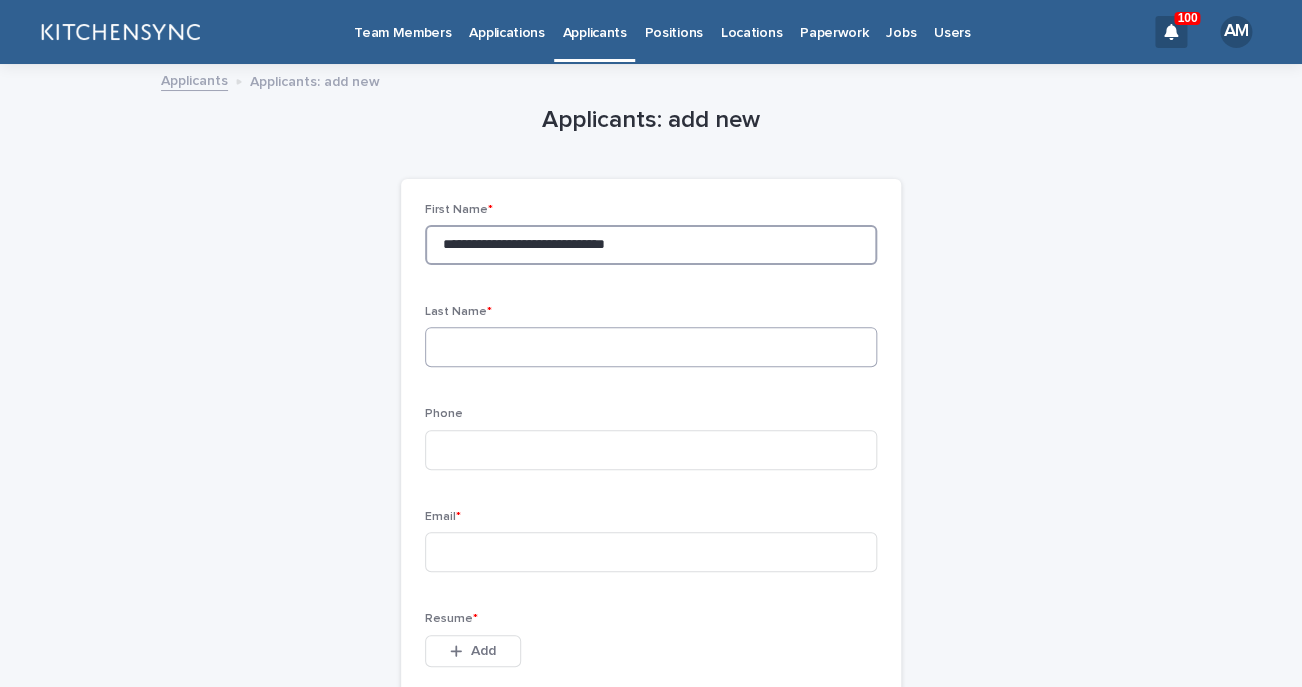 type on "**********" 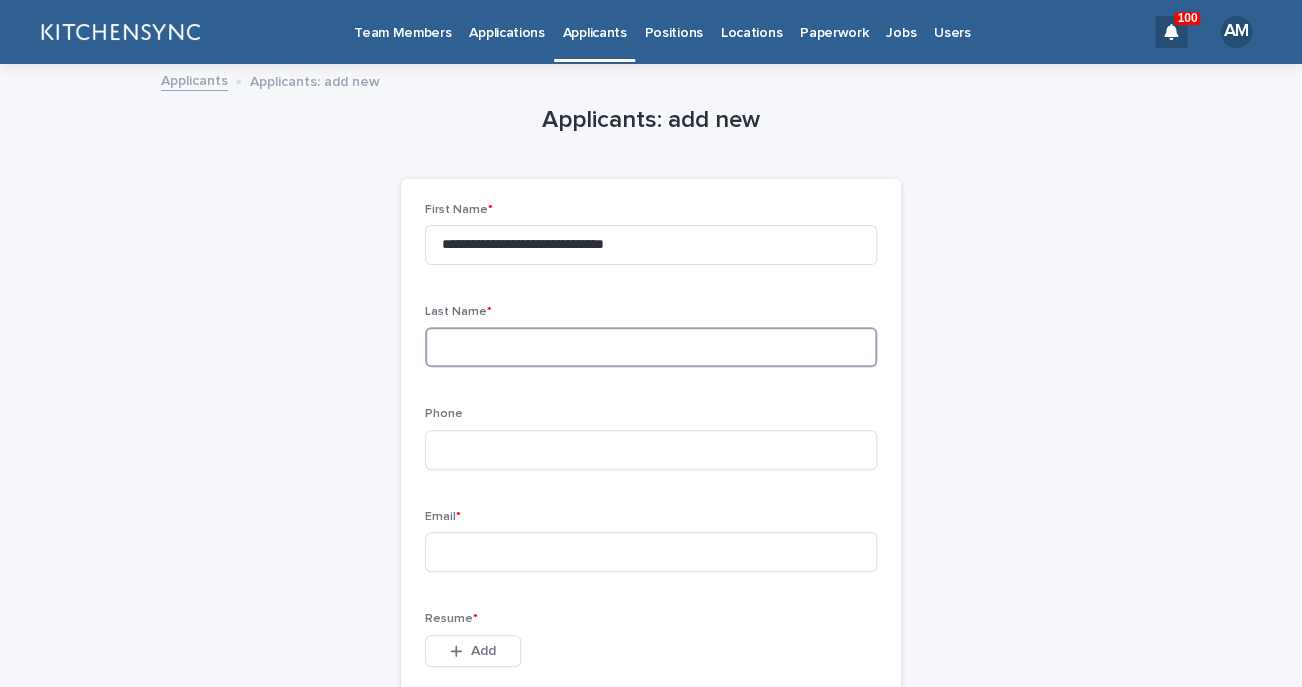 click at bounding box center (651, 347) 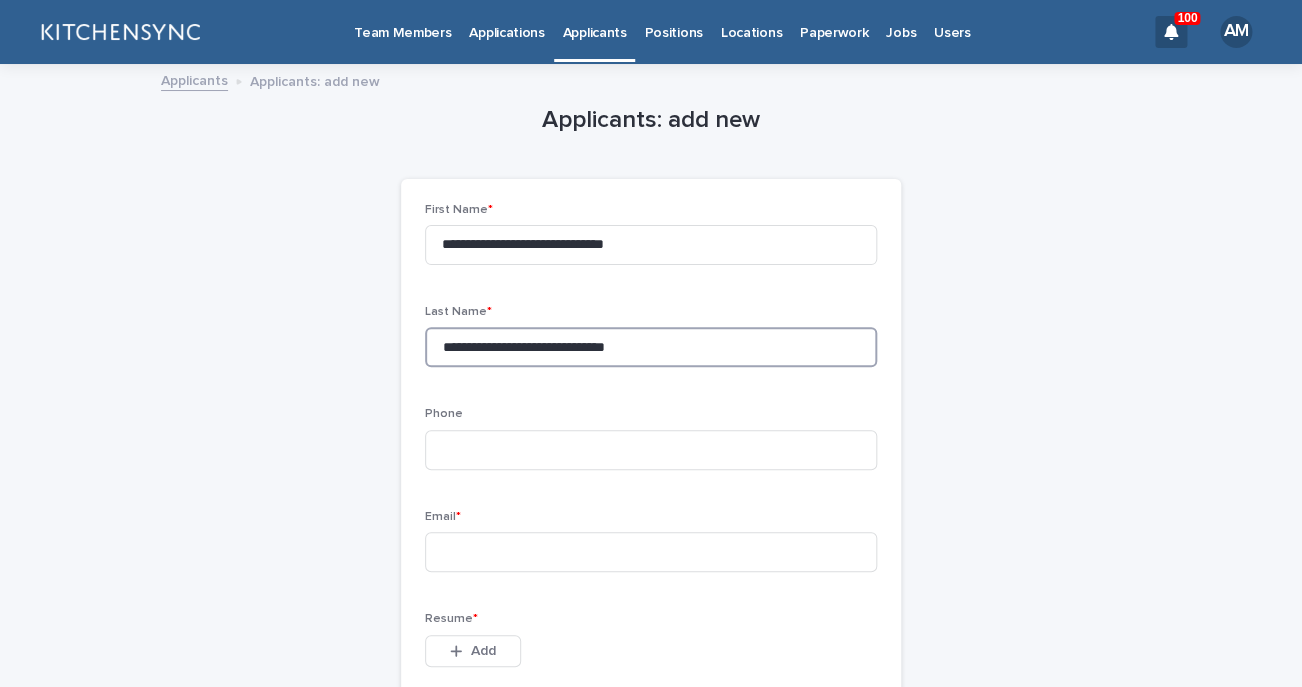 drag, startPoint x: 770, startPoint y: 343, endPoint x: 268, endPoint y: 375, distance: 503.0189 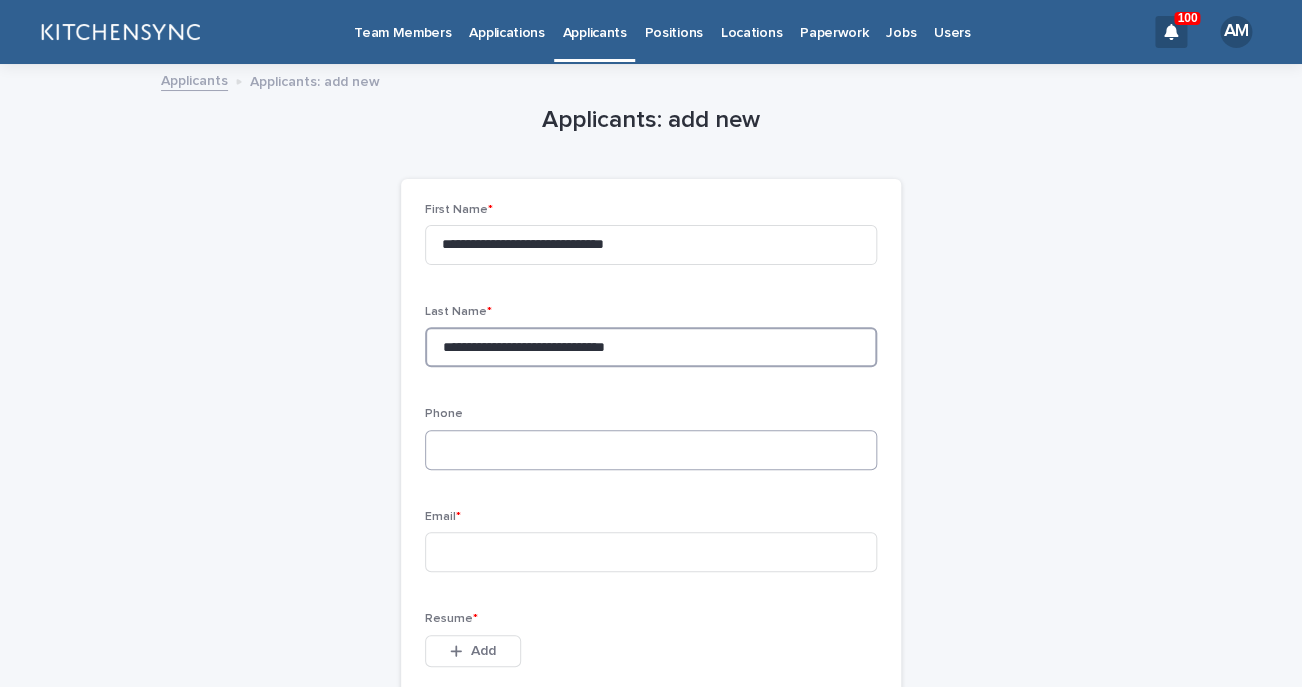 type on "**********" 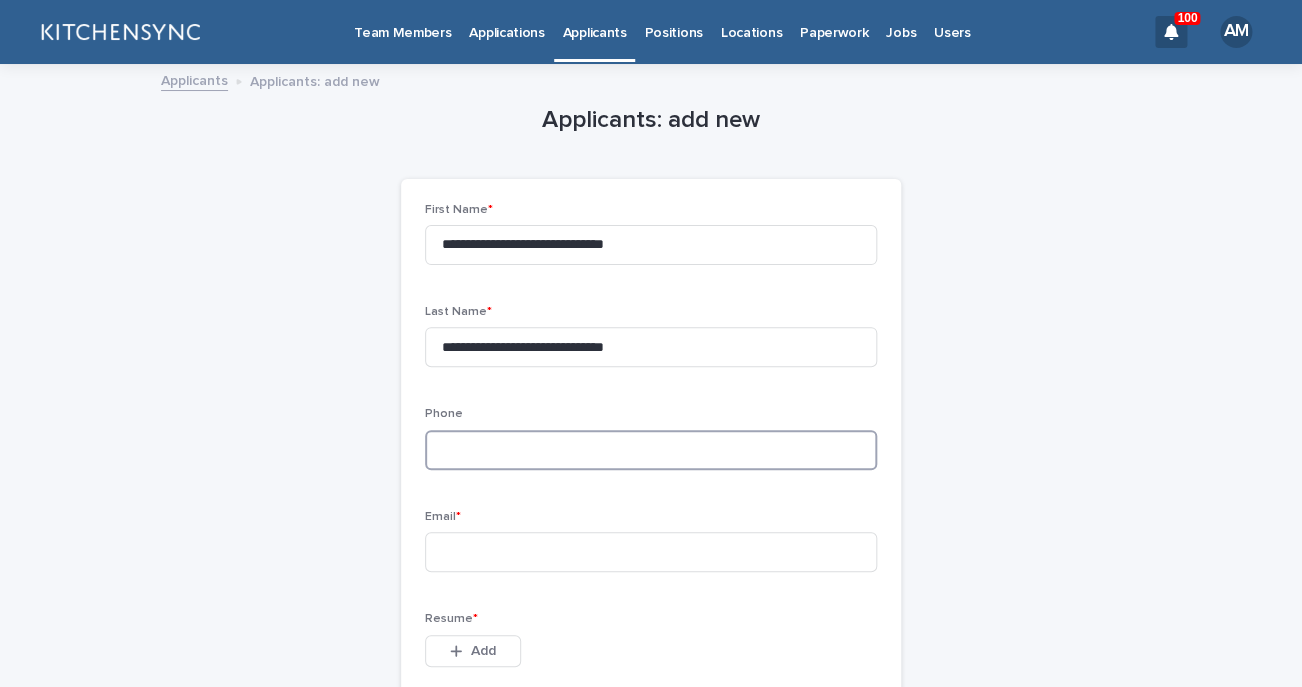 click at bounding box center [651, 450] 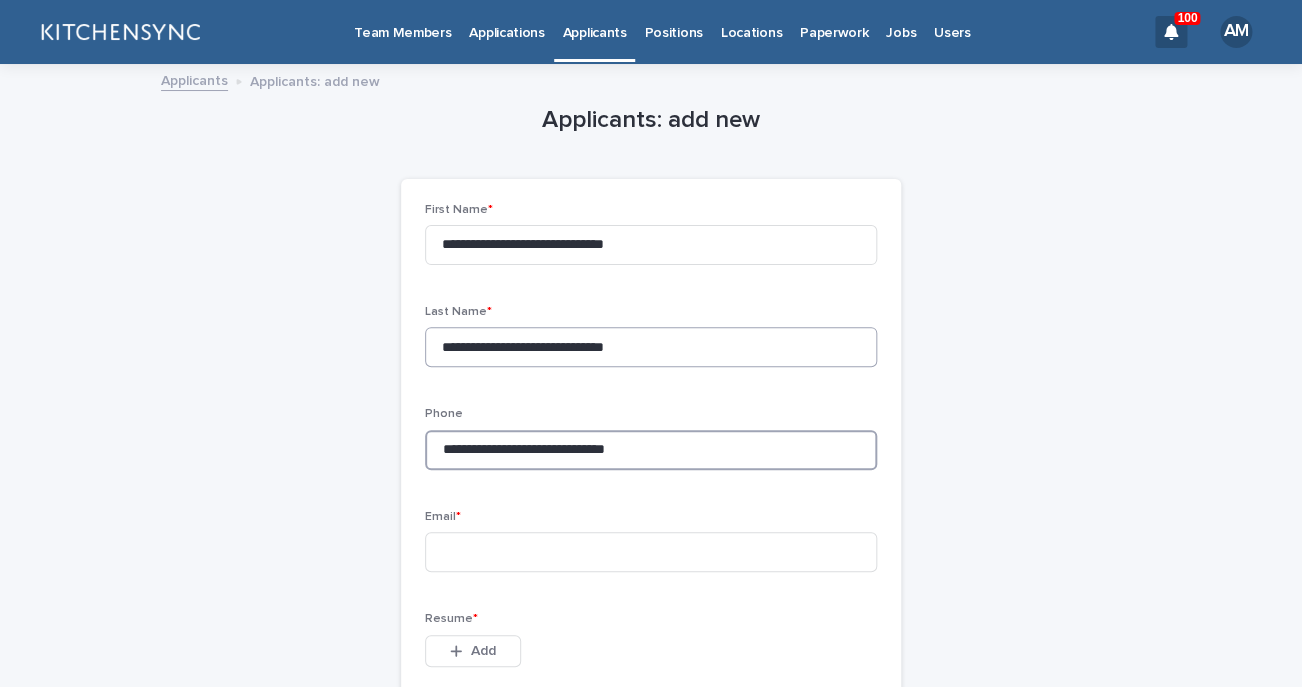 type on "**********" 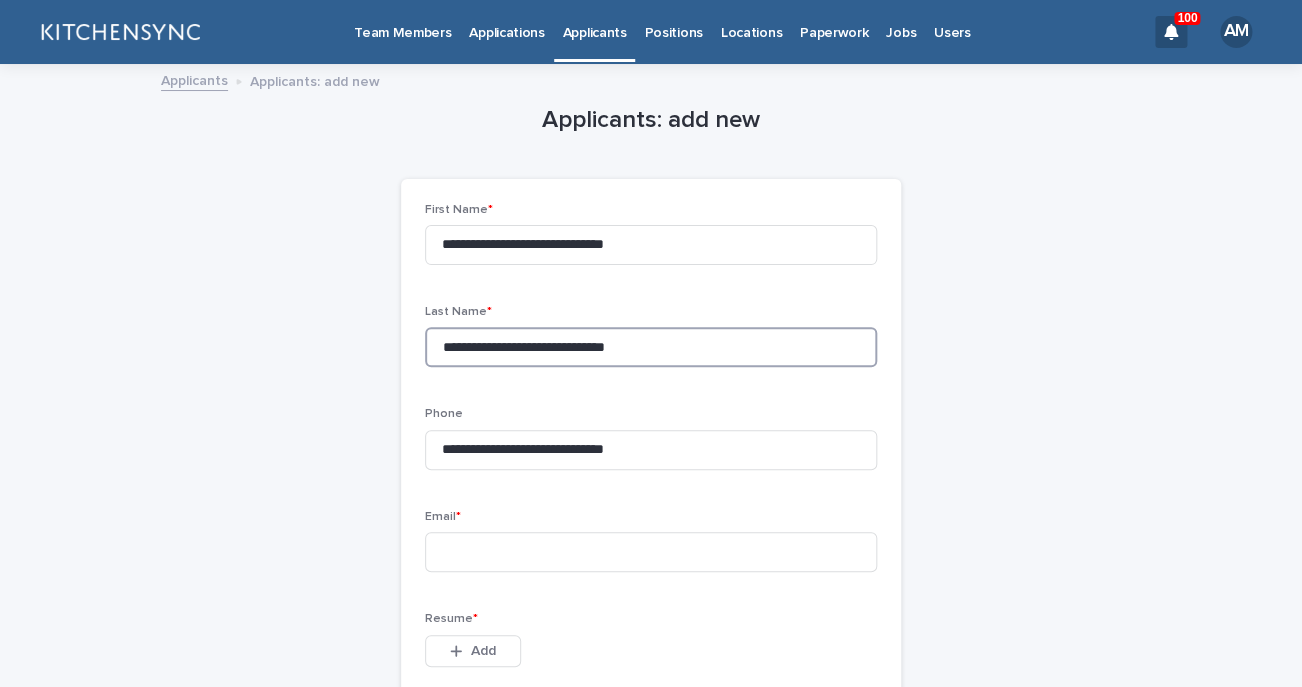 drag, startPoint x: 787, startPoint y: 356, endPoint x: 410, endPoint y: 350, distance: 377.04773 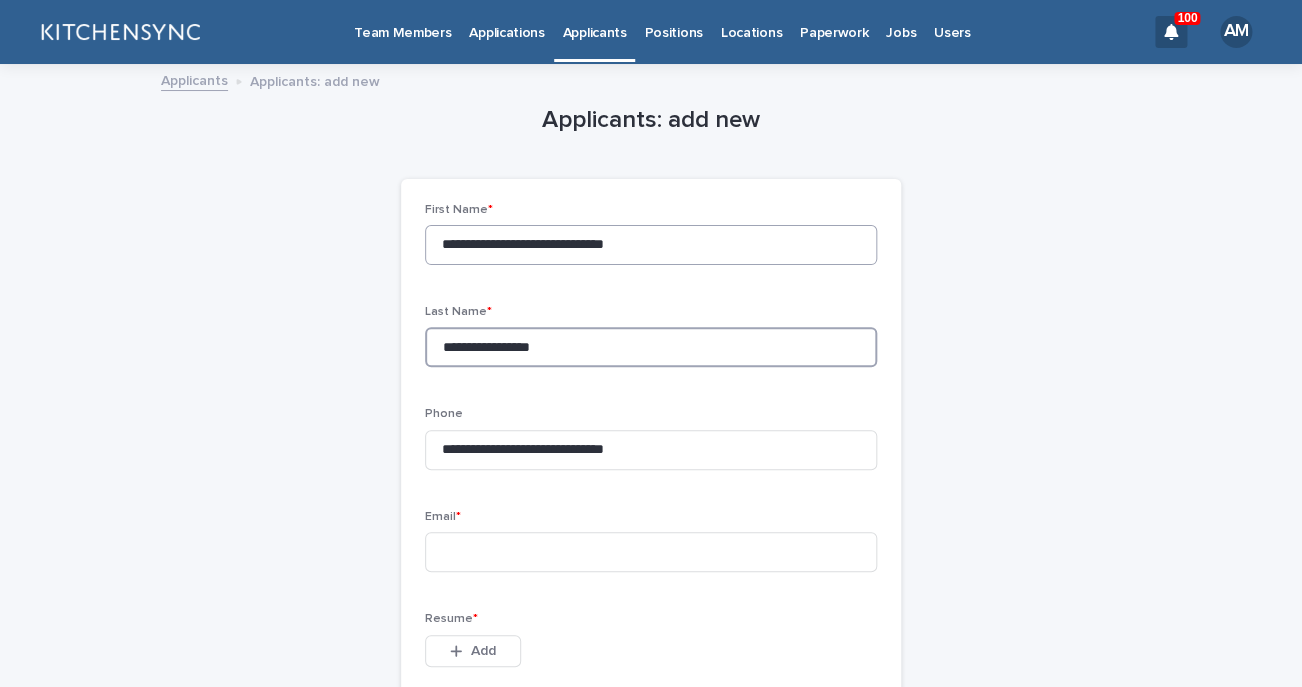 type on "**********" 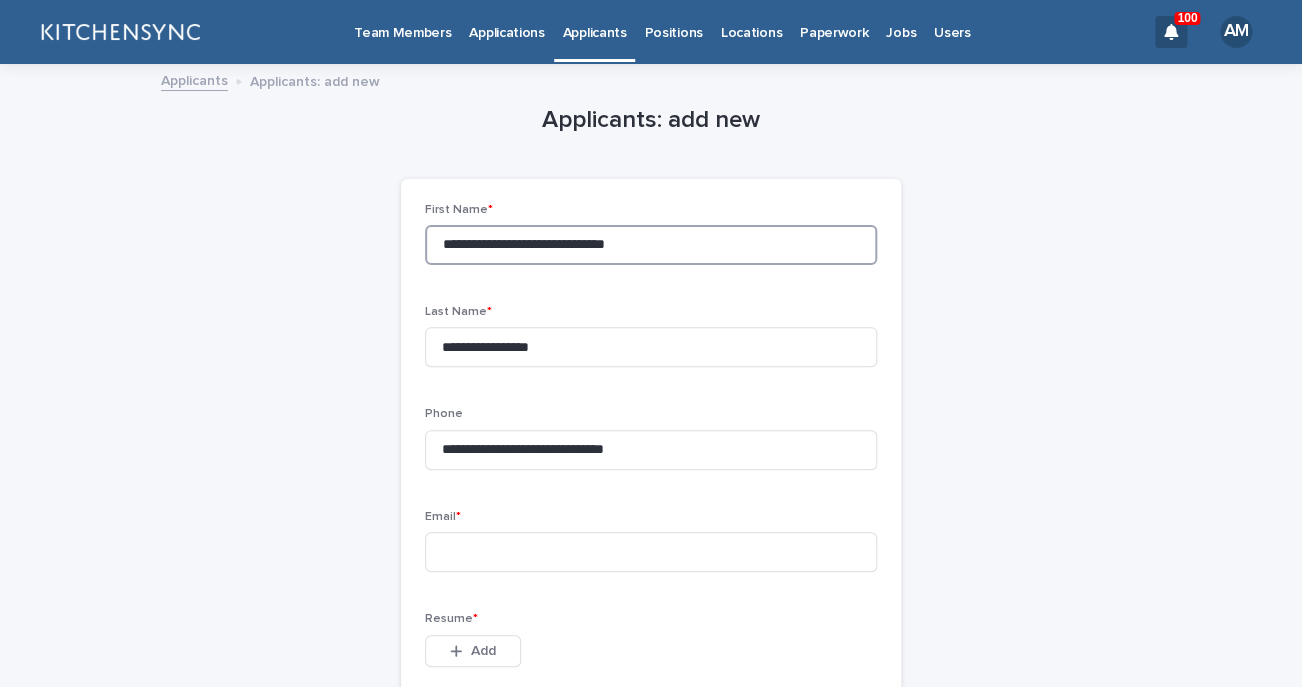 drag, startPoint x: 731, startPoint y: 242, endPoint x: 410, endPoint y: 242, distance: 321 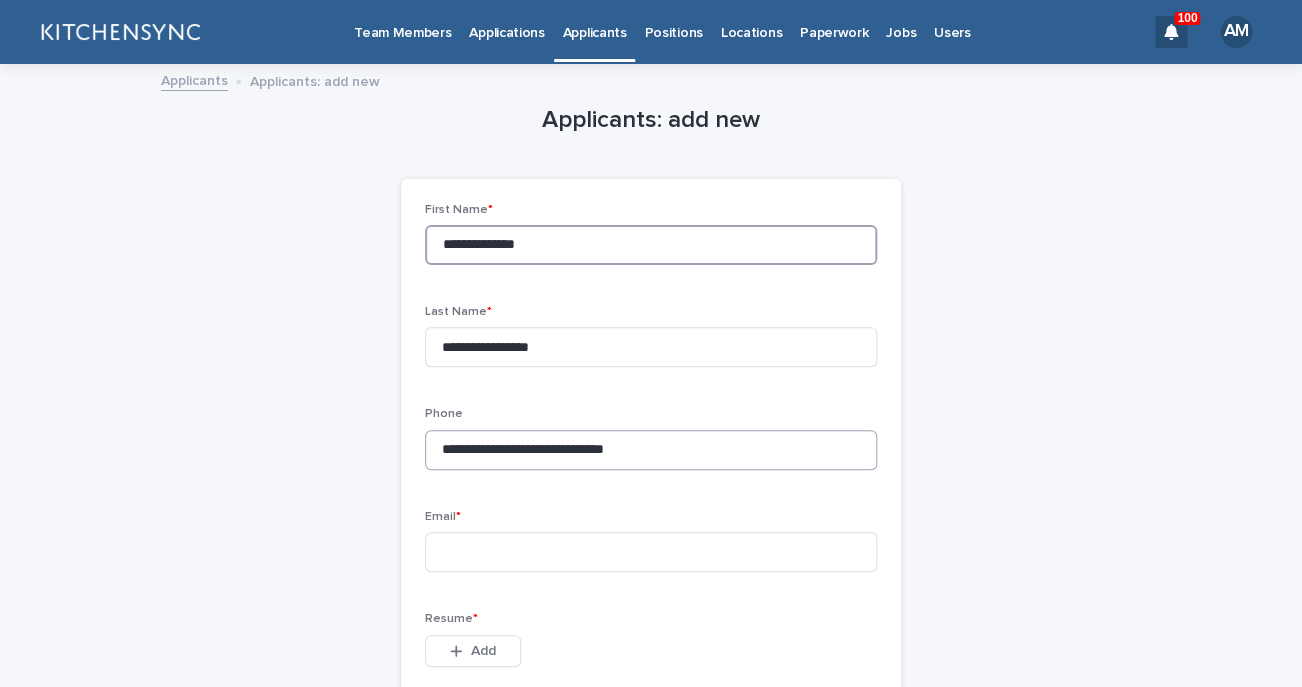 type on "**********" 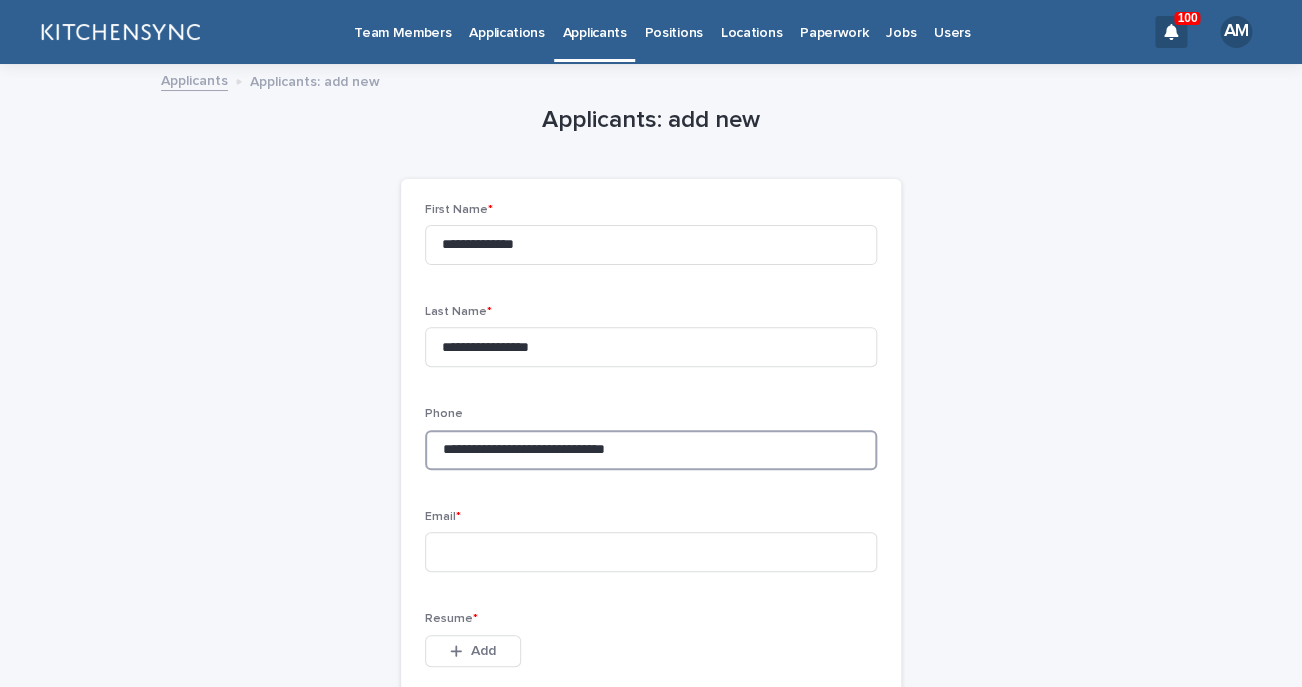 drag, startPoint x: 756, startPoint y: 454, endPoint x: 394, endPoint y: 450, distance: 362.0221 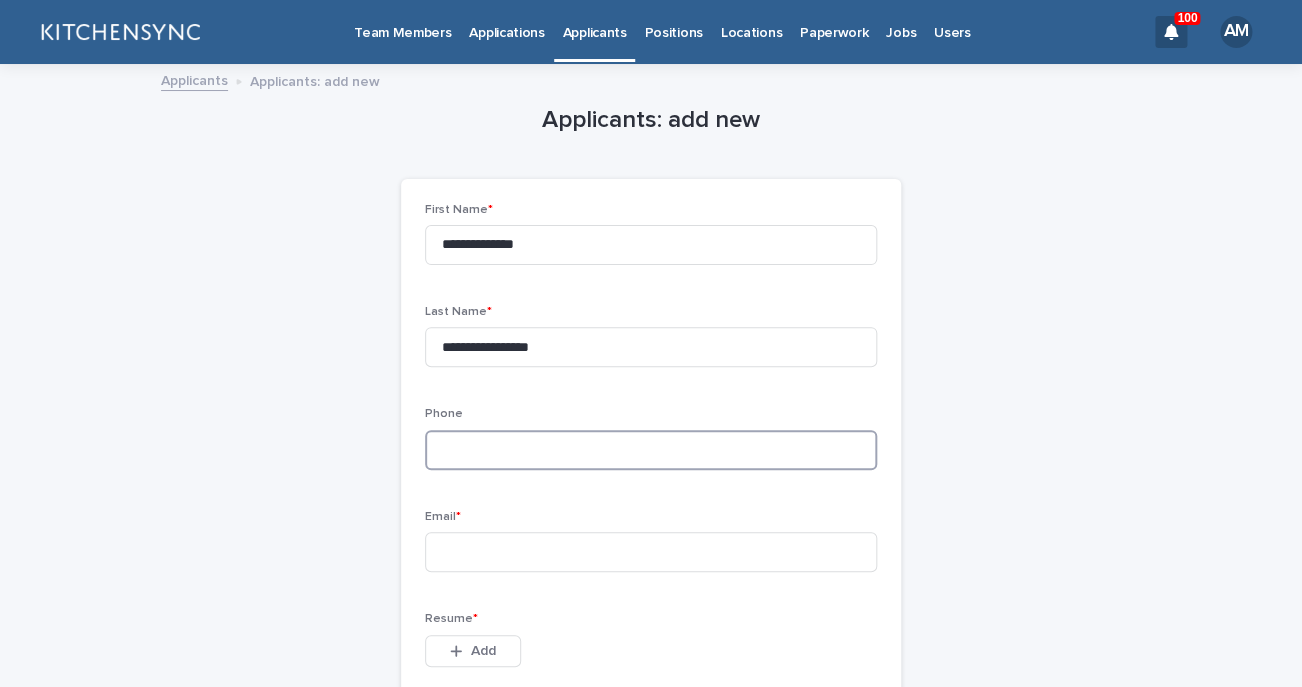 paste on "**********" 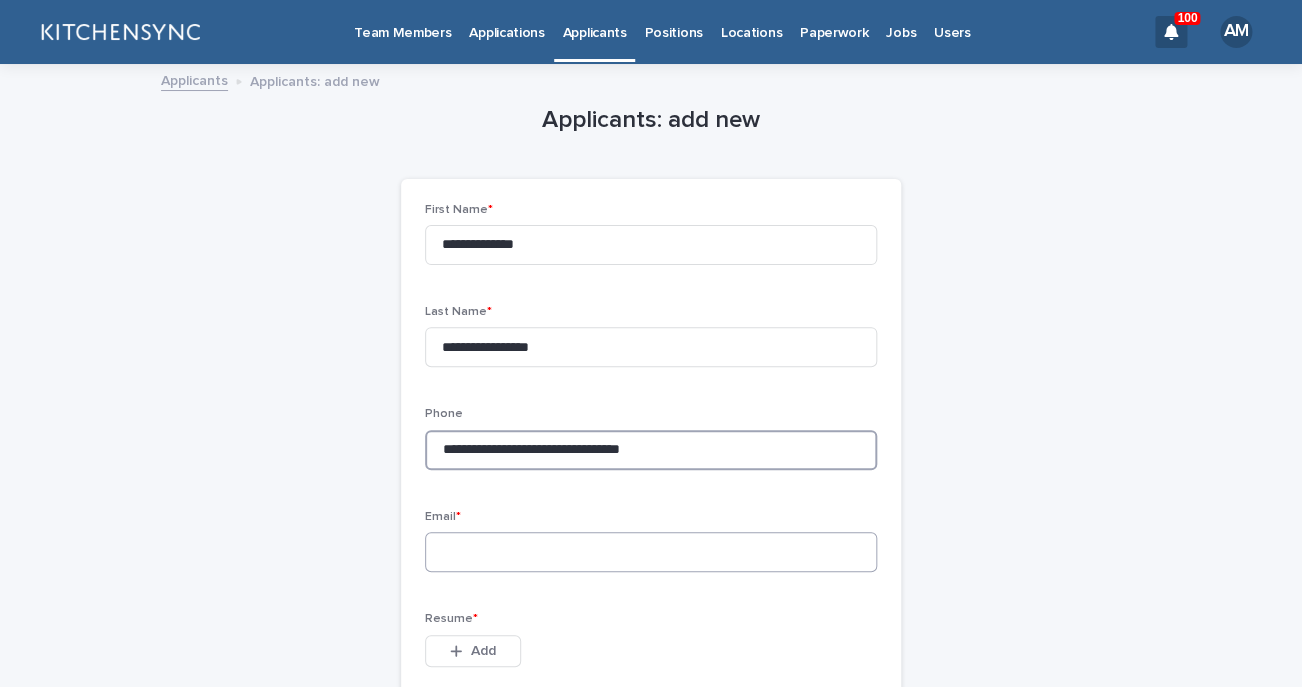 type on "**********" 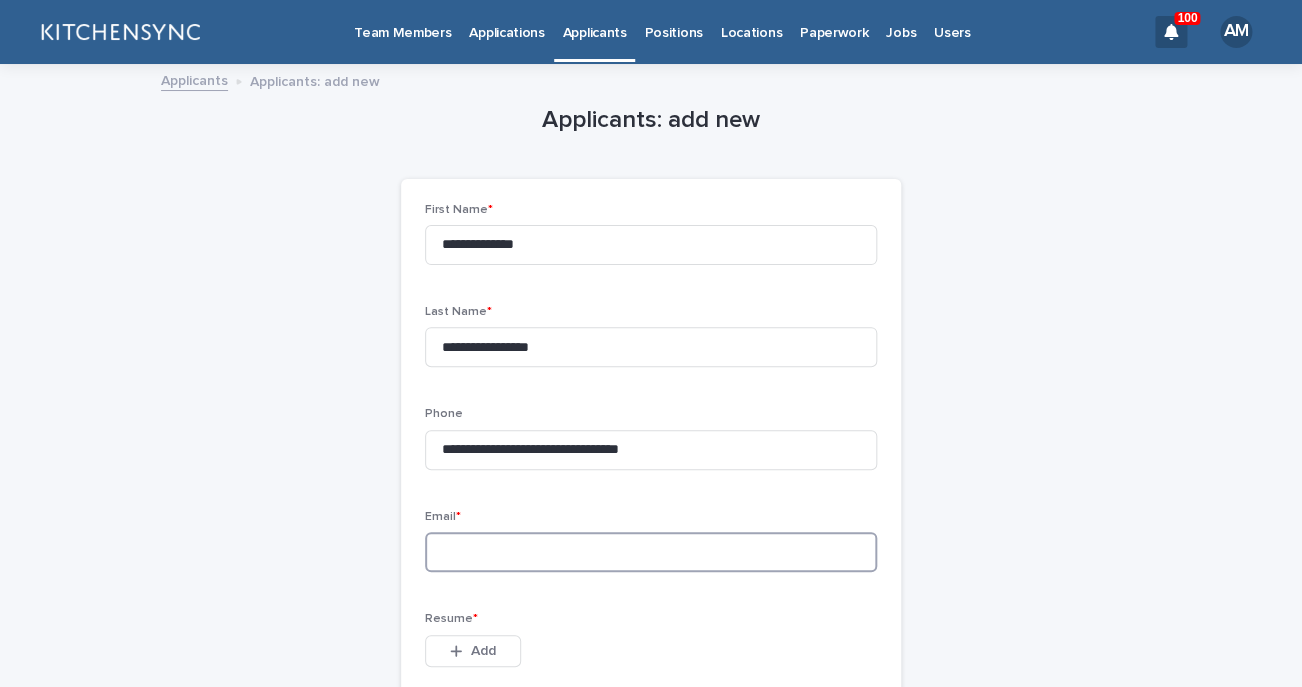 click at bounding box center (651, 552) 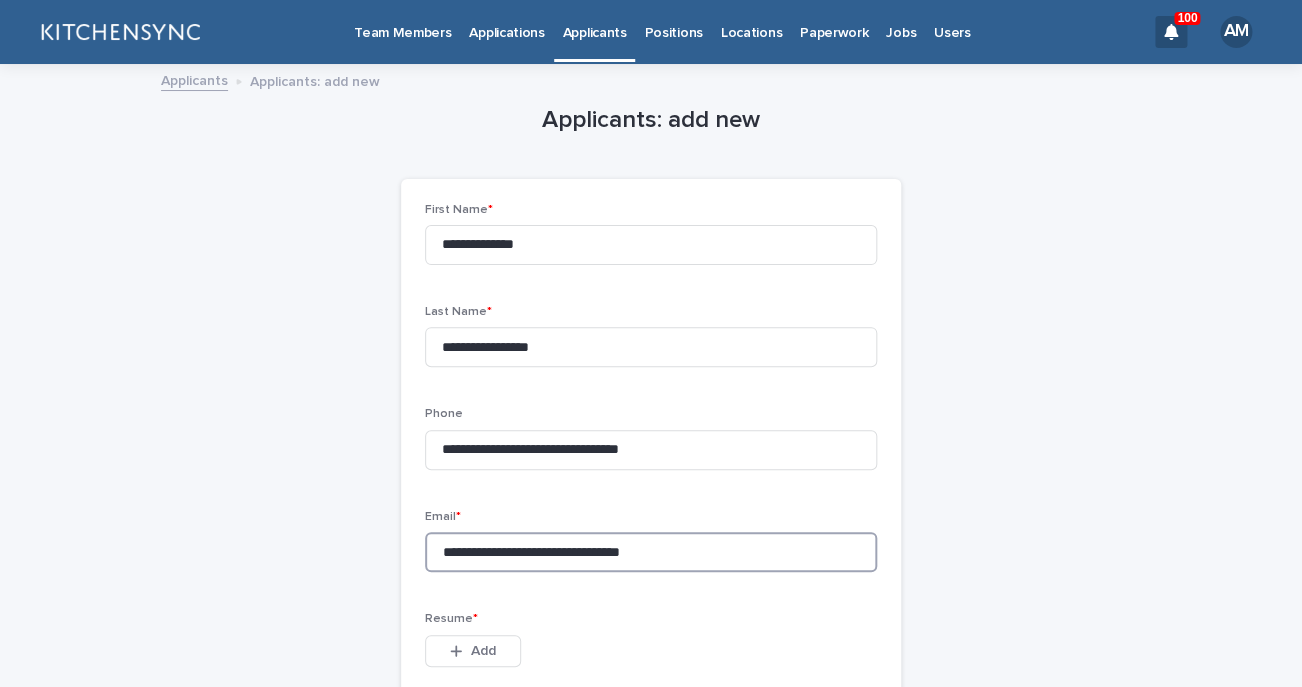 drag, startPoint x: 575, startPoint y: 562, endPoint x: 842, endPoint y: 570, distance: 267.1198 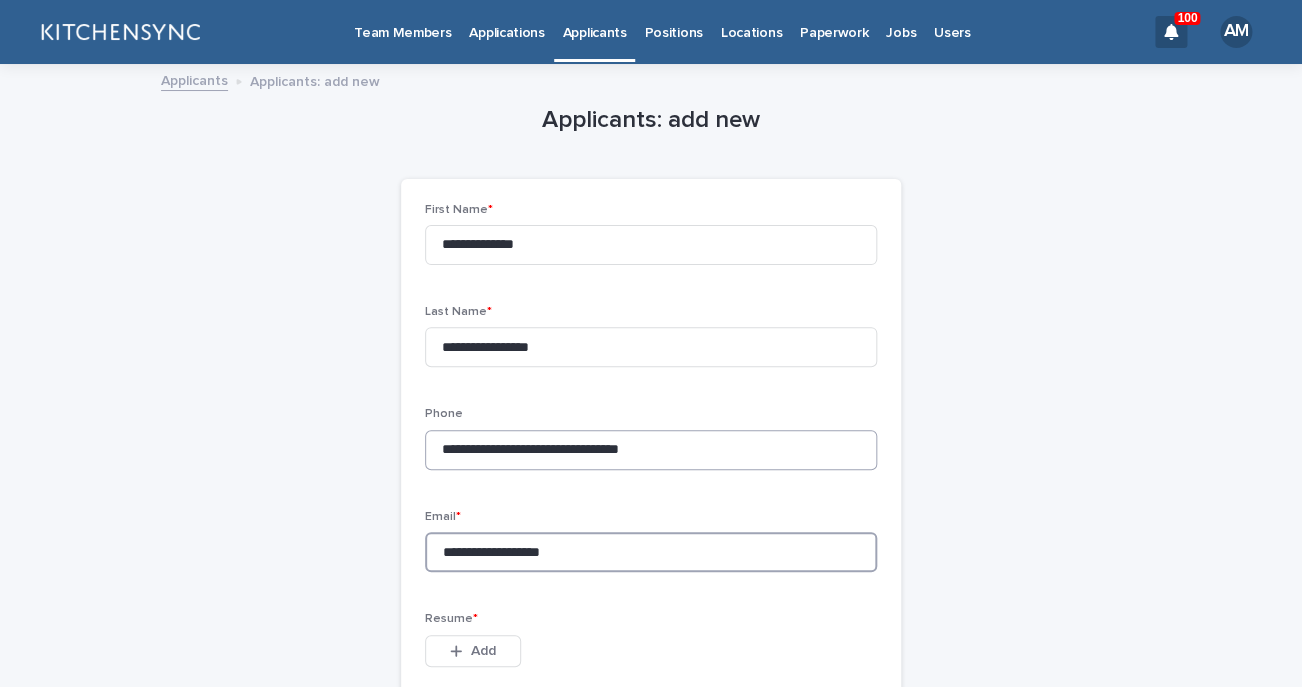 type on "**********" 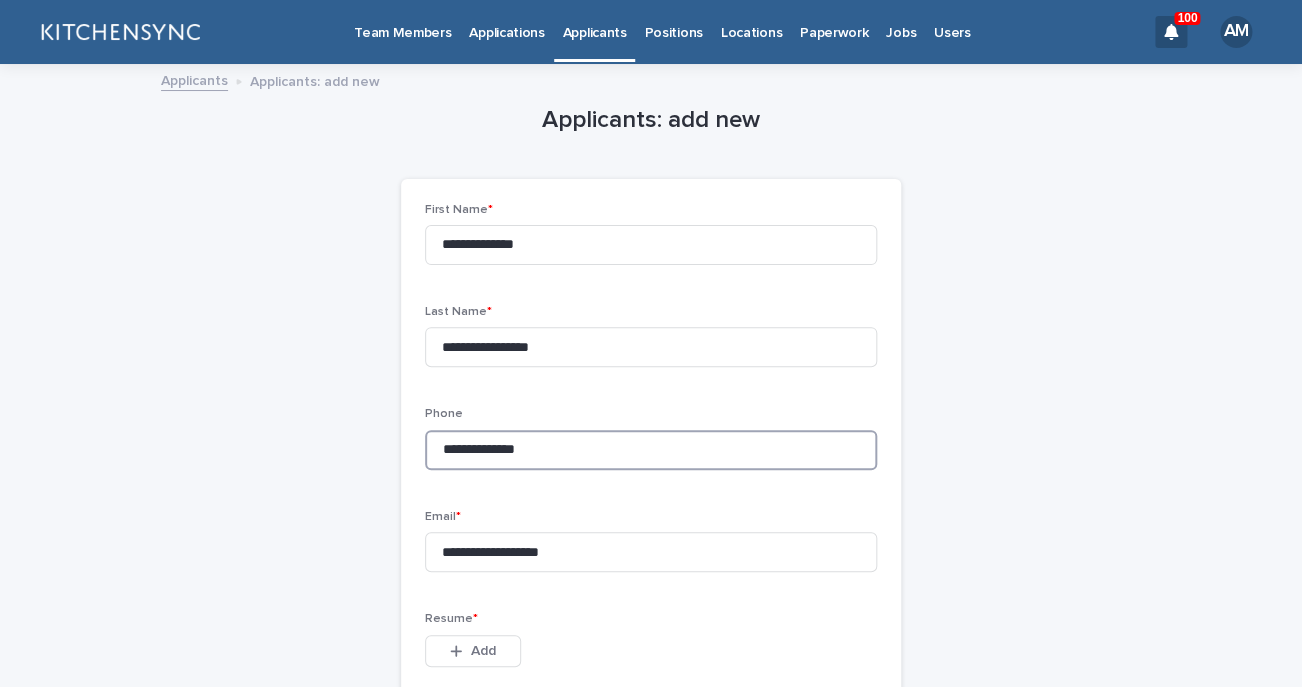 drag, startPoint x: 589, startPoint y: 454, endPoint x: 362, endPoint y: 454, distance: 227 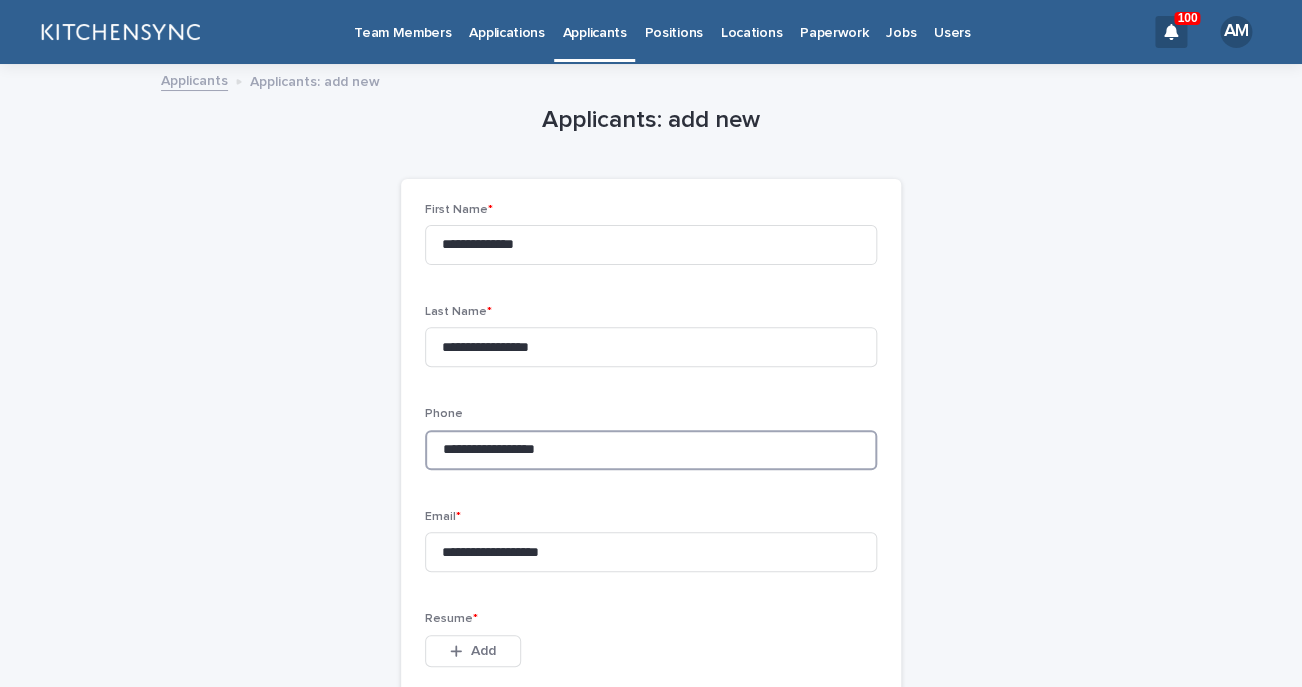 type on "**********" 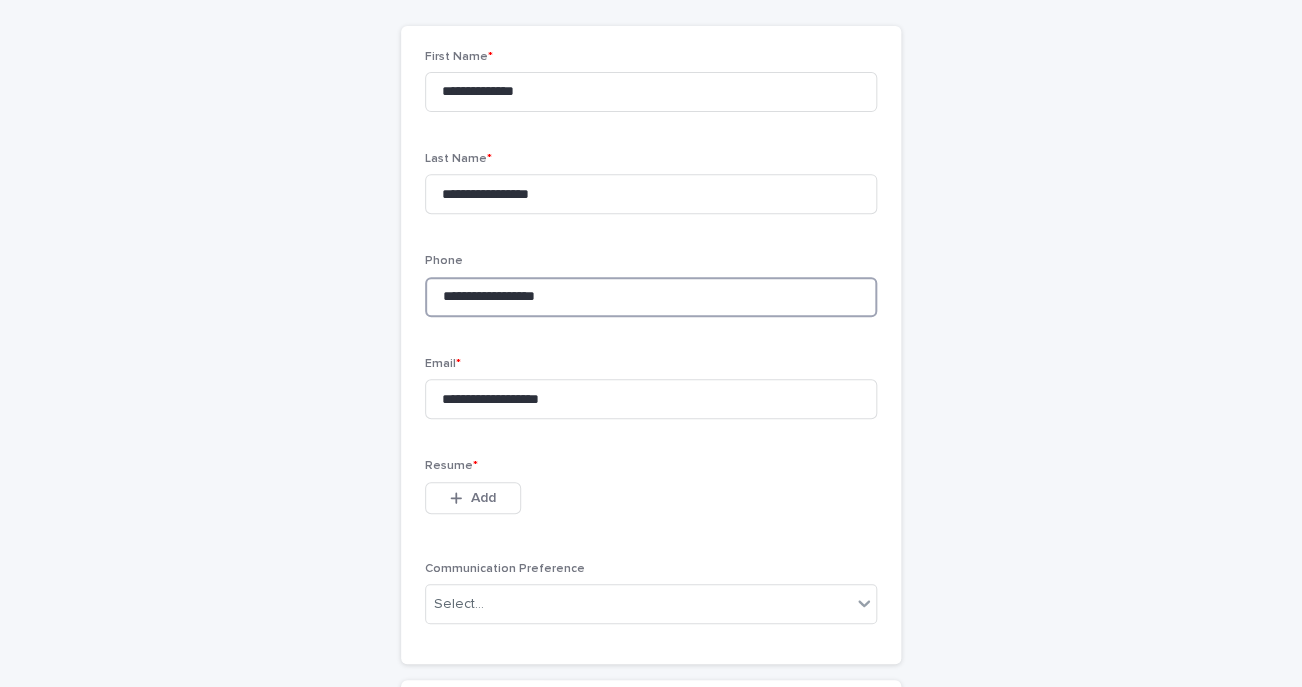 scroll, scrollTop: 164, scrollLeft: 0, axis: vertical 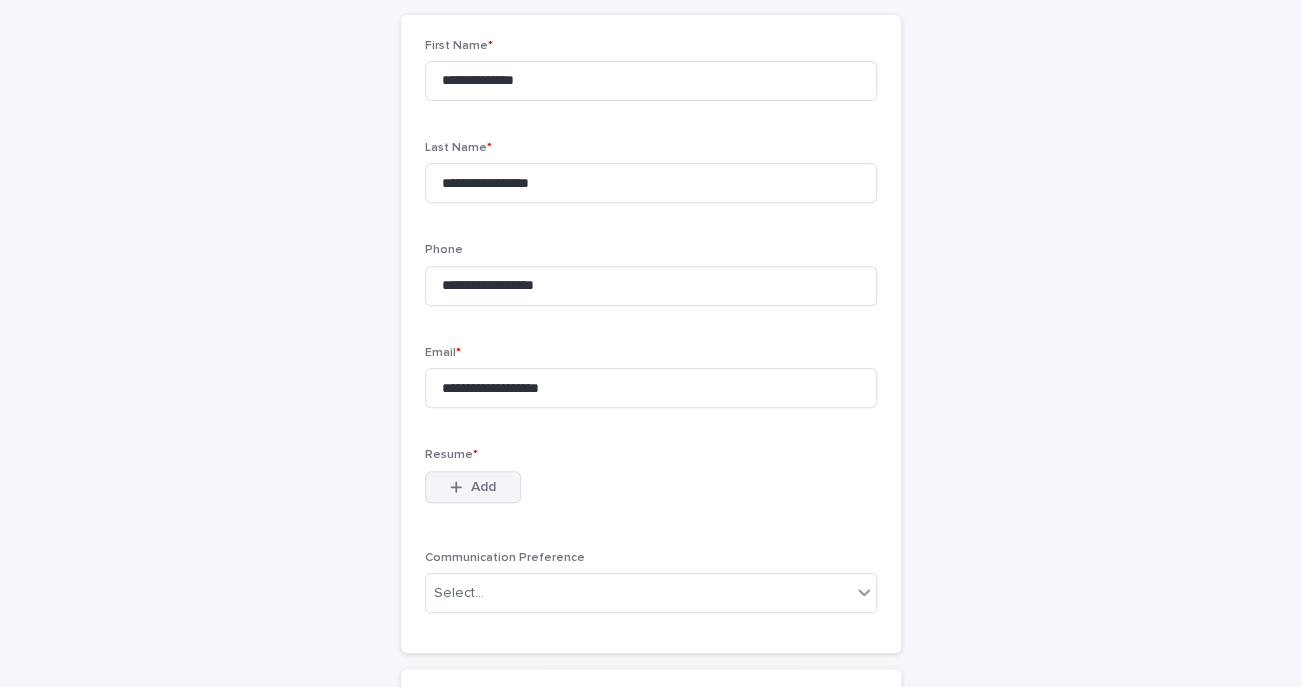 click on "Add" at bounding box center (483, 487) 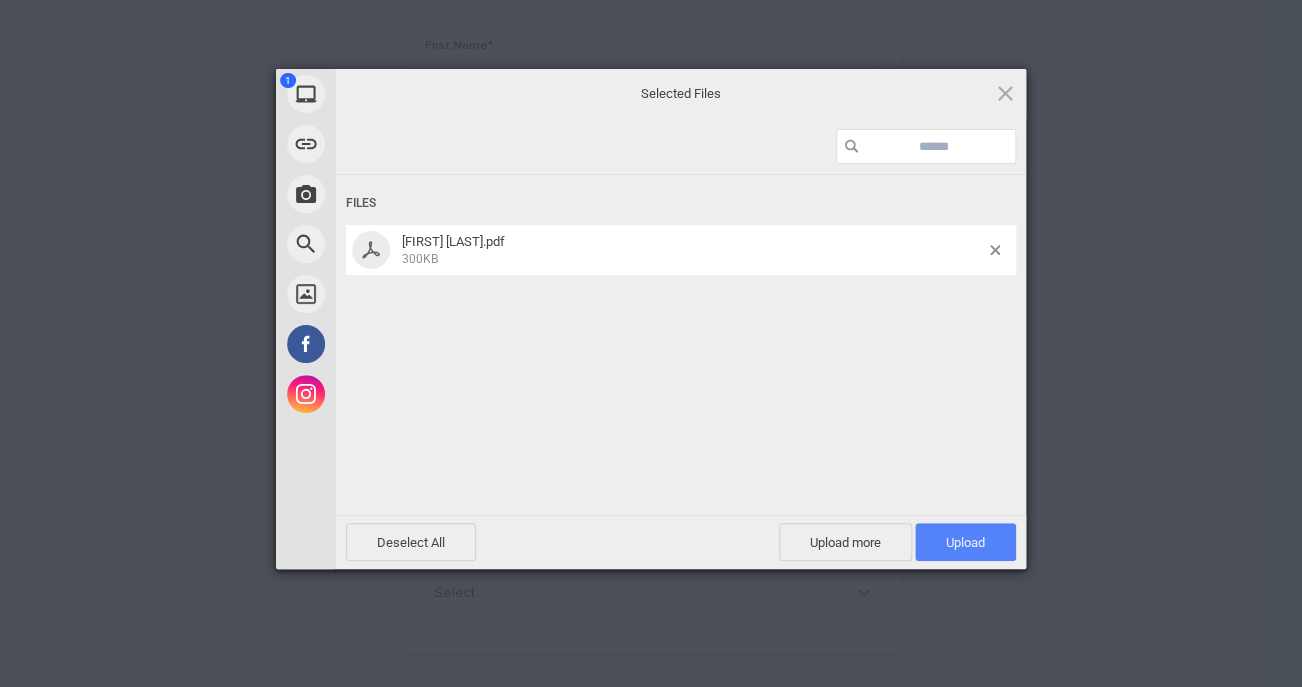 click on "Upload
1" at bounding box center [965, 542] 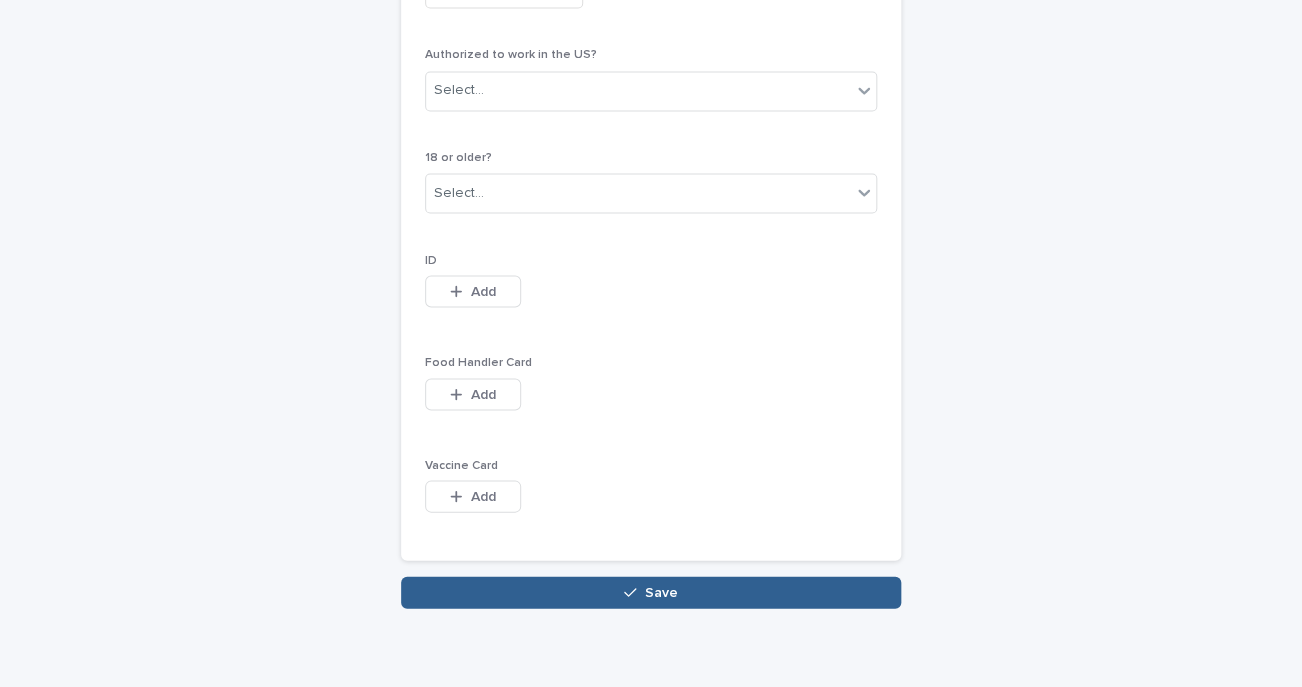 scroll, scrollTop: 1148, scrollLeft: 0, axis: vertical 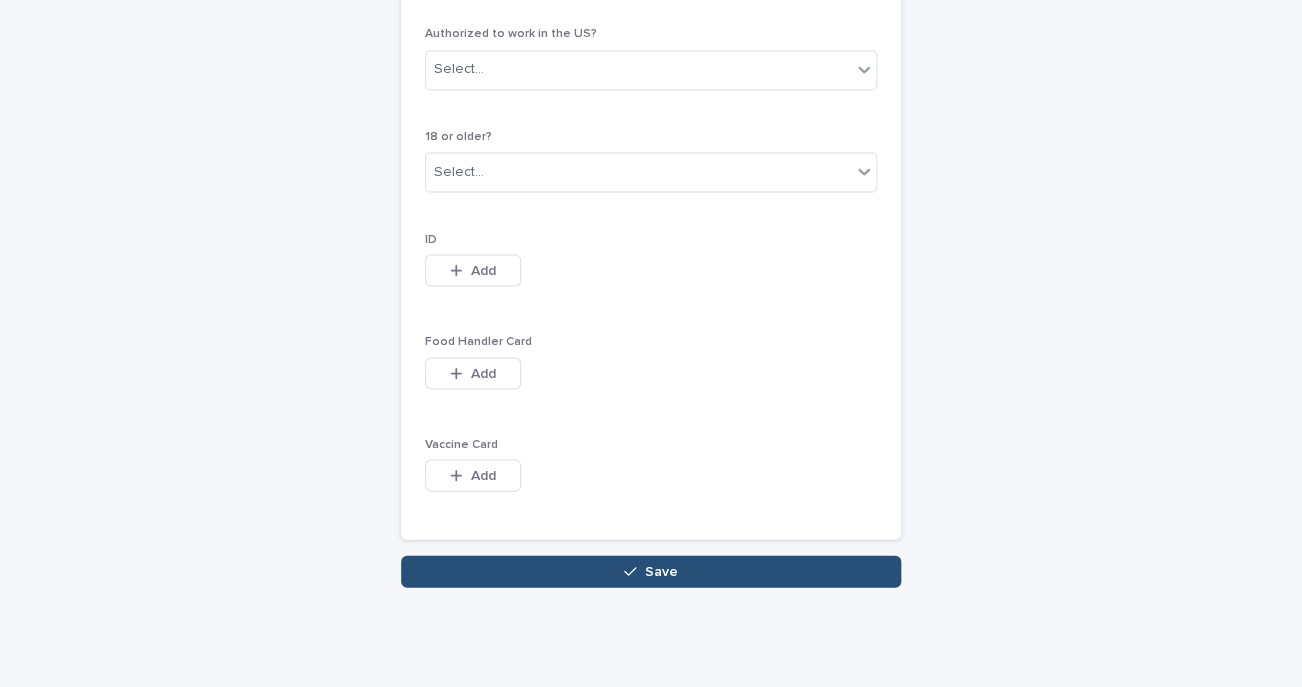 click on "Save" at bounding box center [651, 571] 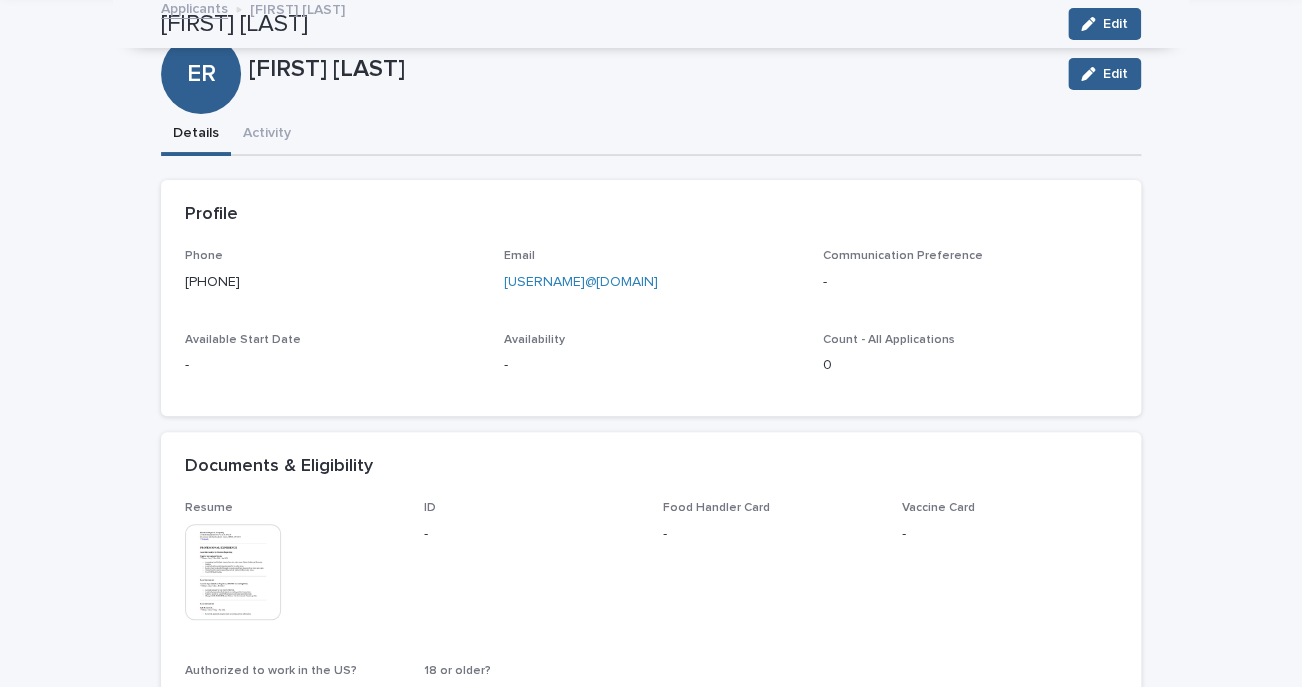 scroll, scrollTop: 0, scrollLeft: 0, axis: both 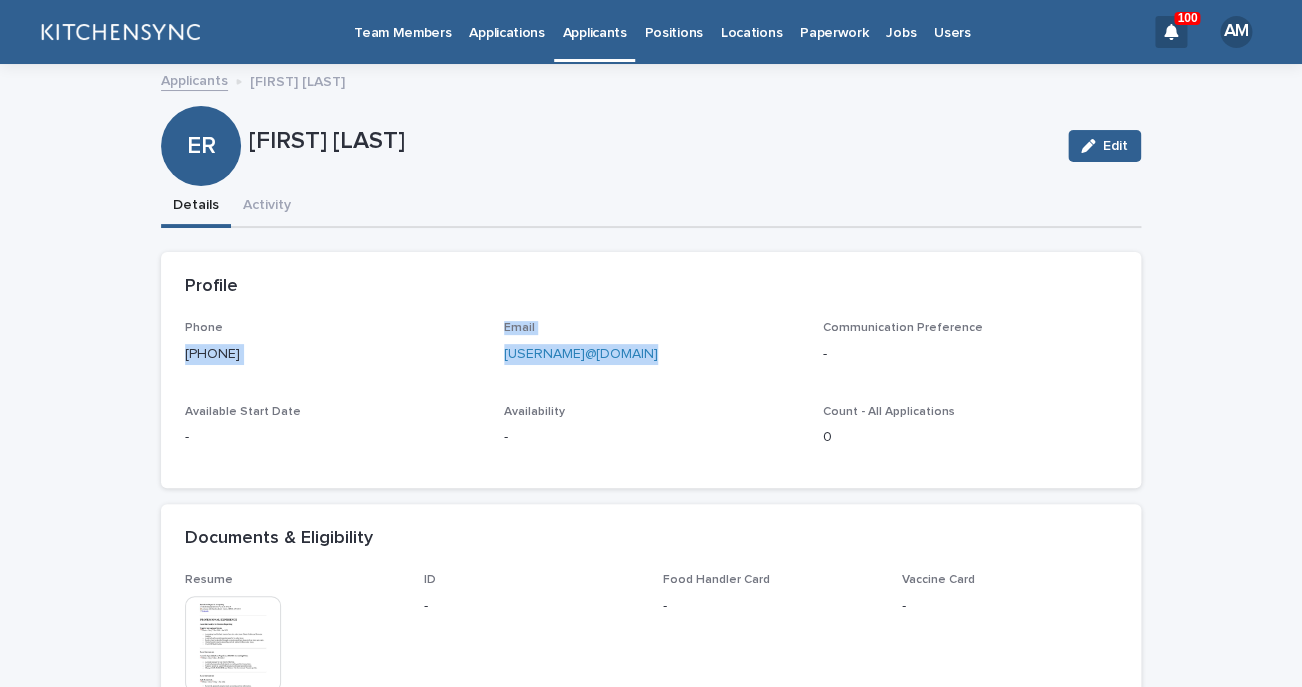 drag, startPoint x: 672, startPoint y: 362, endPoint x: 183, endPoint y: 356, distance: 489.0368 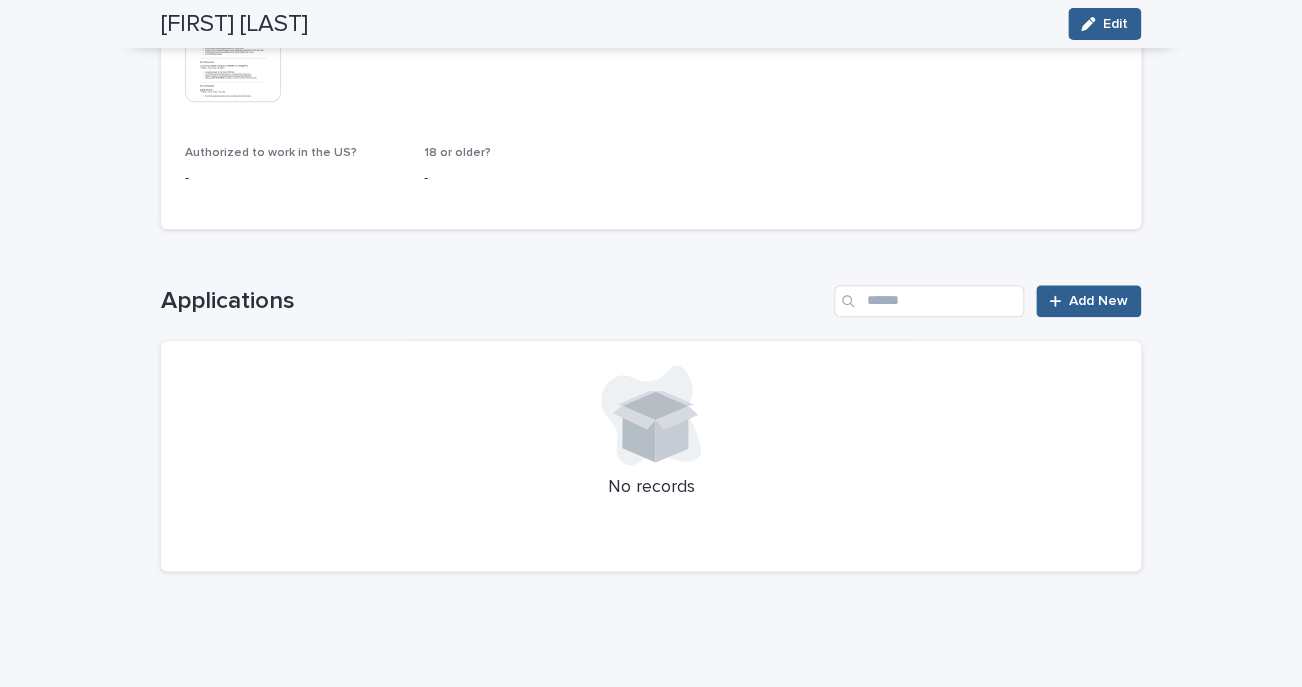 click on "[LOADING] [SAVING] [LOADING] [SAVING] [FIRST] [LAST] [LAST] [FIRST] [LAST] [EDIT] [FIRST] [LAST] [EDIT] [ERROR_SAVING] [TRY_AGAIN] [REQUIRED_FIELDS] [DETAILS] [ACTIVITY] [LOADING] [SAVING] [LOADING] [SAVING] [LOADING] [SAVING] [PROFILE] [PHONE] ([PHONE]) [PHONE]-[PHONE] [EMAIL] [EMAIL] [COMMUNICATION_PREFERENCE] [AVAILABLE] [START_DATE] [AVAILABILITY] [COUNT] [ALL_APPLICATIONS] [LOADING] [SAVING] [DOCUMENTS] [ELIGIBILITY] [RESUME] [DOWNLOAD_FILE] [ID] [FOOD_HANDLER_CARD] [VACCINE_CARD] [AUTHORIZED_TO_WORK] [18_OR_OLDER] [LOADING] [SAVING] [APPLICATIONS] [ADD_NEW] [NO_RECORDS] [POST]" at bounding box center [651, 56] 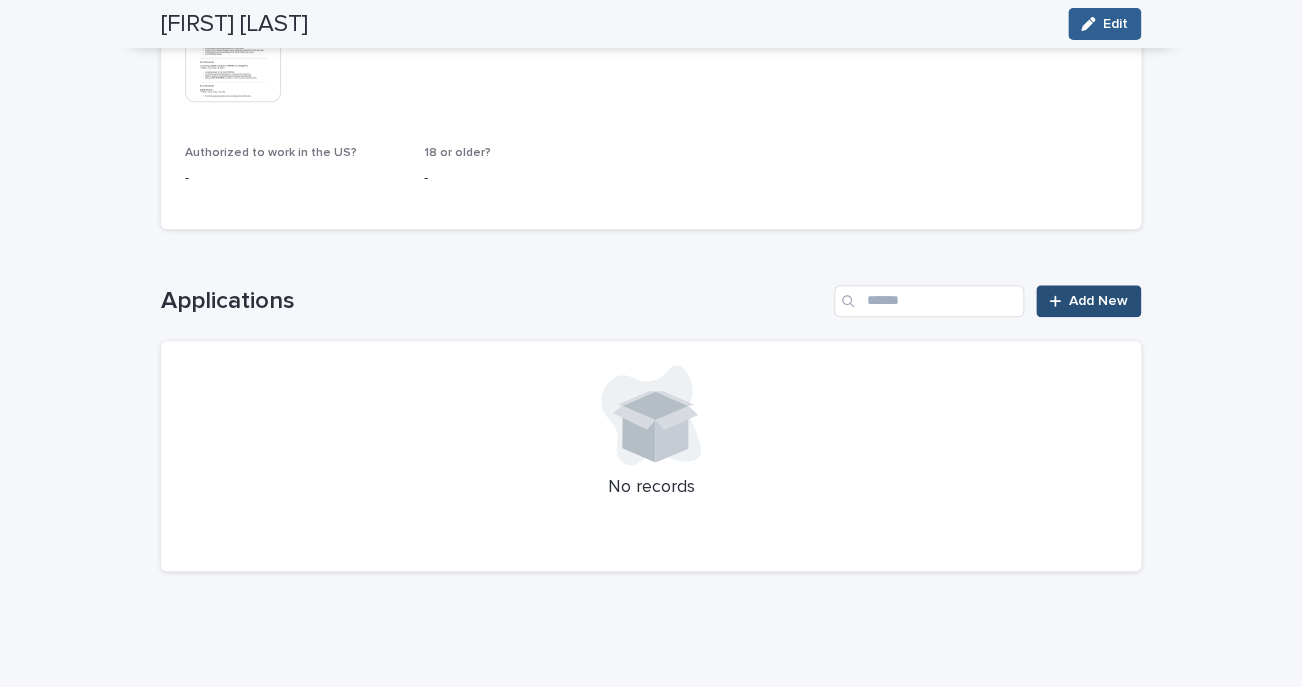 click on "Add New" at bounding box center [1098, 301] 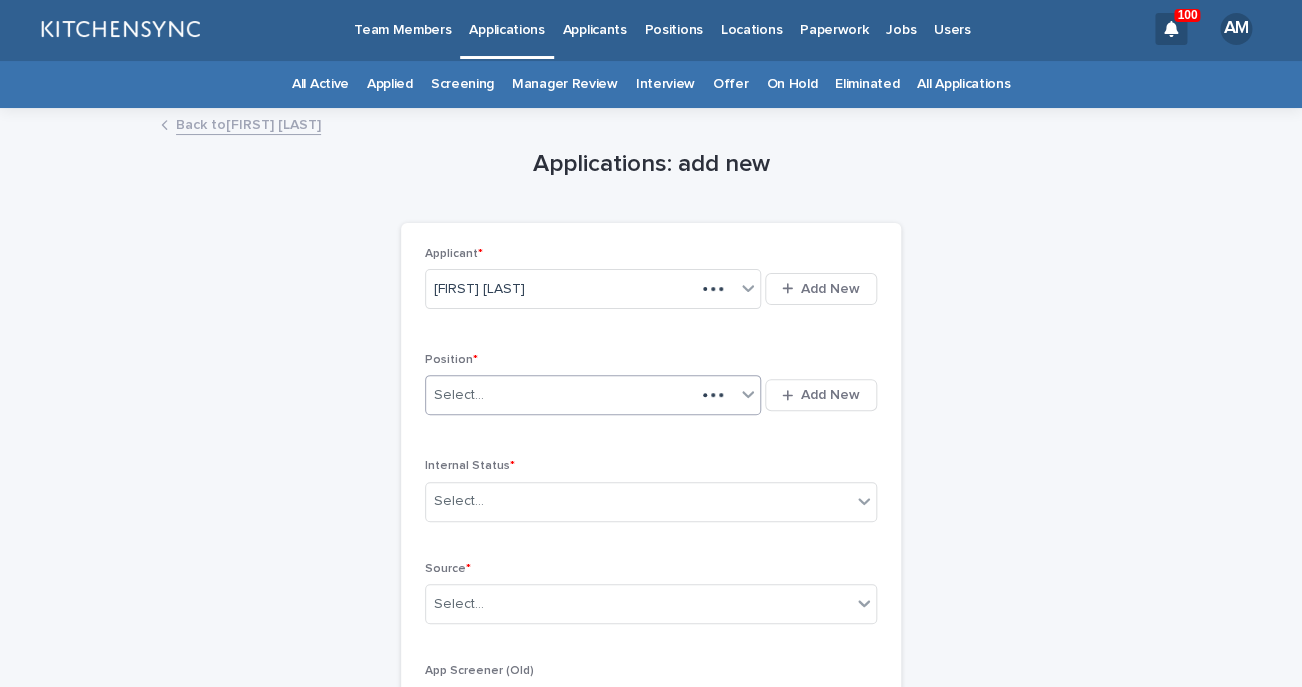 scroll, scrollTop: 1, scrollLeft: 0, axis: vertical 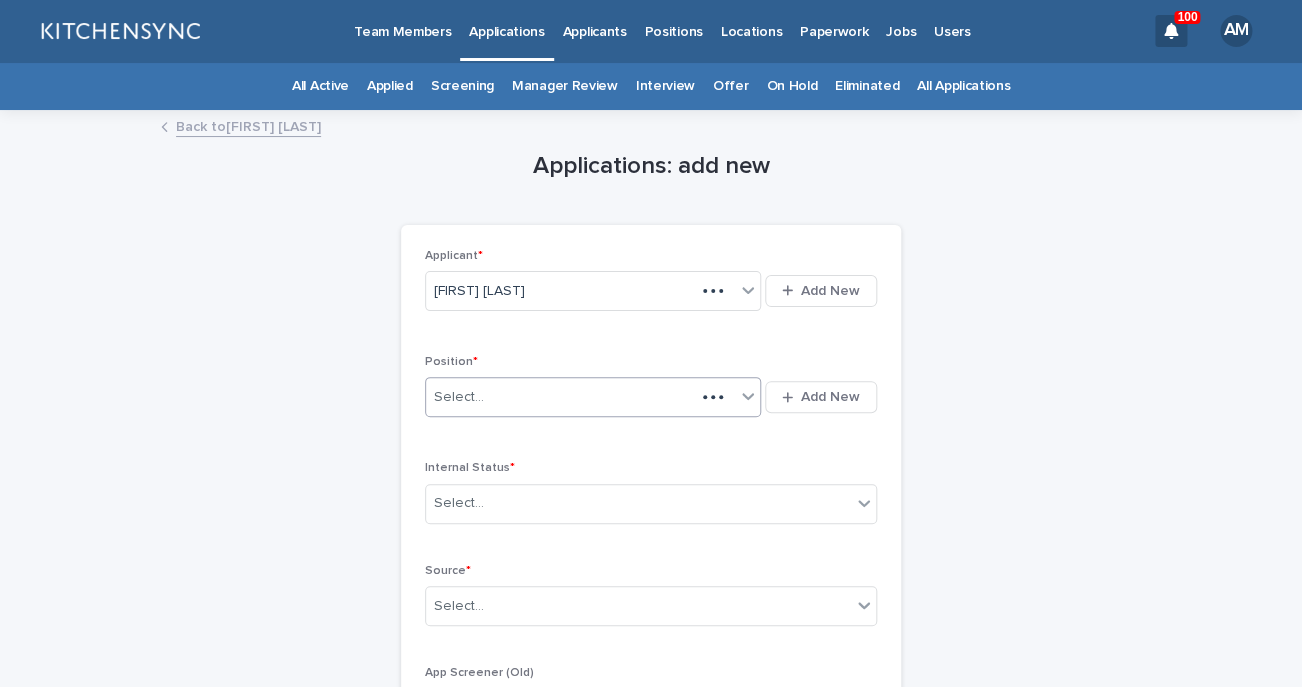 click on "Select..." at bounding box center [593, 397] 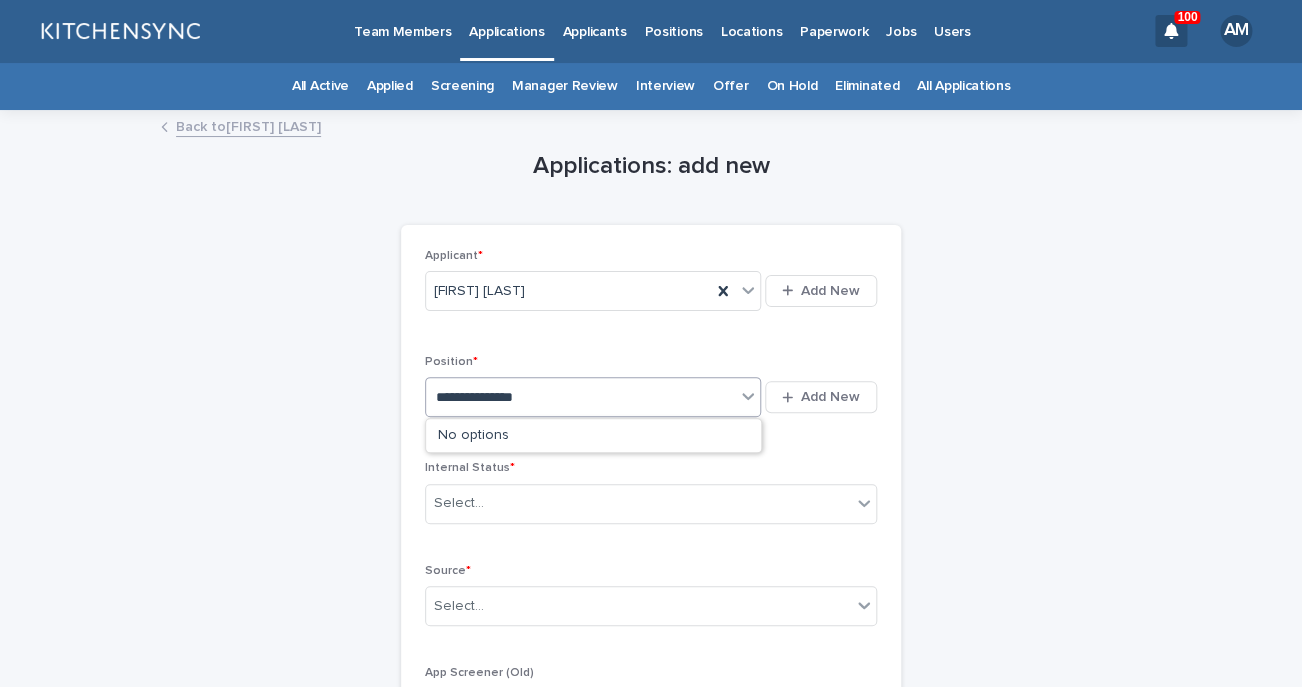 type on "**********" 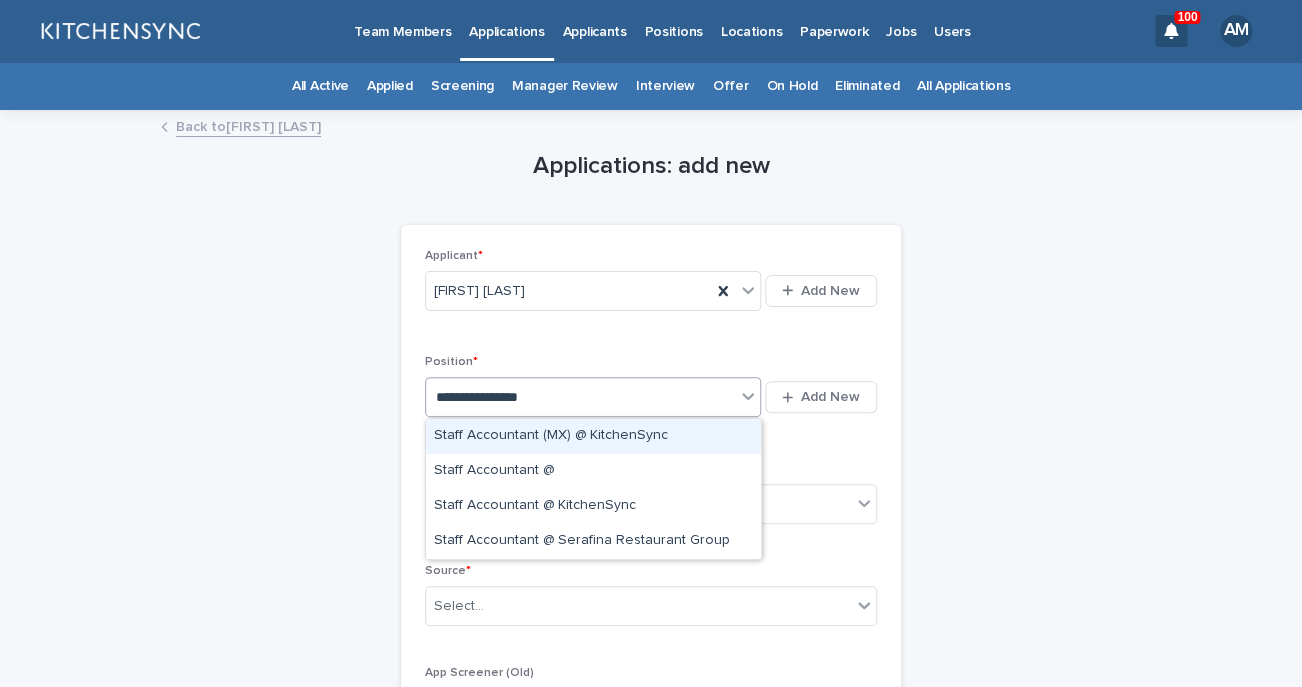 click on "Staff Accountant (MX) @ KitchenSync" at bounding box center [593, 436] 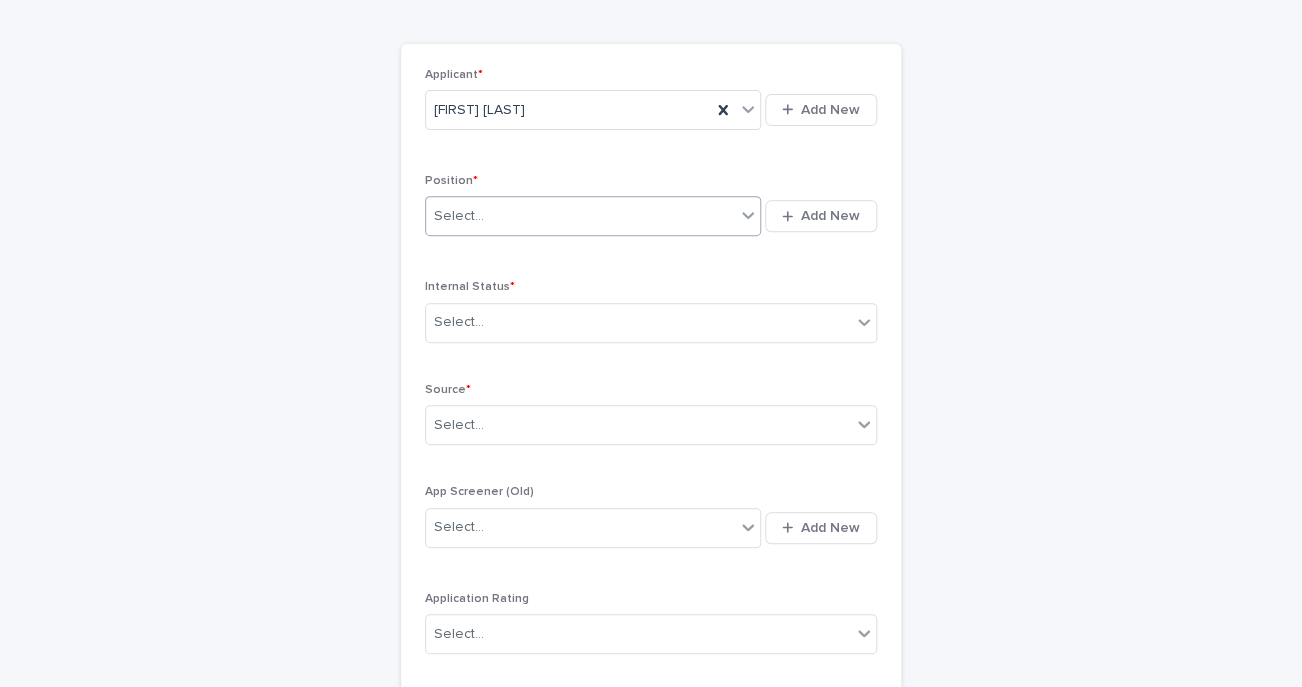 scroll, scrollTop: 223, scrollLeft: 0, axis: vertical 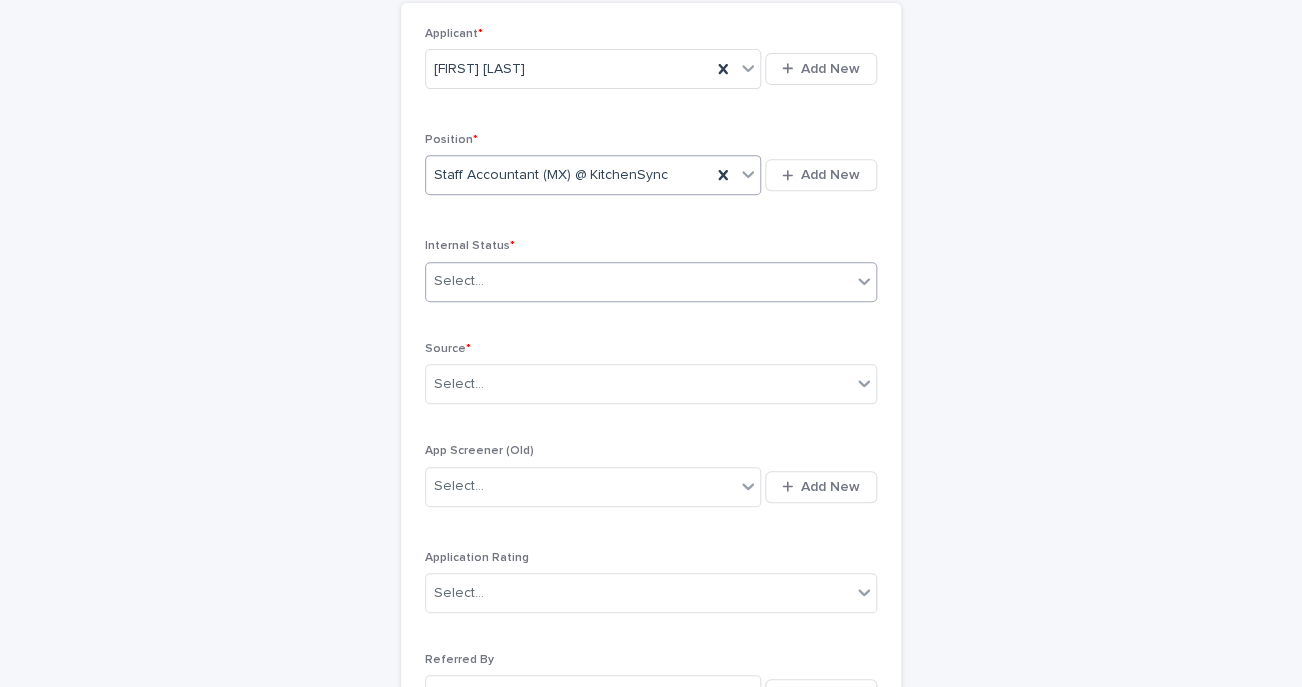 click on "Select..." at bounding box center (638, 281) 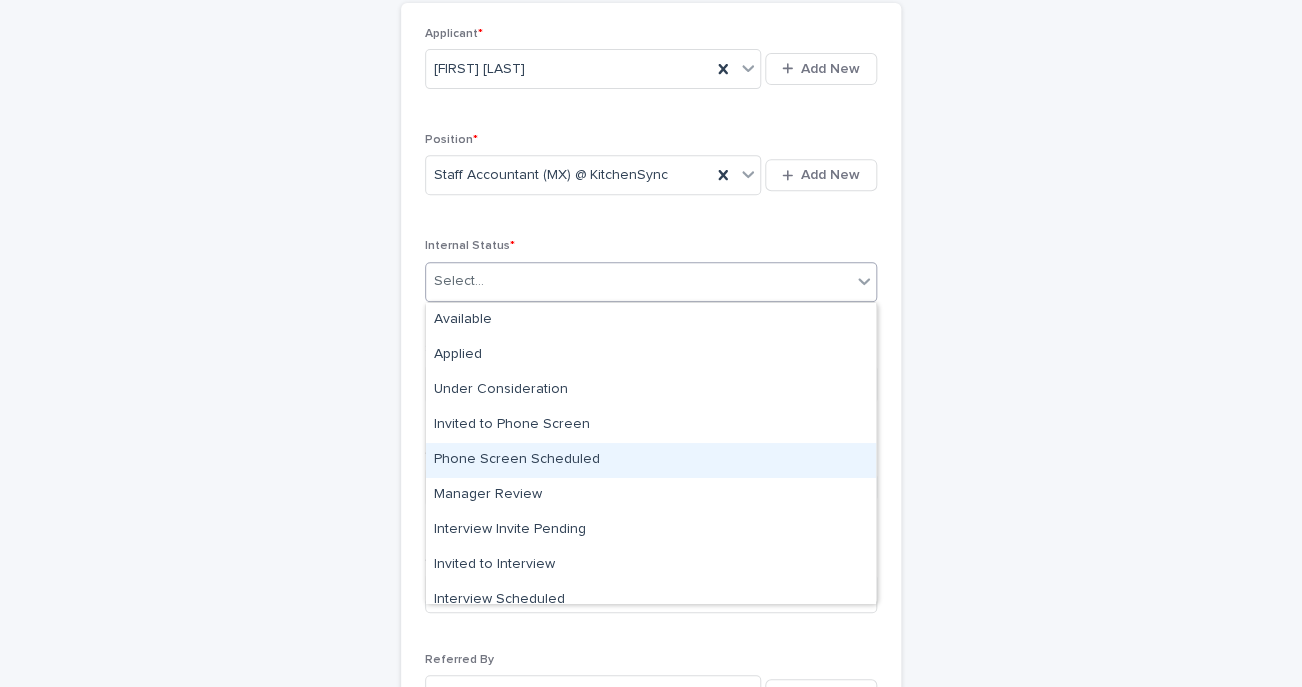 click on "Phone Screen Scheduled" at bounding box center [651, 460] 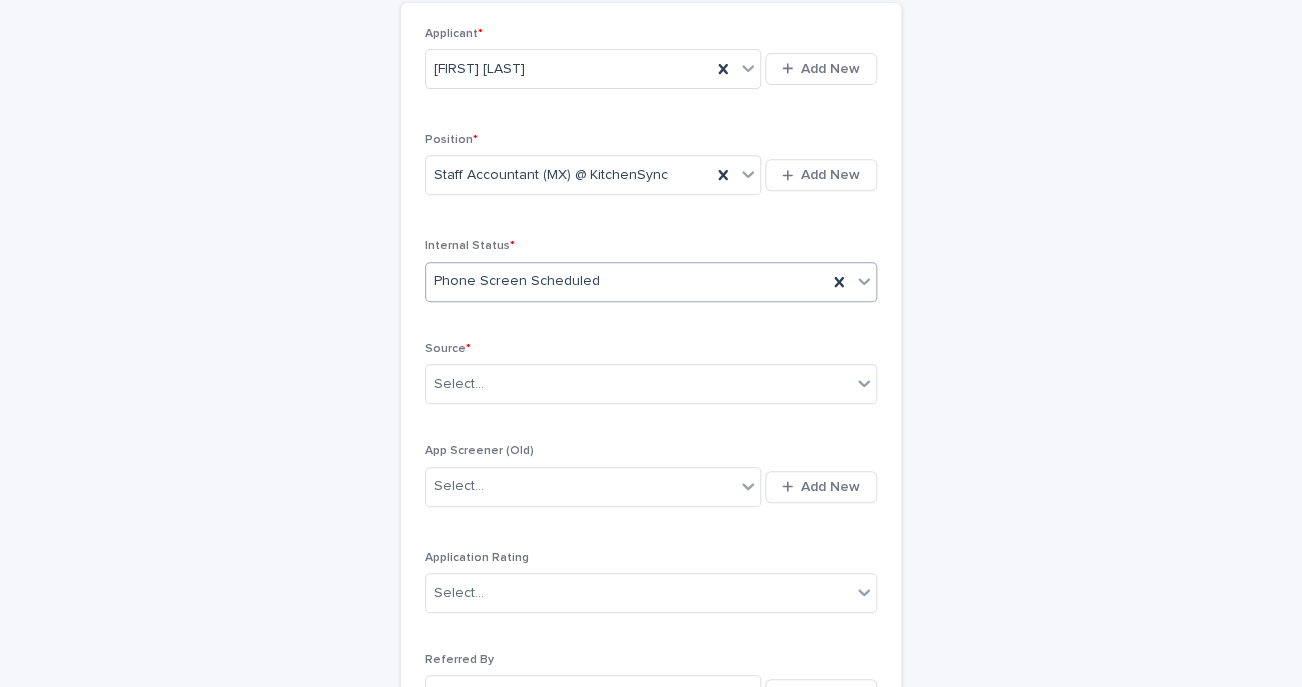 click on "Phone Screen Scheduled" at bounding box center (517, 281) 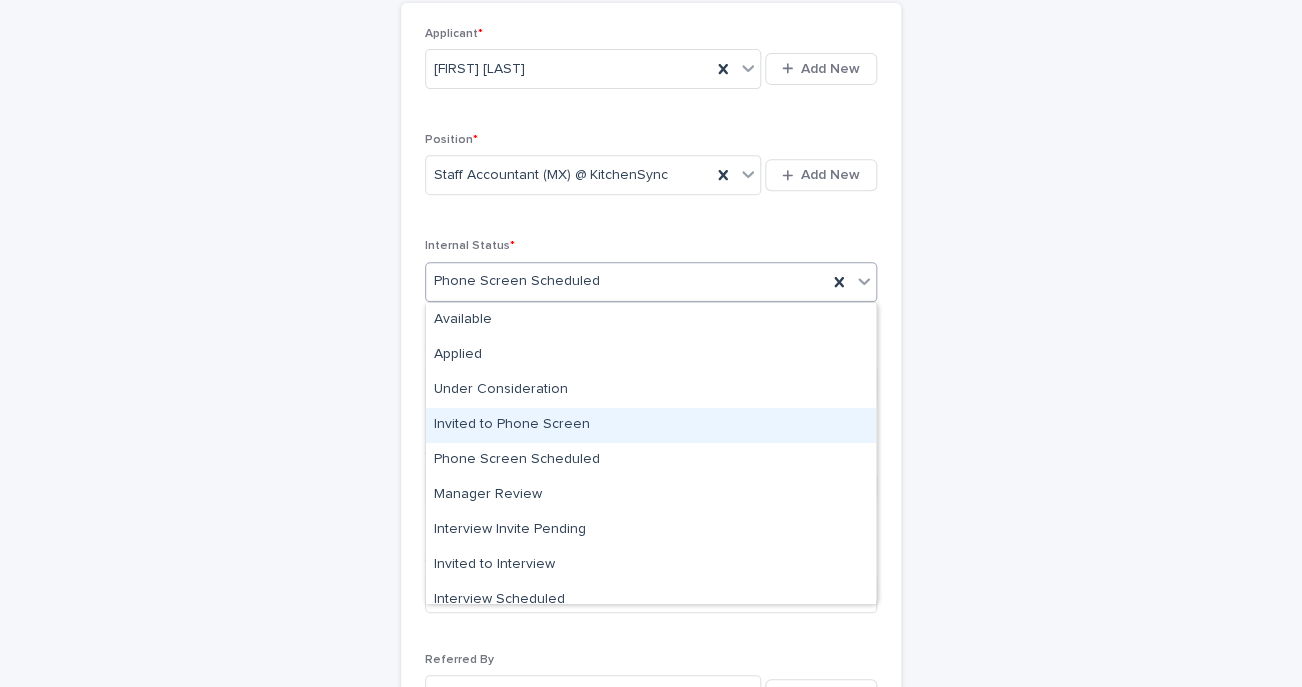 click on "Invited to Phone Screen" at bounding box center [651, 425] 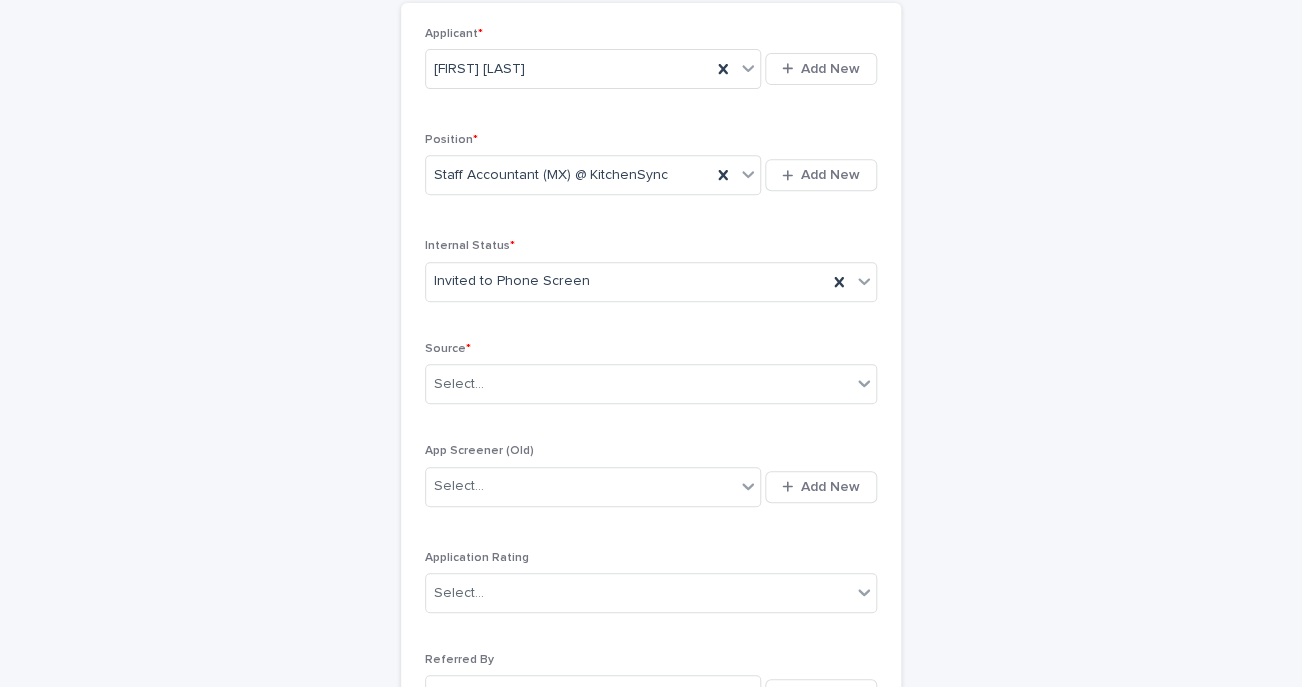 click on "Source * Select..." at bounding box center (651, 381) 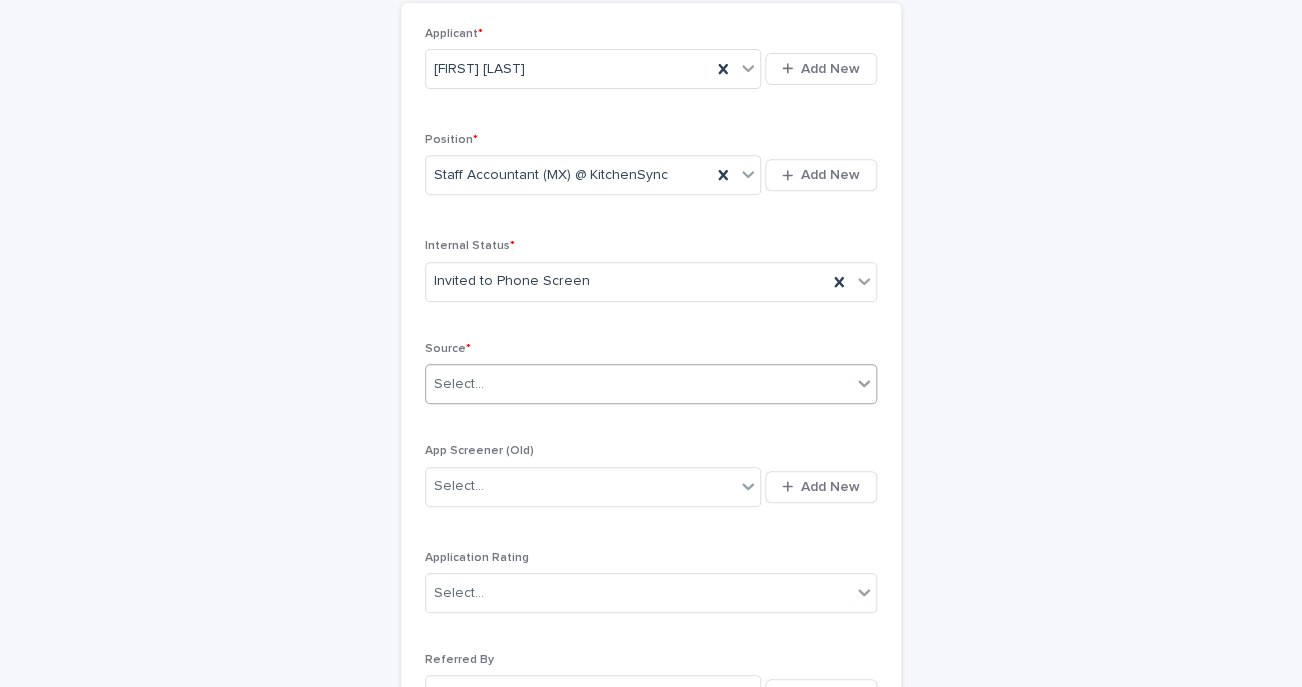 click on "Select..." at bounding box center (638, 384) 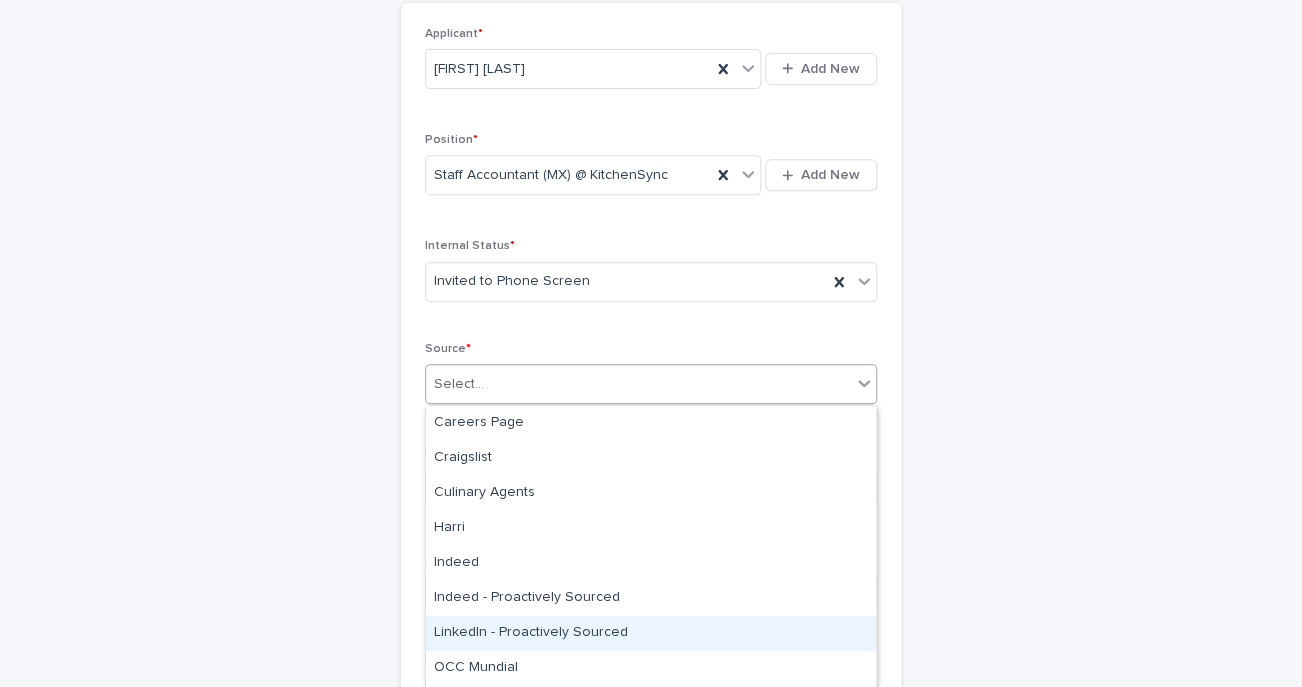 click on "LinkedIn - Proactively Sourced" at bounding box center [651, 633] 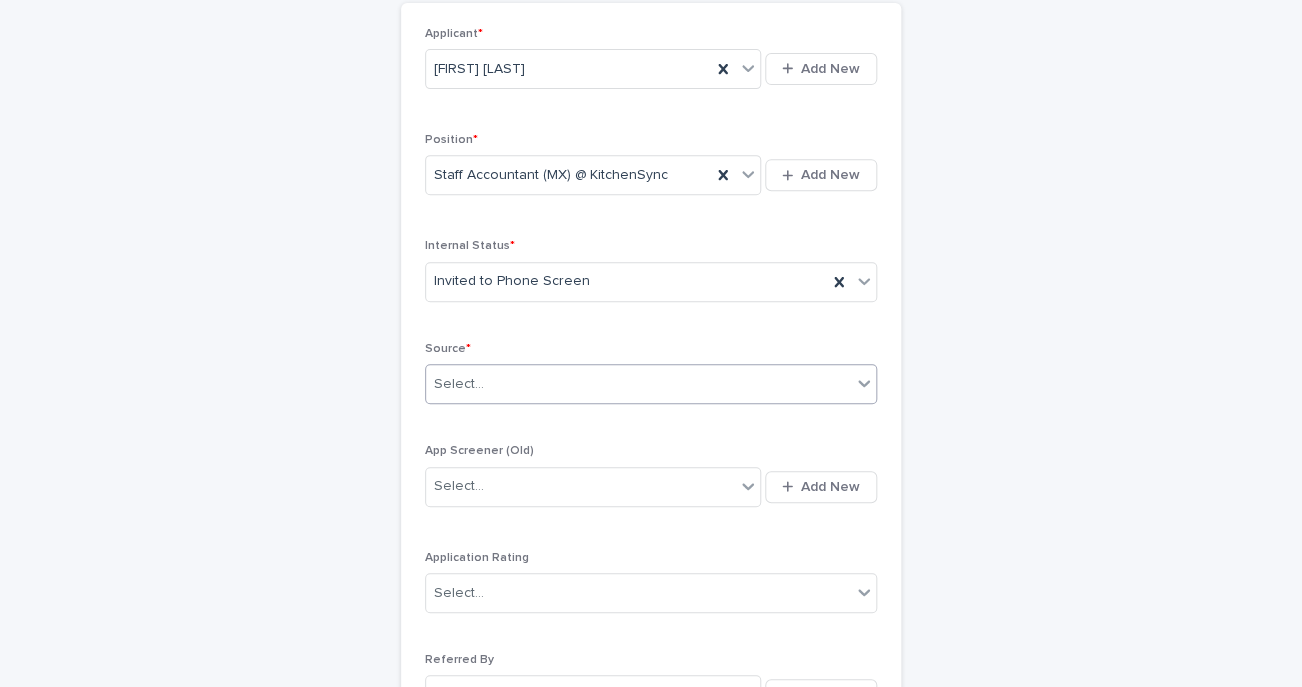 scroll, scrollTop: 541, scrollLeft: 0, axis: vertical 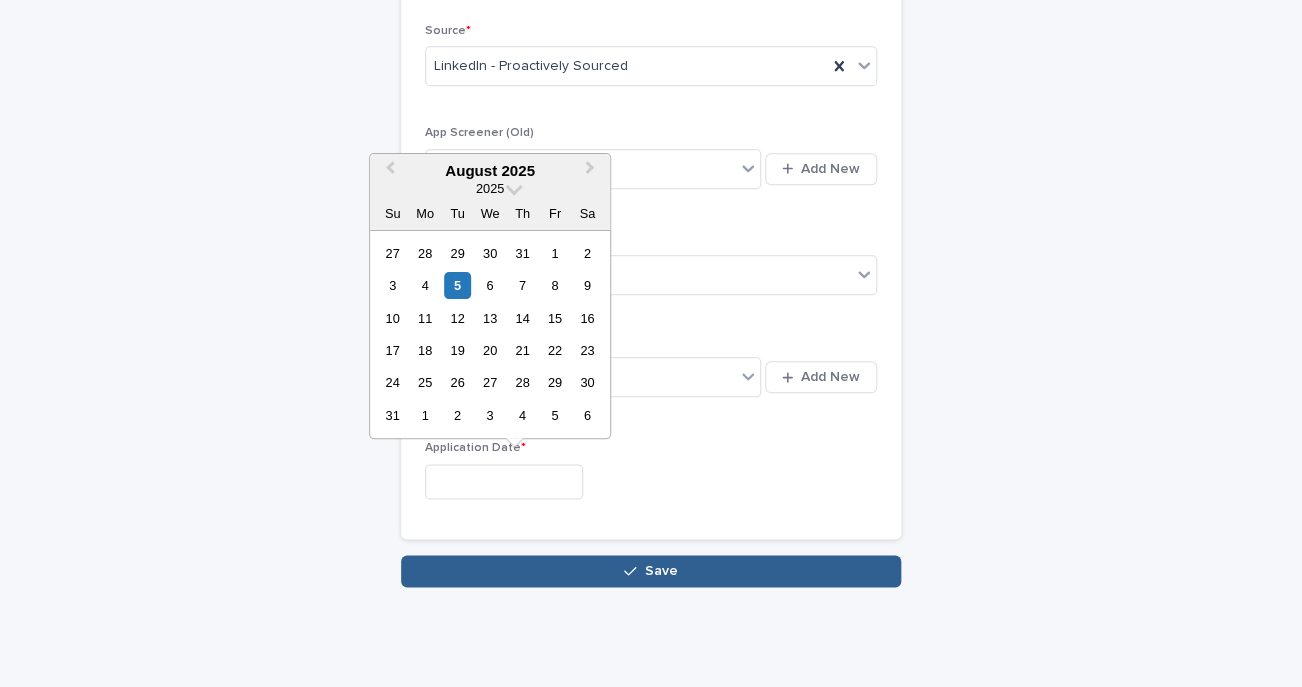 click at bounding box center (504, 481) 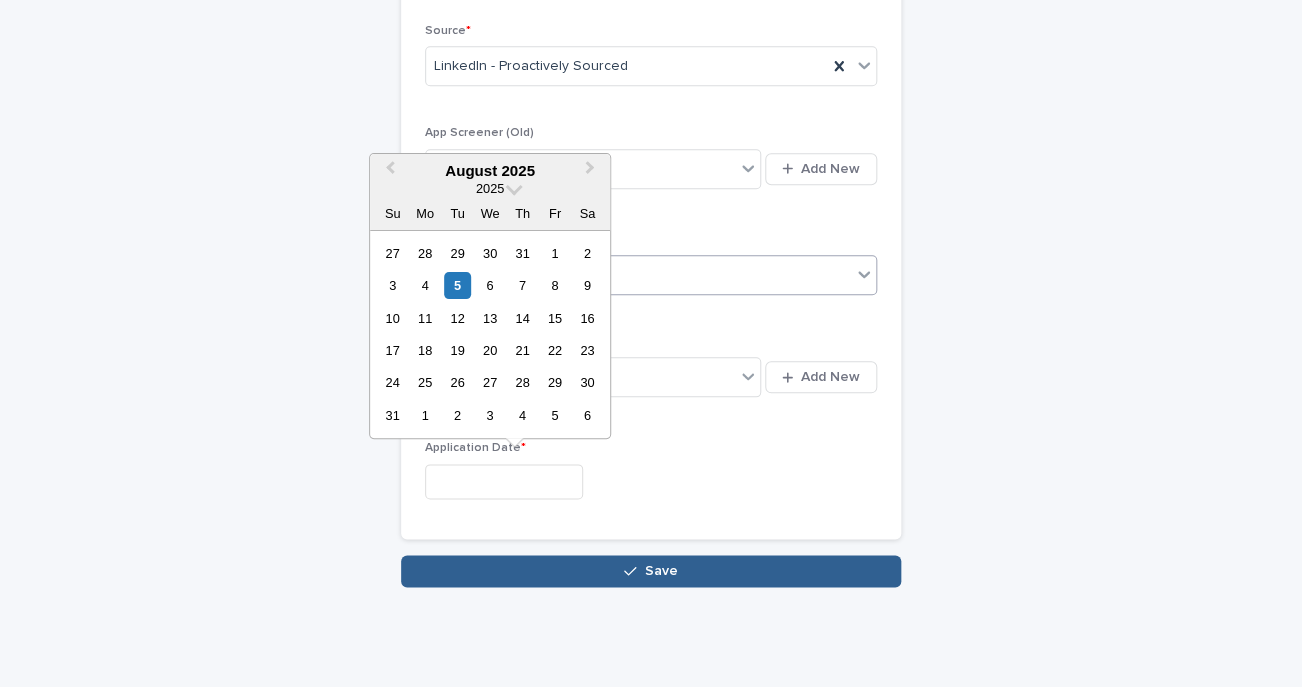 click on "5" at bounding box center [457, 285] 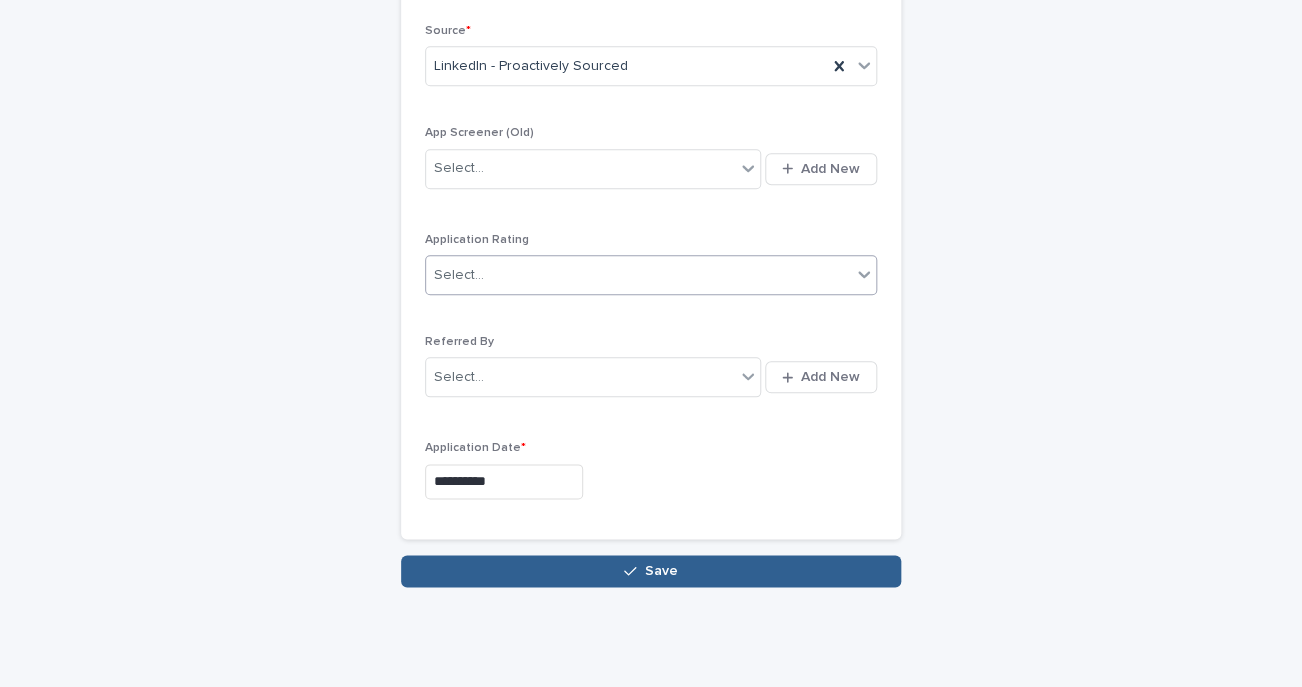type on "**********" 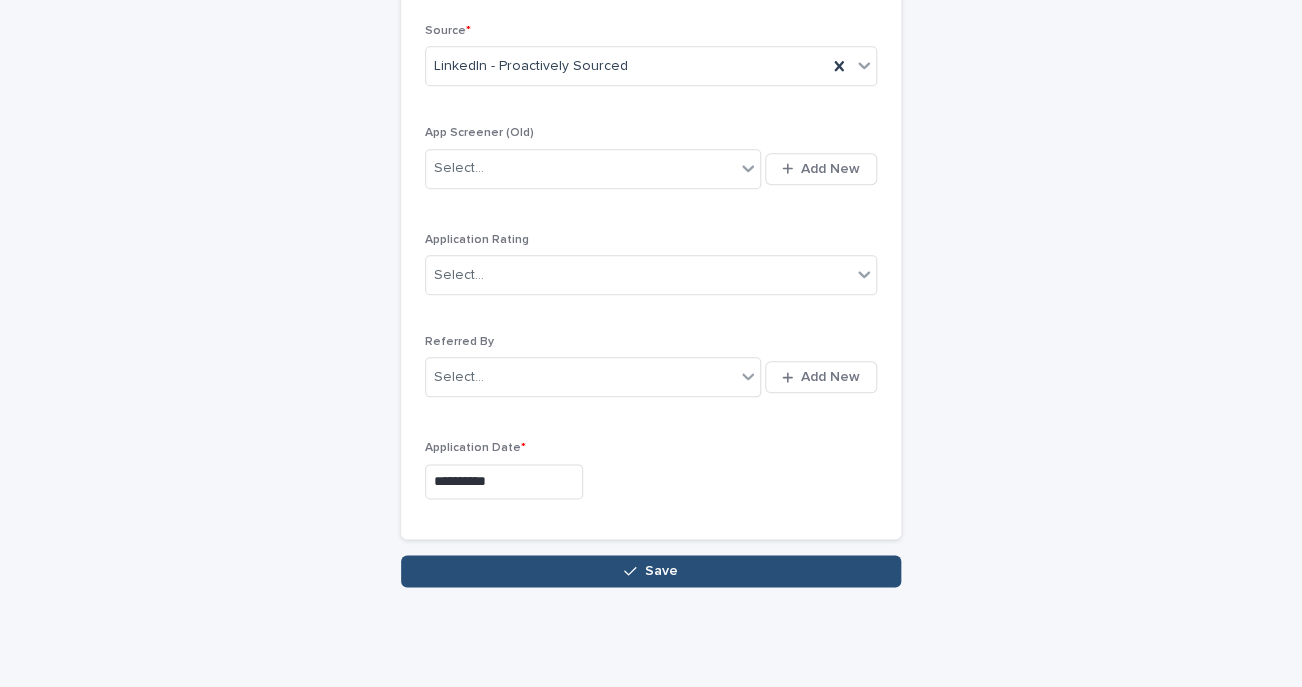click on "Save" at bounding box center [651, 571] 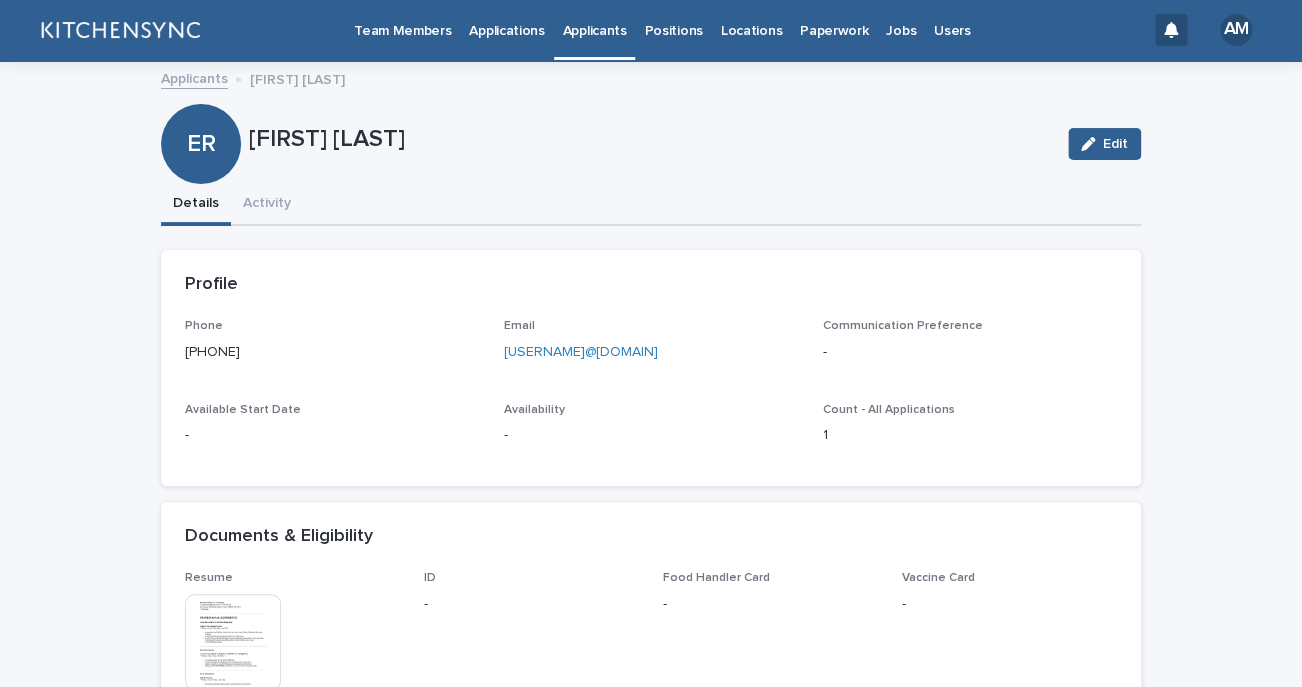 scroll, scrollTop: 0, scrollLeft: 0, axis: both 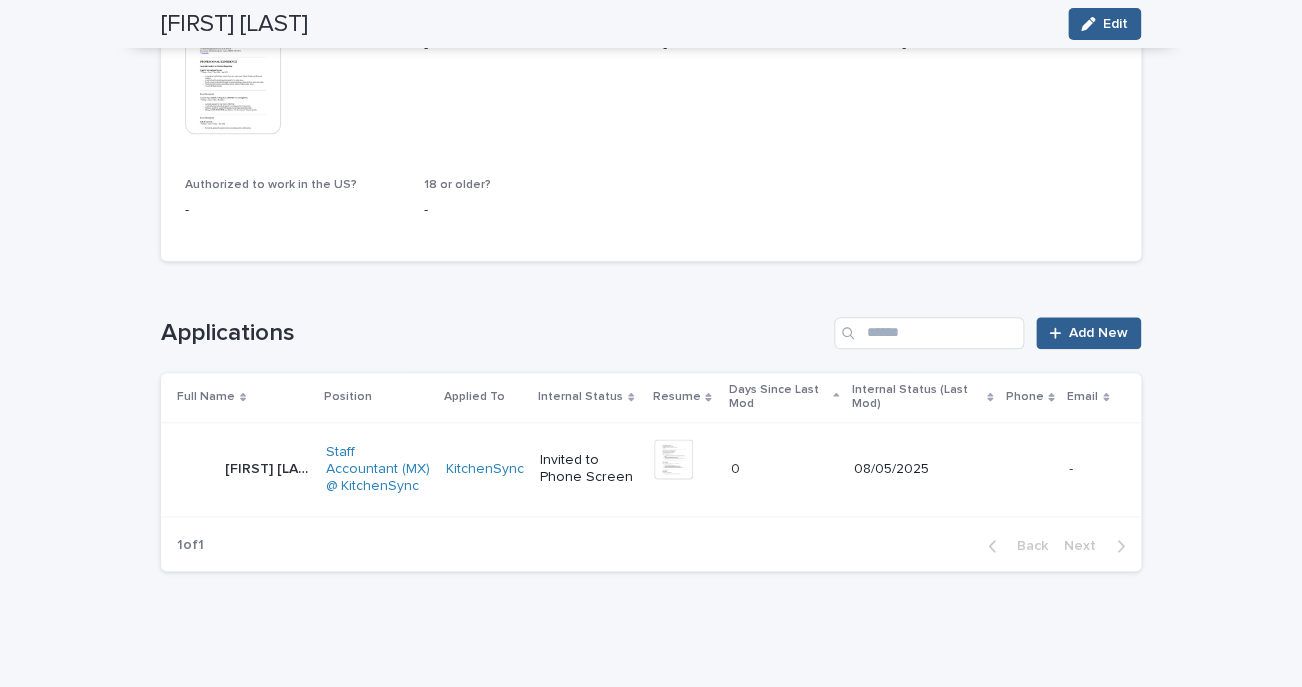 click on "[FIRST] [LAST] [FIRST] [LAST]" at bounding box center (239, 469) 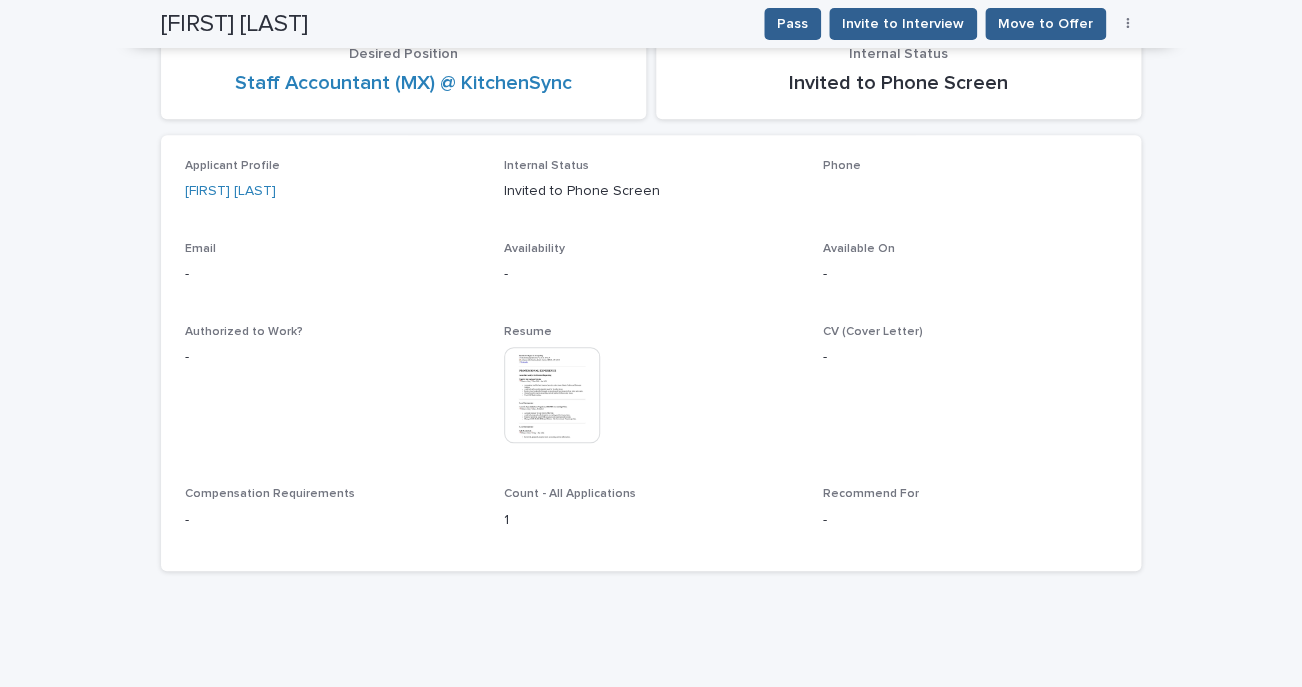 scroll, scrollTop: 283, scrollLeft: 0, axis: vertical 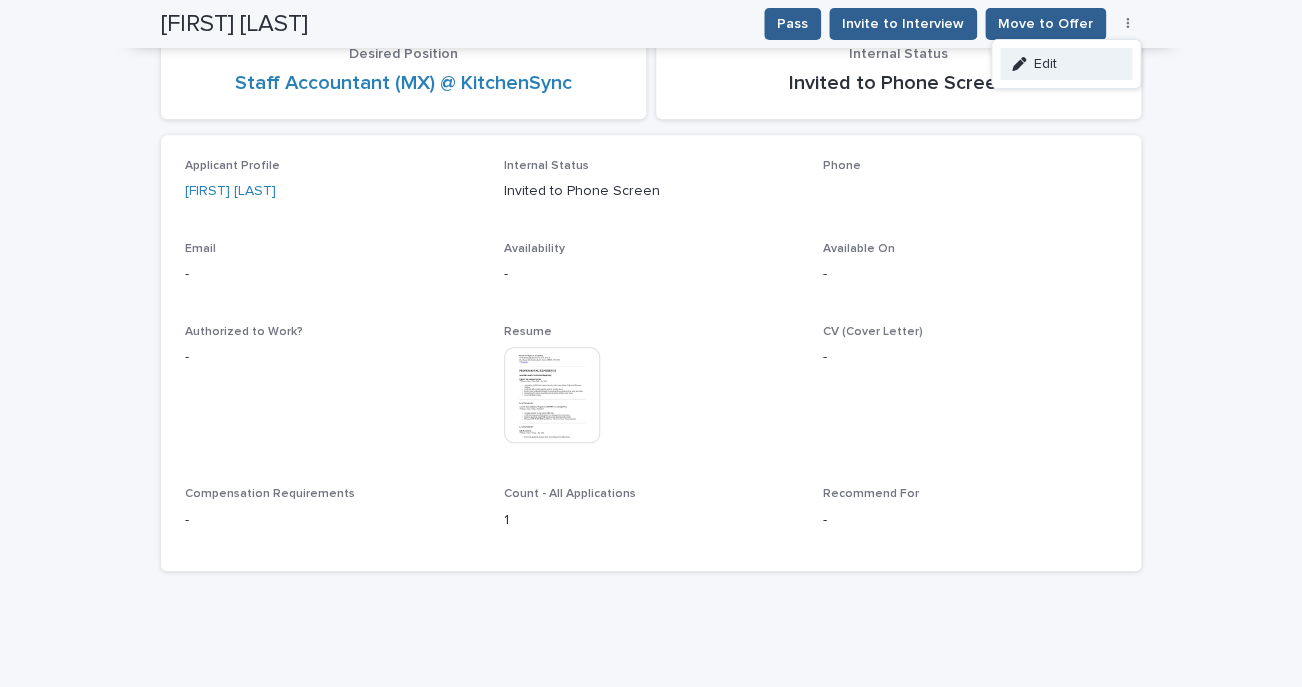 click on "Edit" at bounding box center [1066, 64] 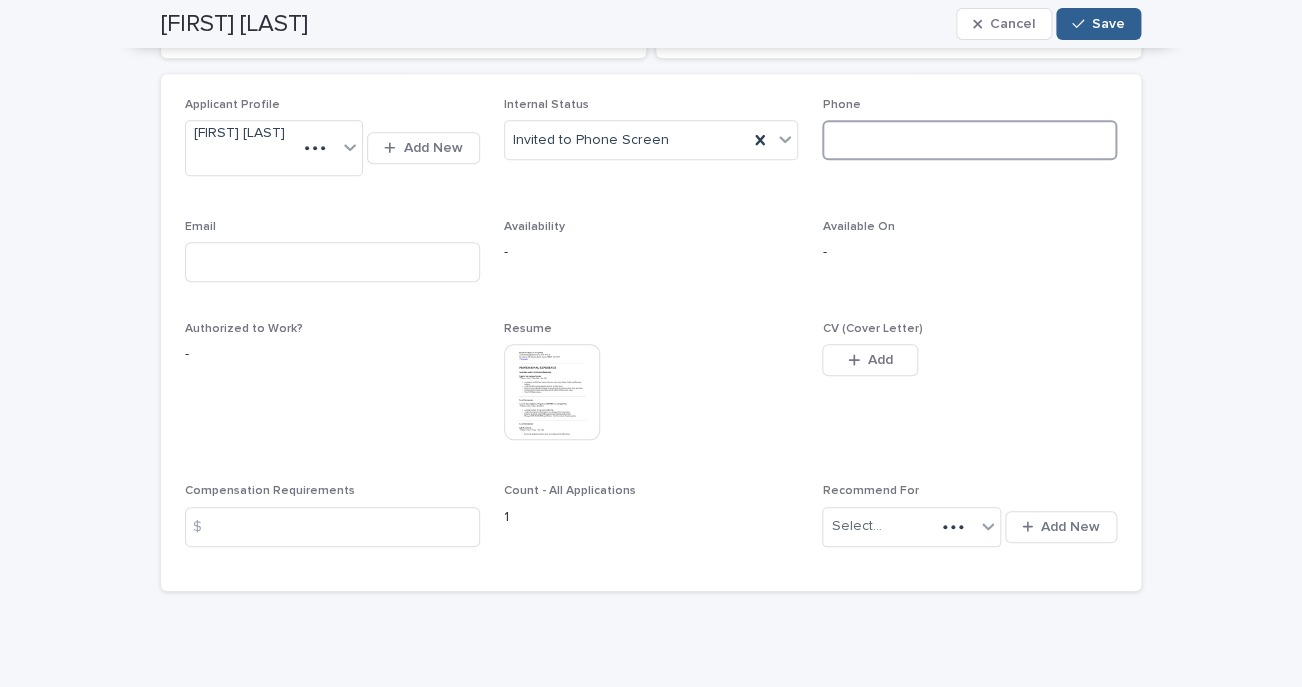 click at bounding box center [969, 140] 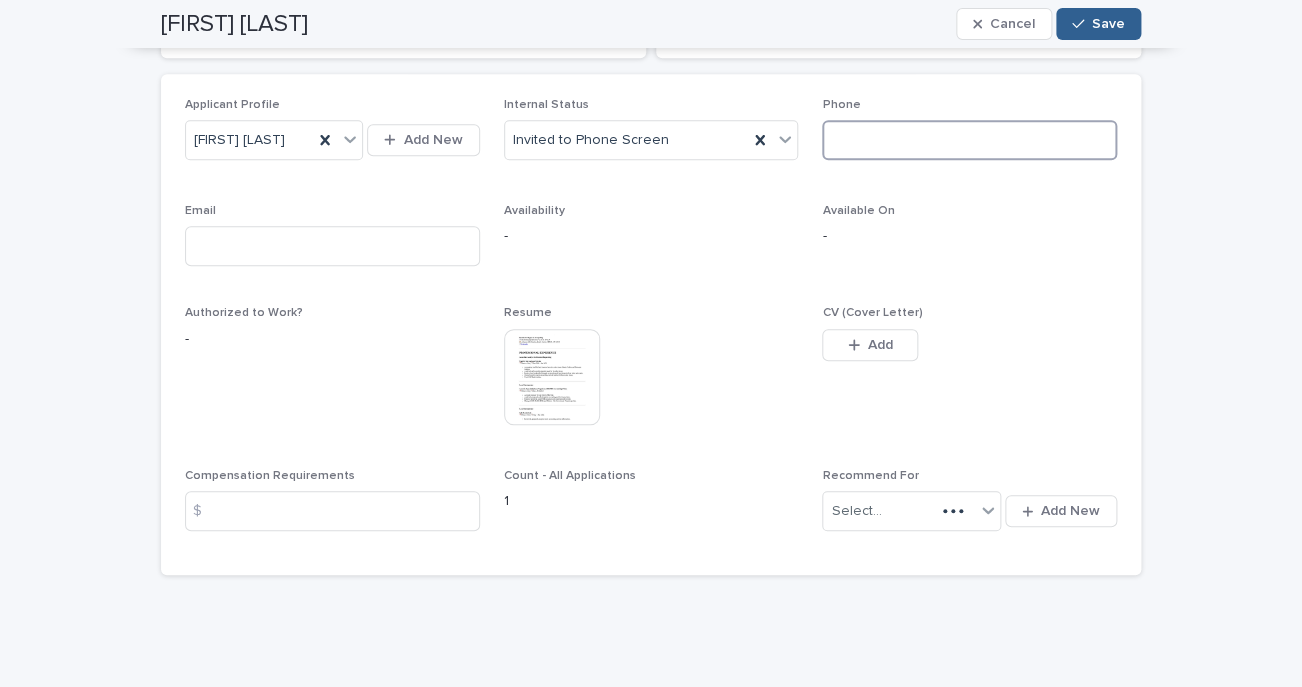 scroll, scrollTop: 334, scrollLeft: 0, axis: vertical 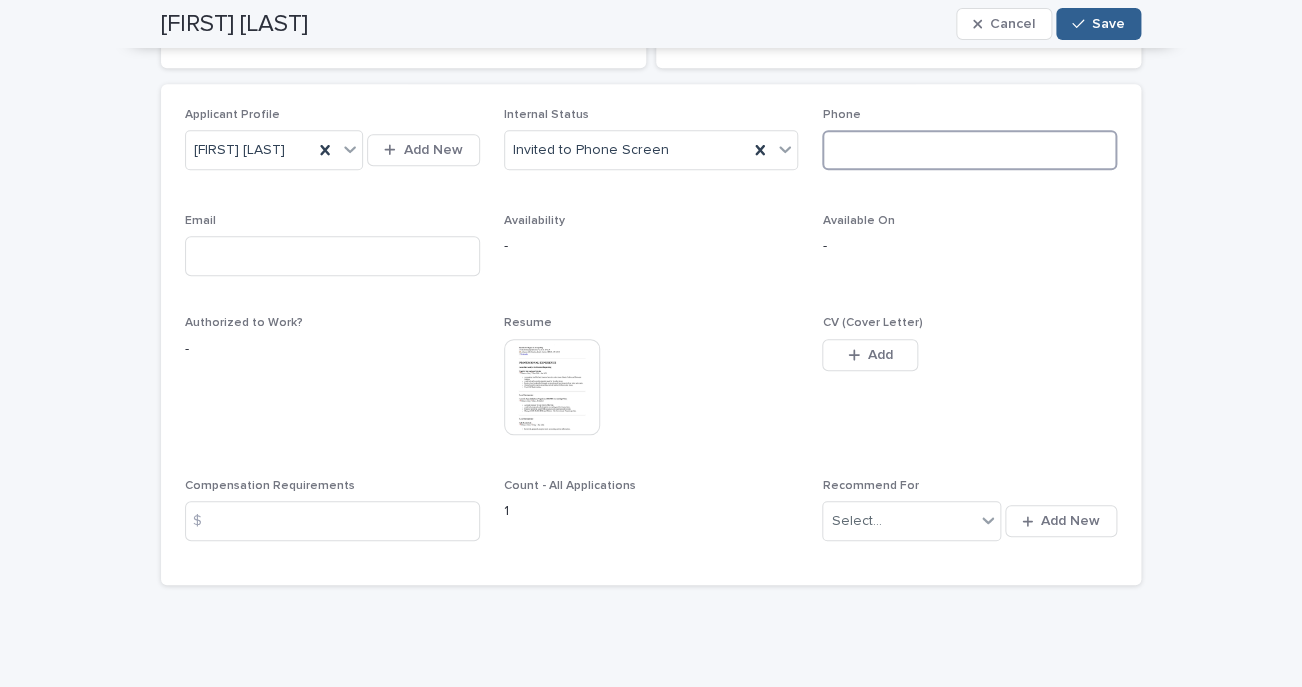 paste on "**********" 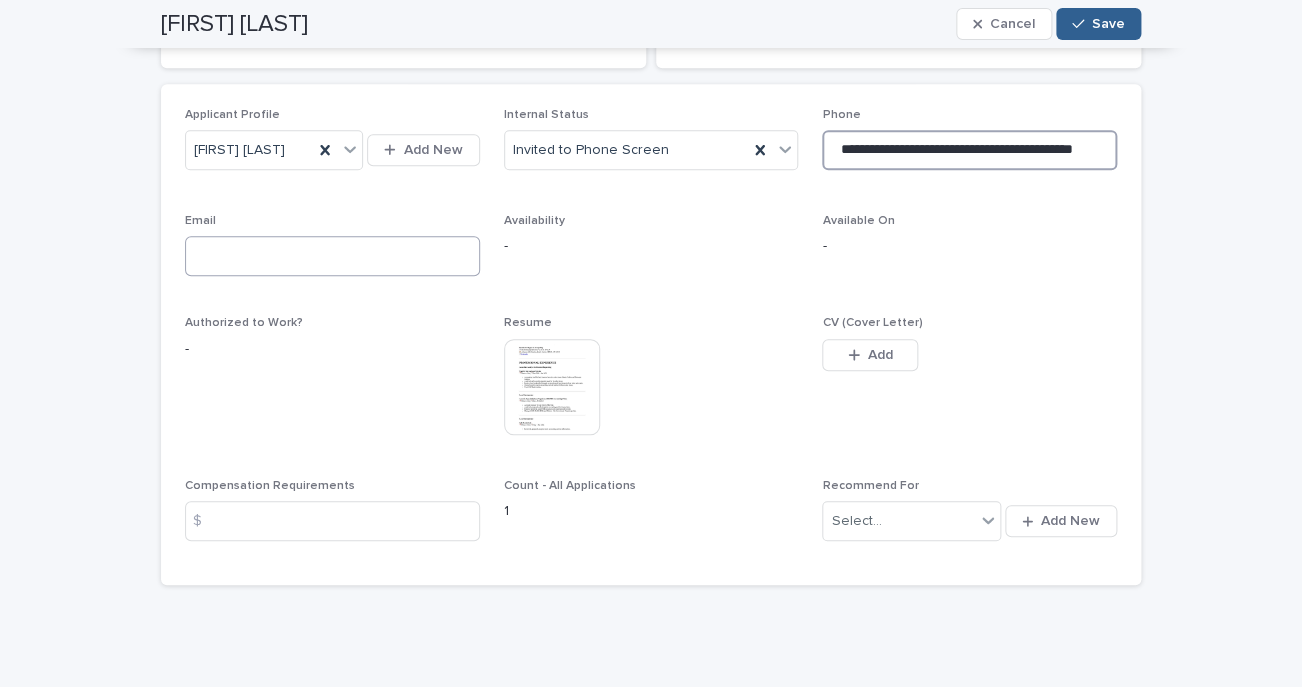 type on "**********" 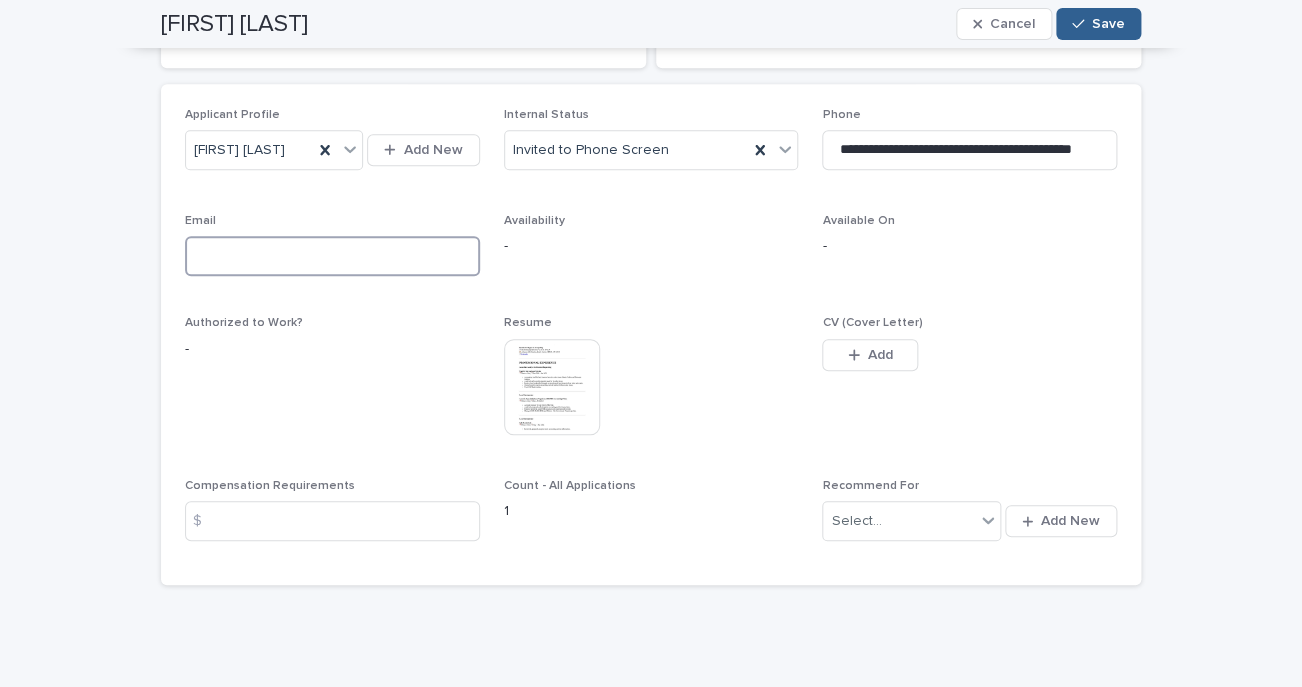 click at bounding box center [332, 256] 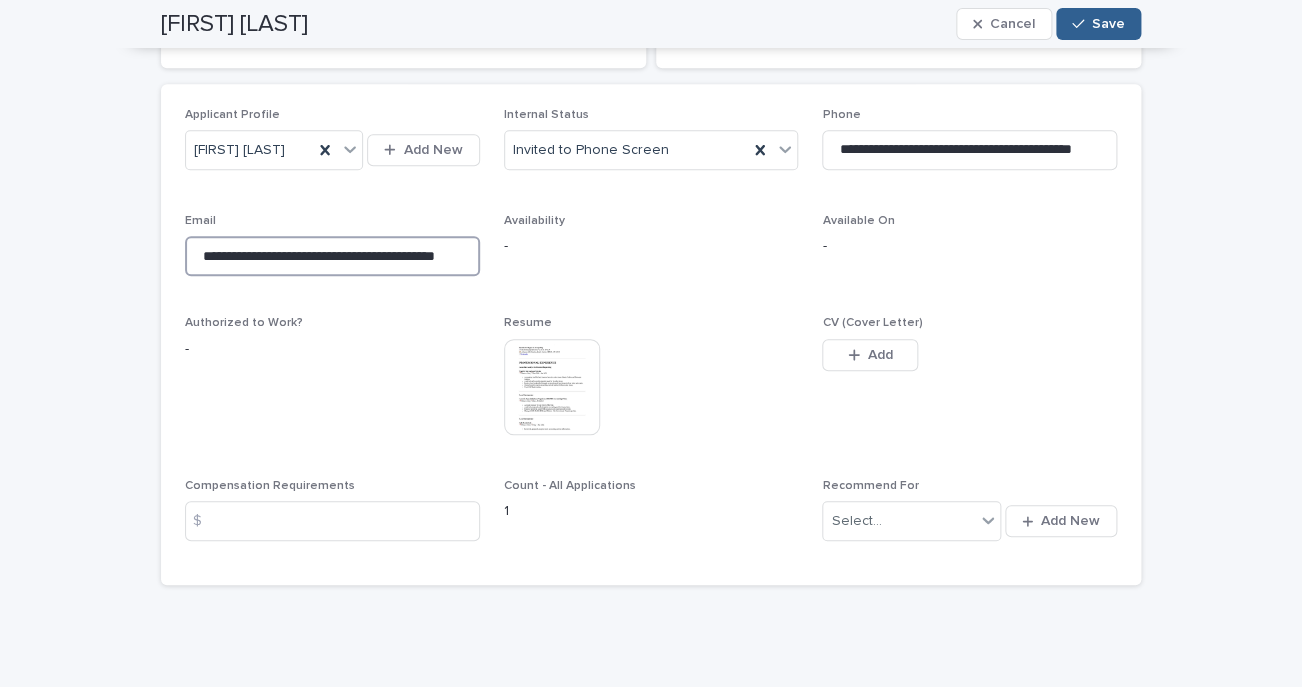 scroll, scrollTop: 0, scrollLeft: 38, axis: horizontal 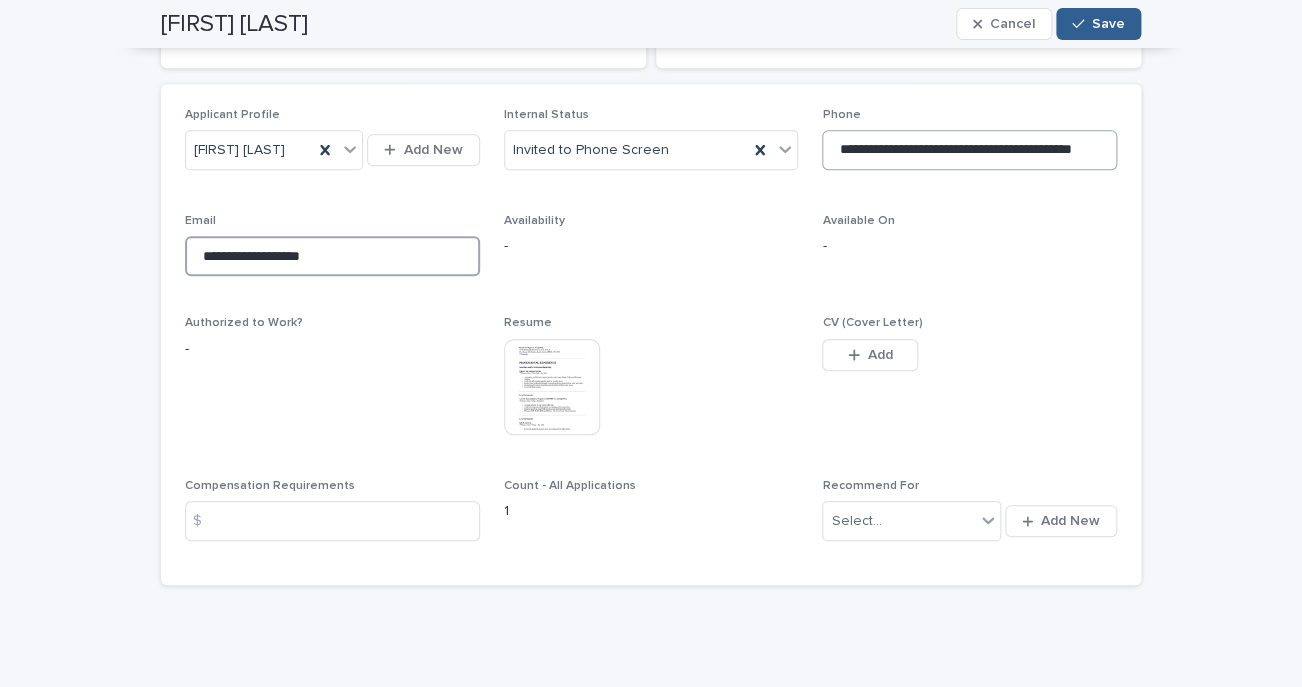 type on "**********" 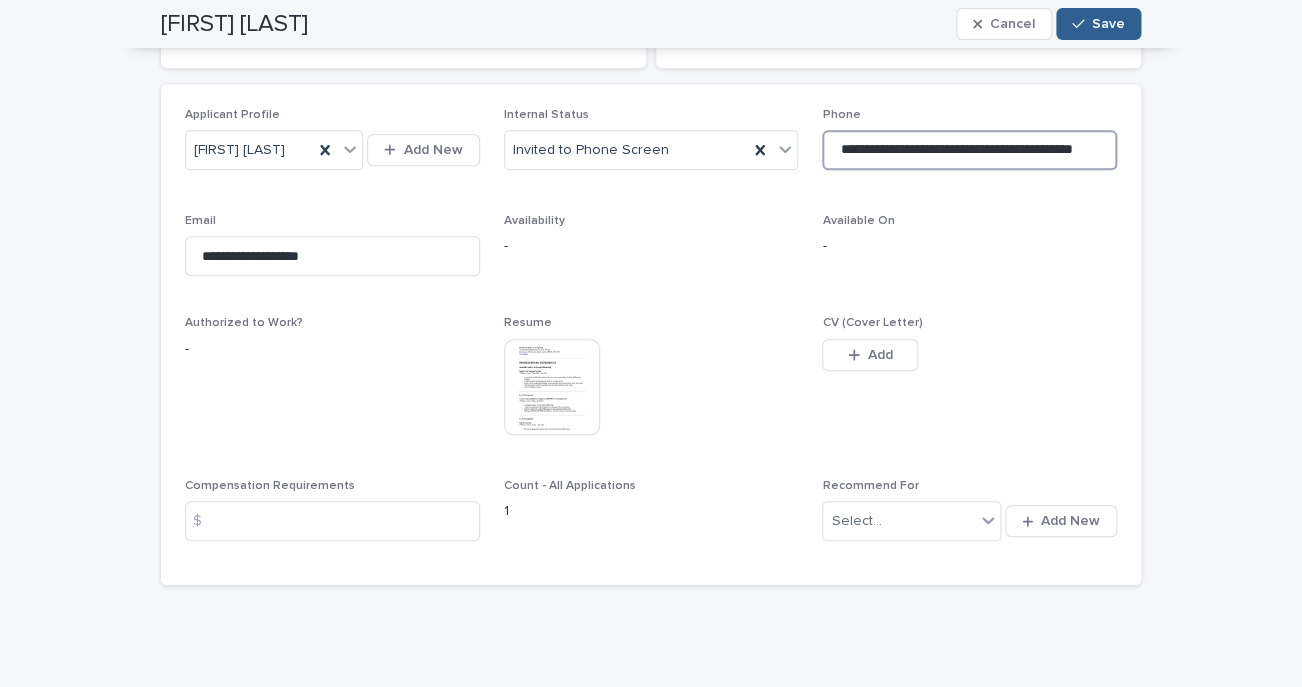 scroll, scrollTop: 0, scrollLeft: 38, axis: horizontal 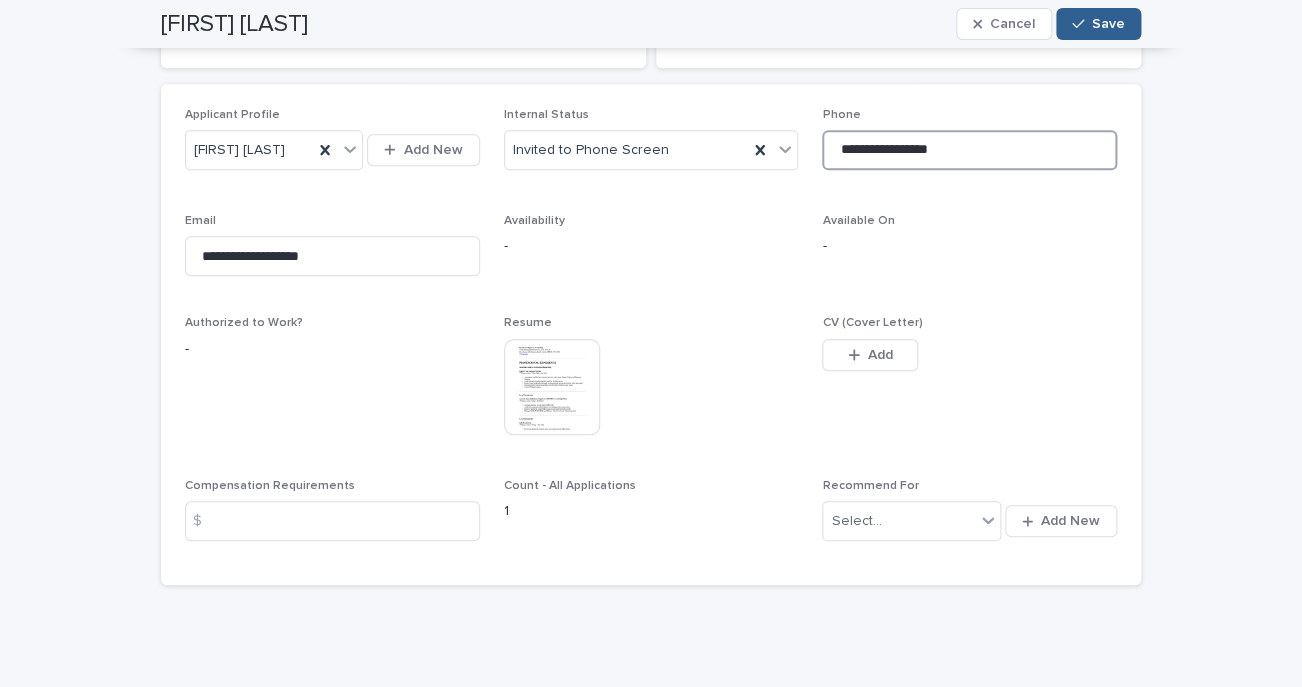 type on "**********" 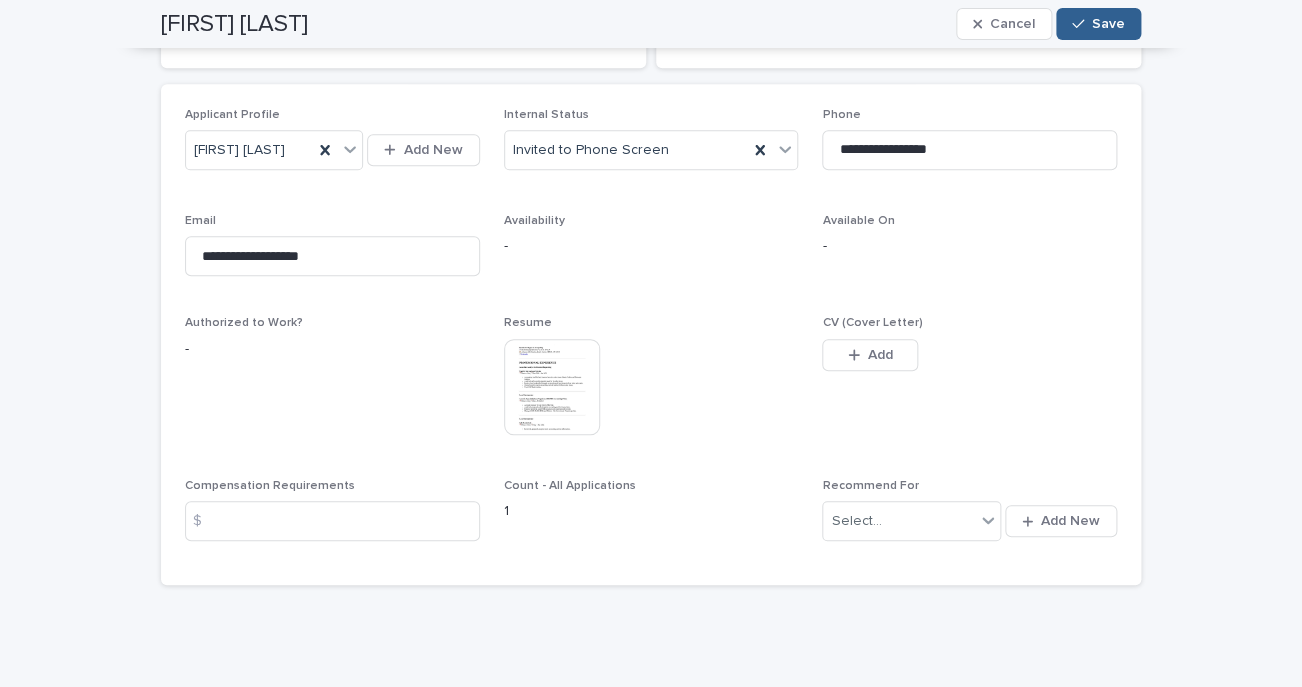 click on "[FIRST] [LAST] Cancel Save" at bounding box center (651, 24) 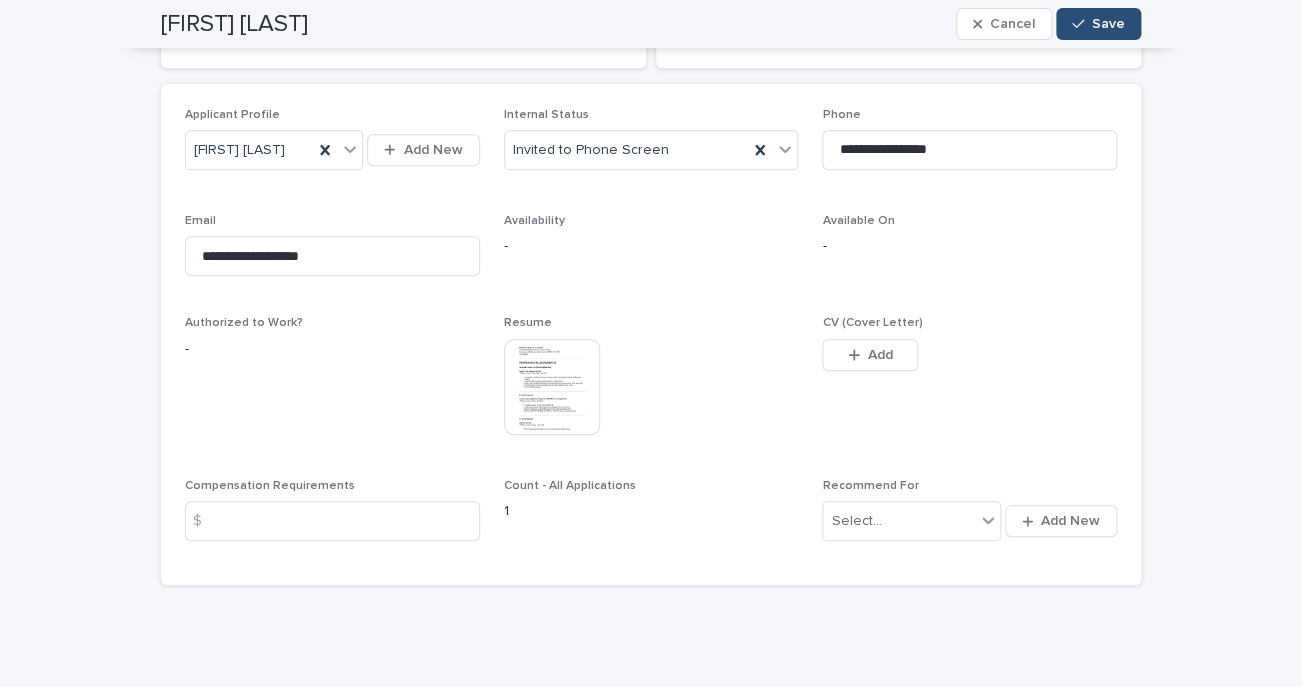 click on "Save" at bounding box center (1098, 24) 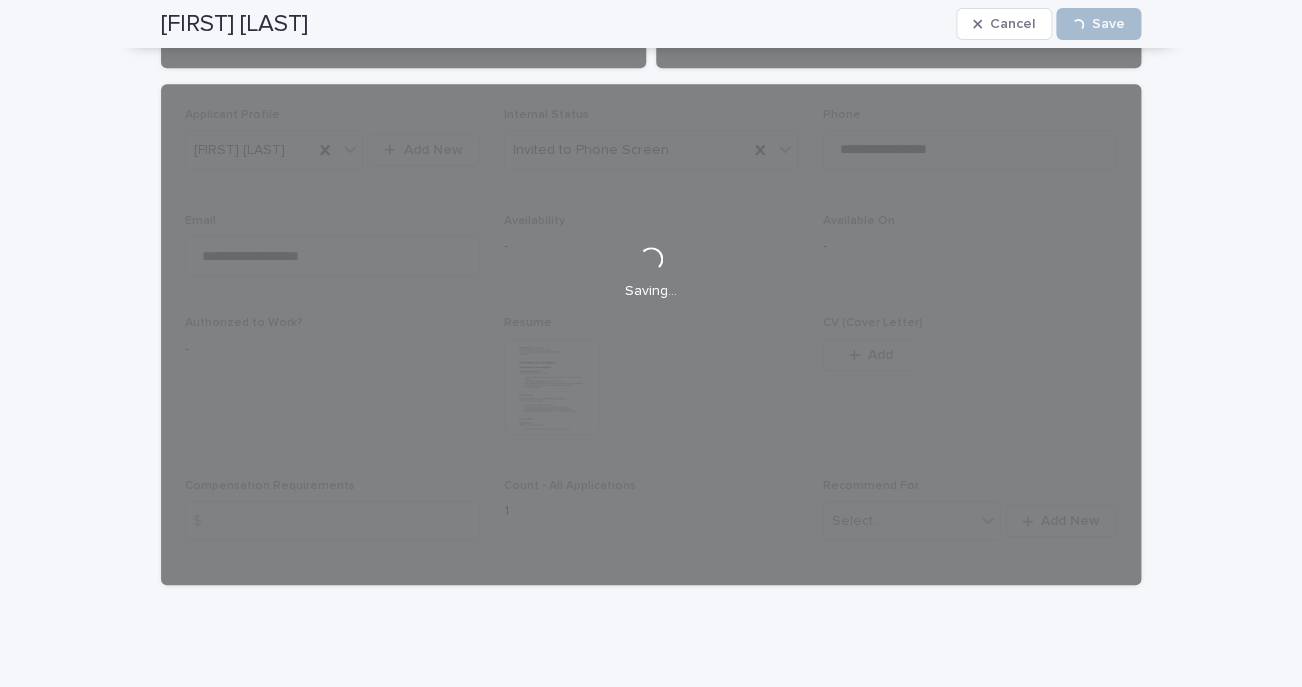 scroll, scrollTop: 0, scrollLeft: 0, axis: both 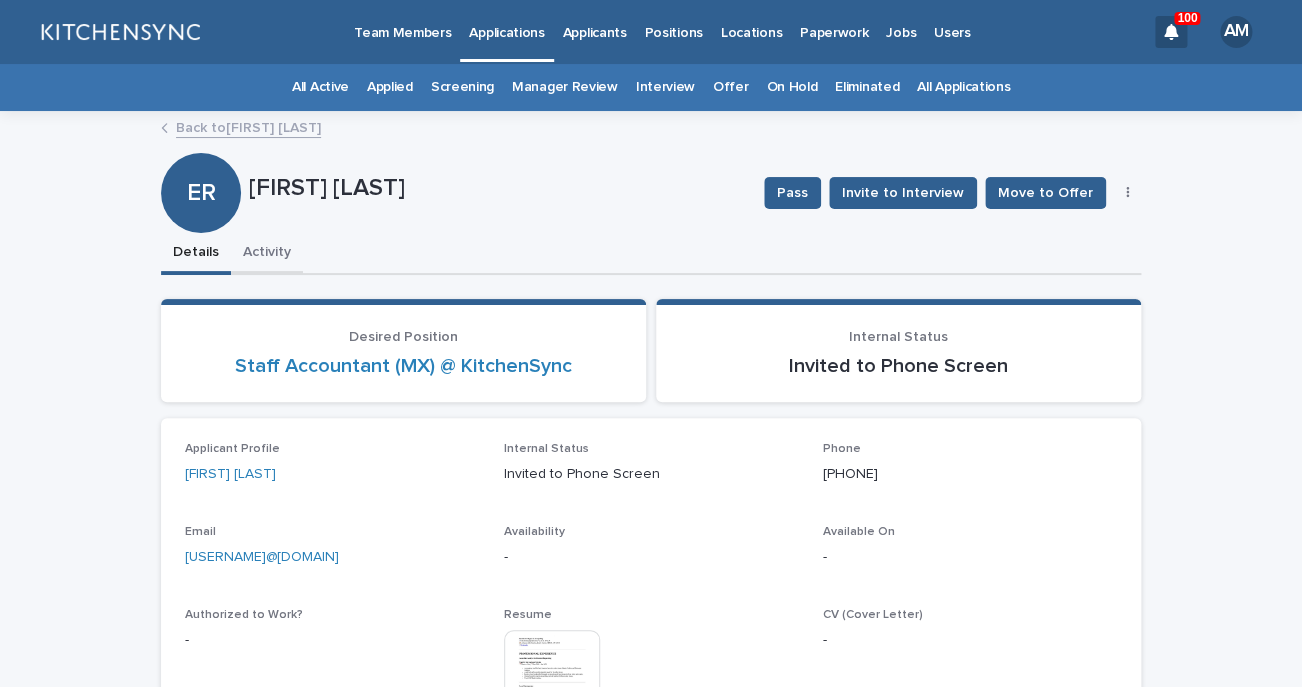 click on "Activity" at bounding box center [267, 254] 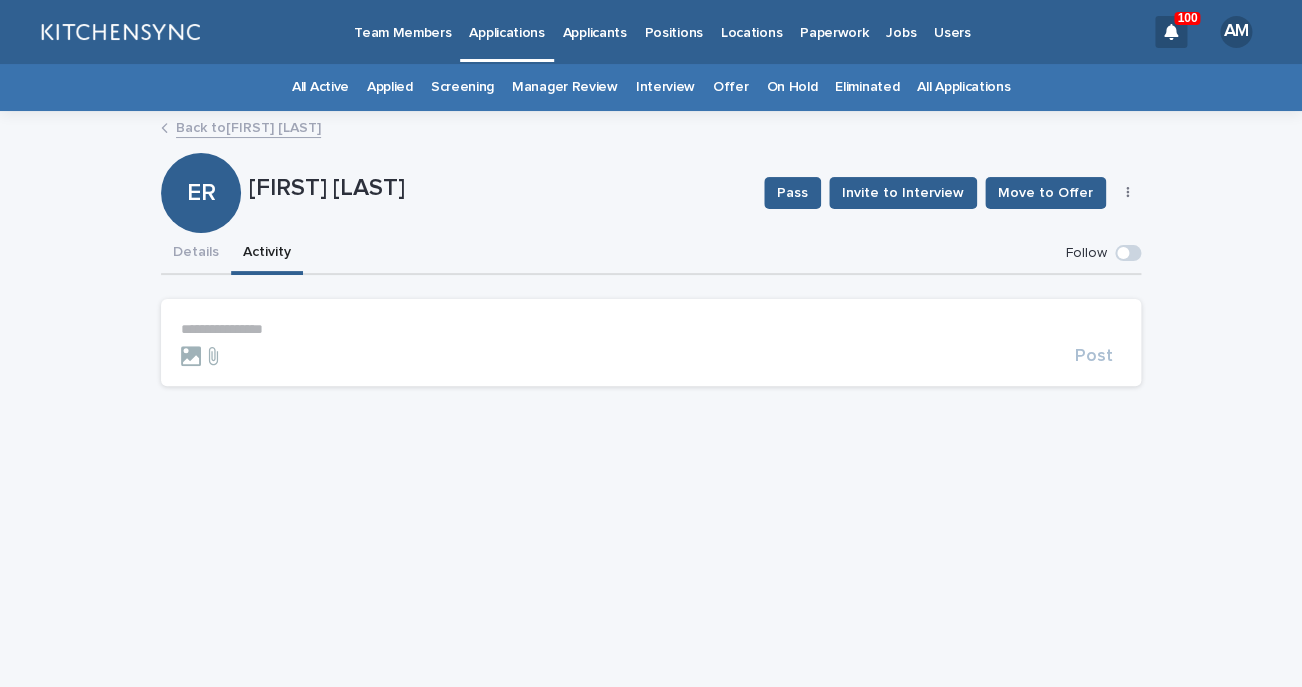 click on "**********" at bounding box center [651, 342] 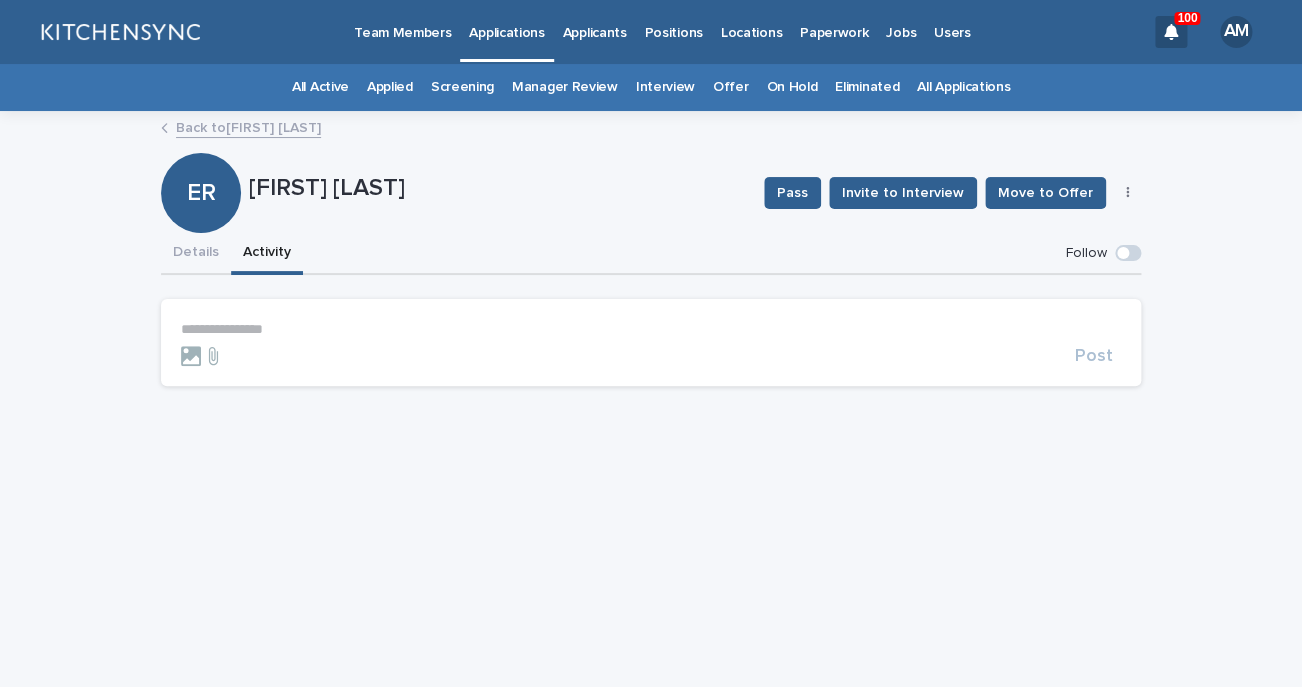 click on "**********" at bounding box center (651, 329) 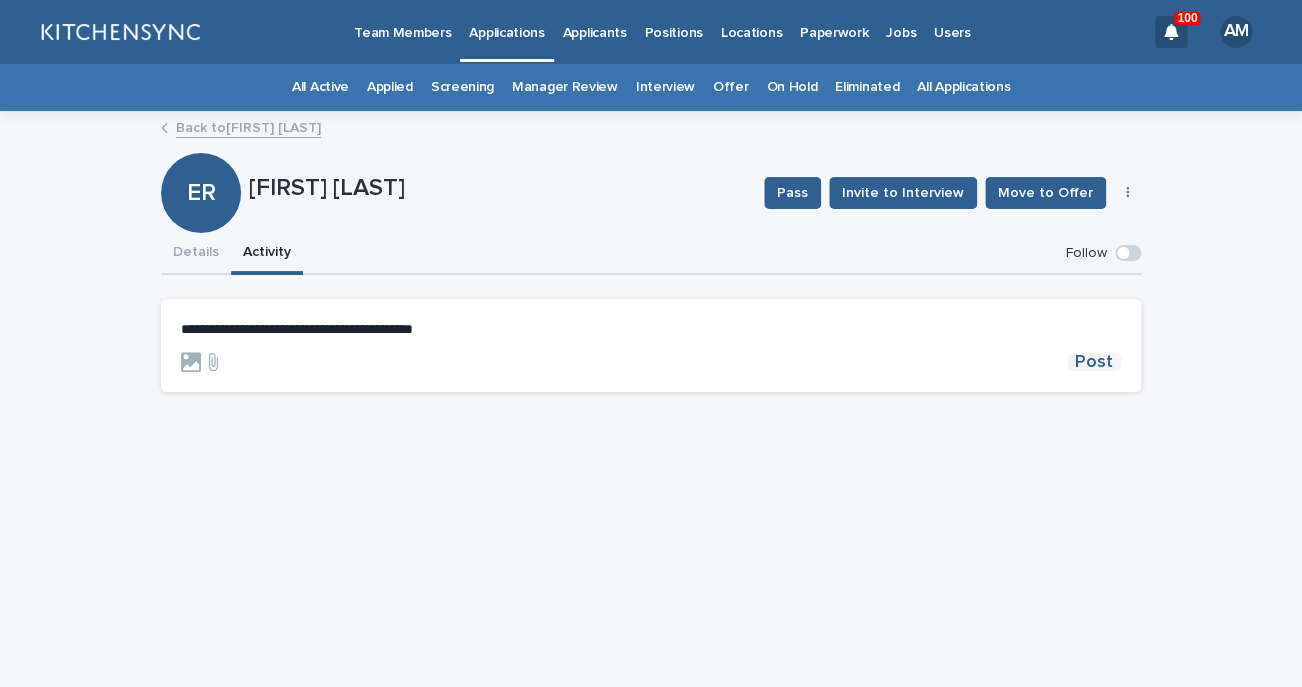 click on "Post" at bounding box center (1094, 362) 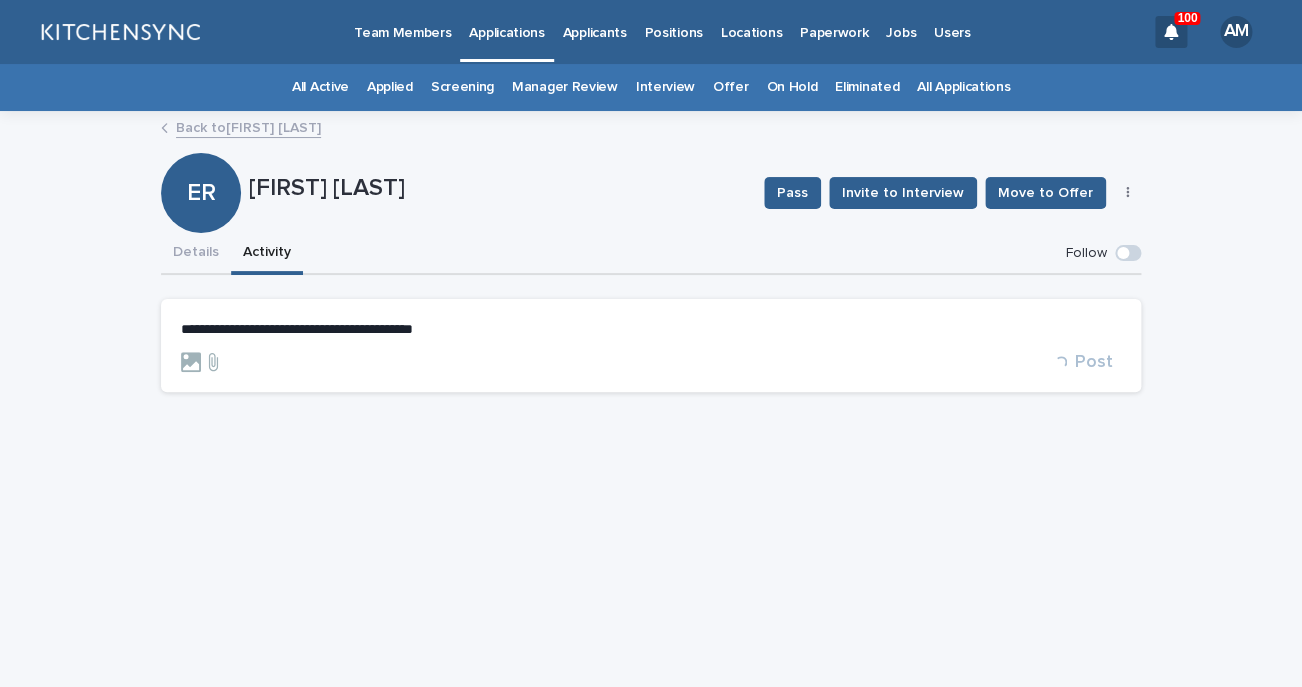 drag, startPoint x: 253, startPoint y: 185, endPoint x: 667, endPoint y: 220, distance: 415.47684 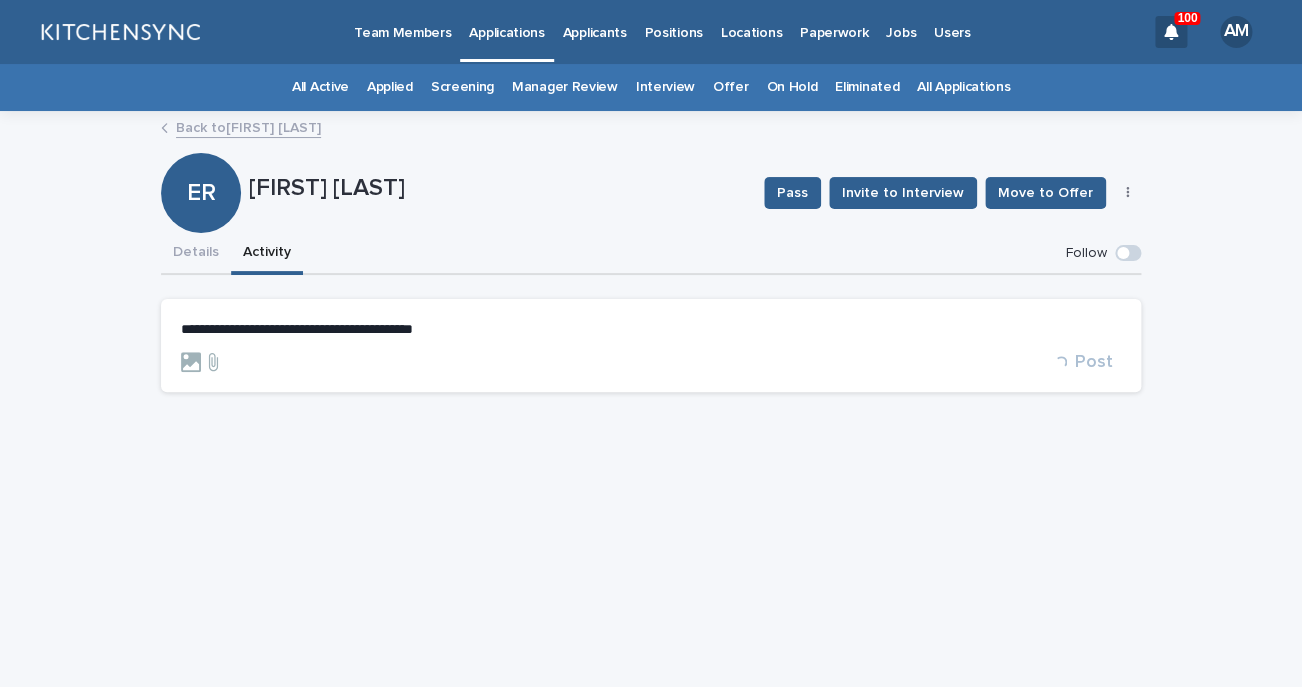click on "[FIRST] [LAST]" at bounding box center [498, 186] 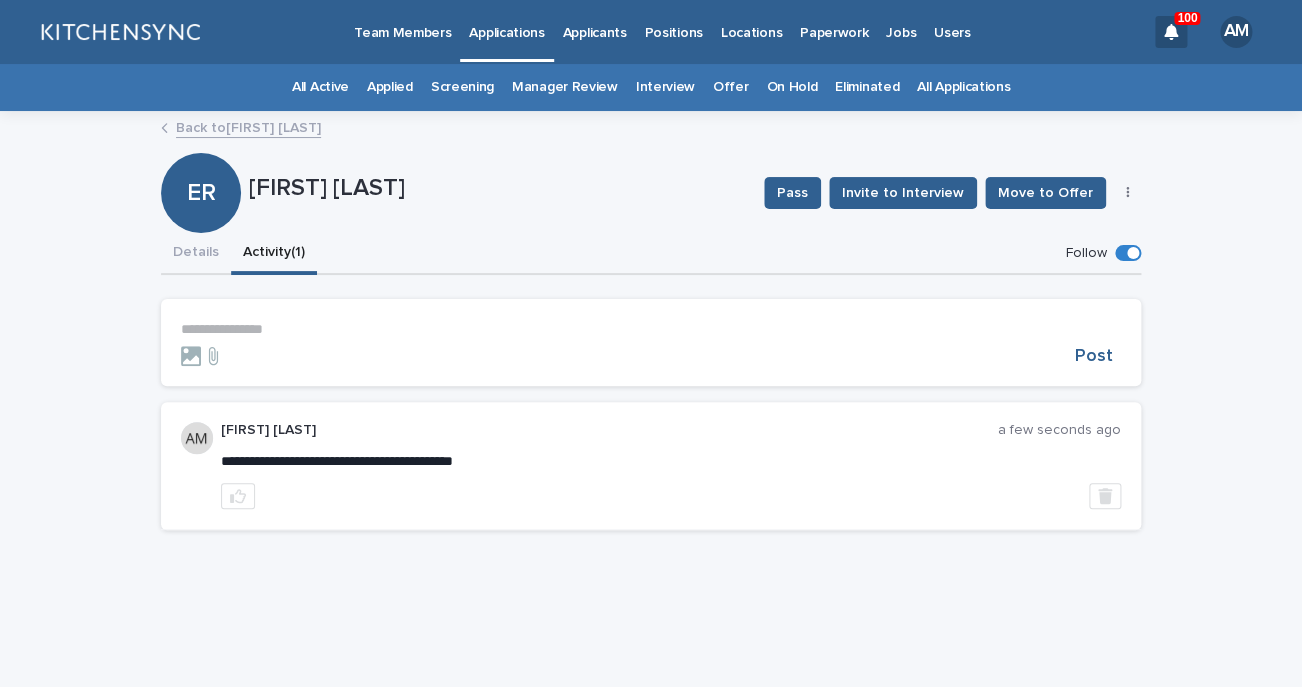 copy on "[FIRST] [LAST]" 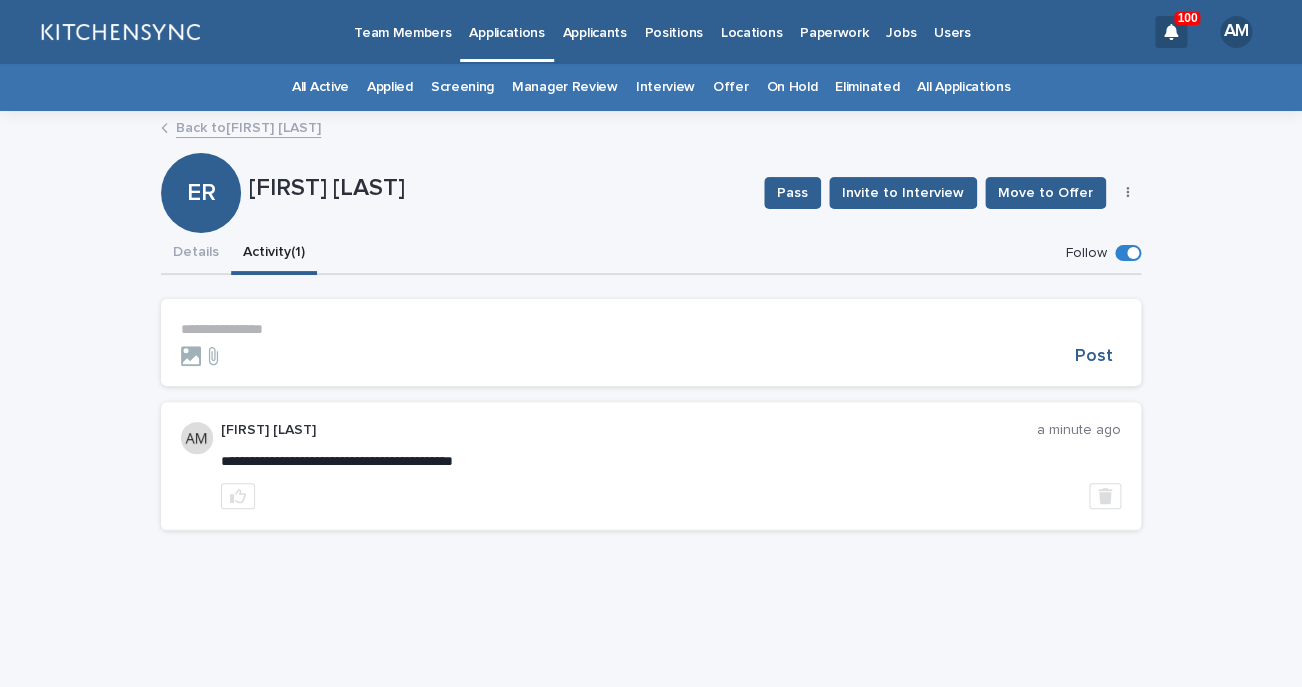 click on "[FIRST] [LAST] [INVITED_TO_PHONE_SCREEN] [EDIT]" at bounding box center (651, 193) 